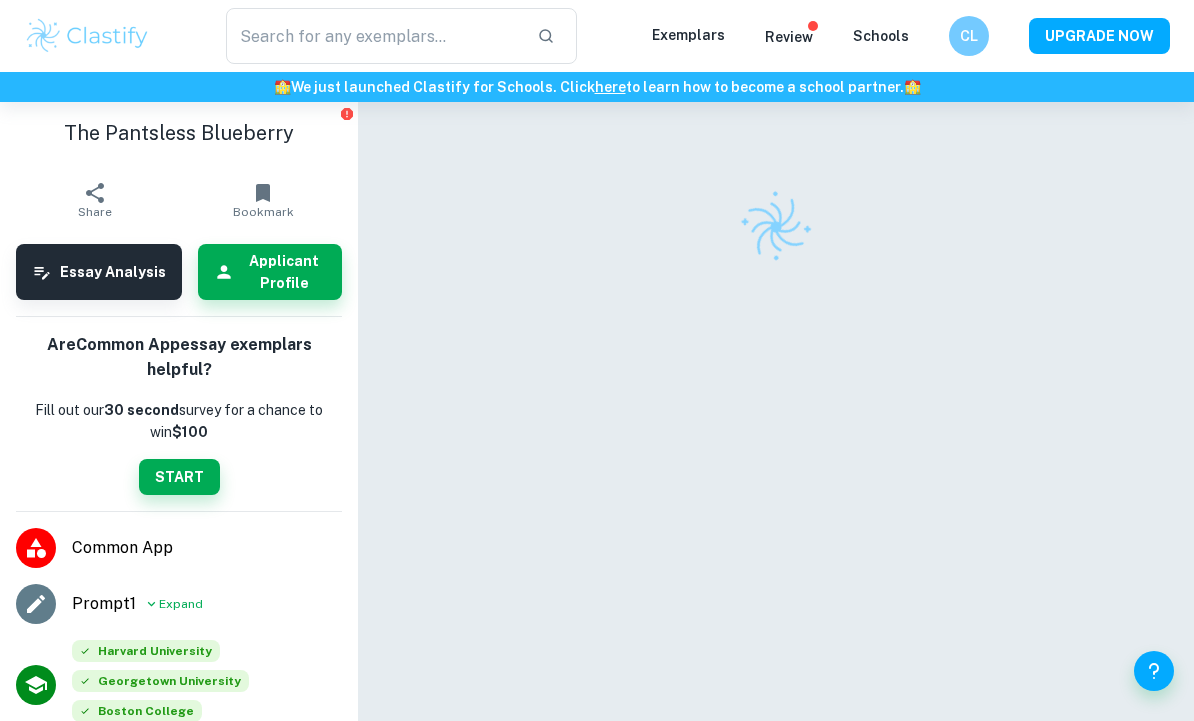 scroll, scrollTop: 0, scrollLeft: 0, axis: both 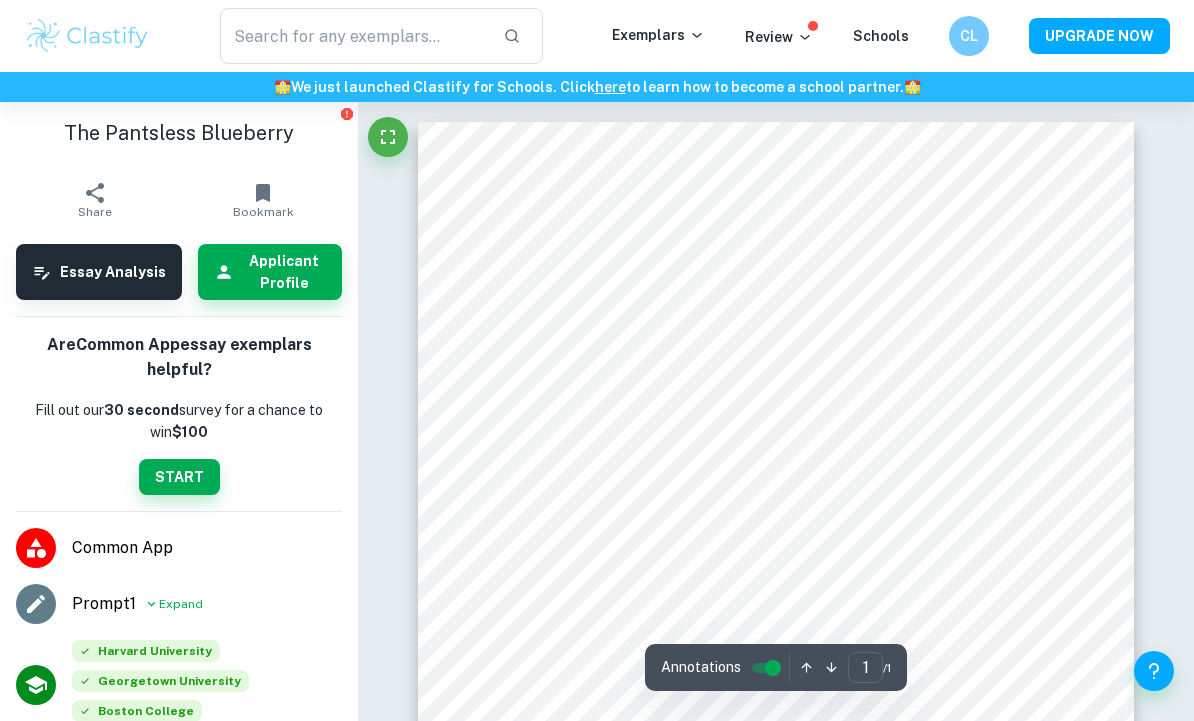 click on "Exemplars" at bounding box center [658, 35] 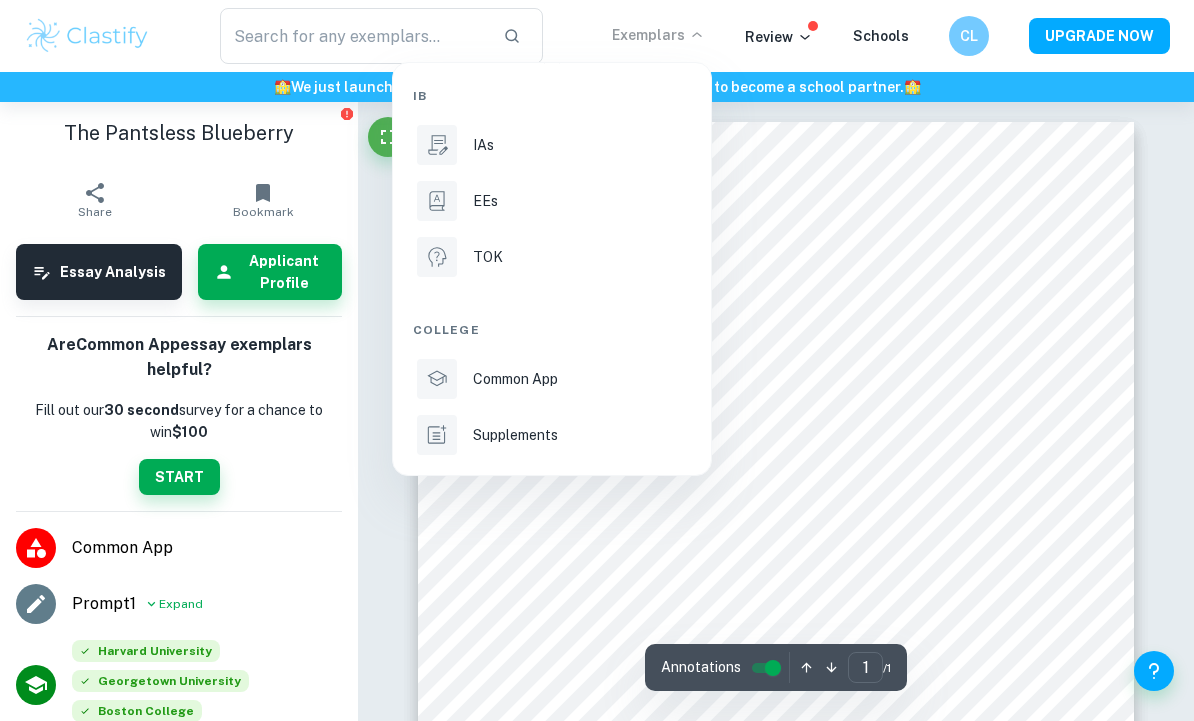 click on "Common App" at bounding box center [515, 379] 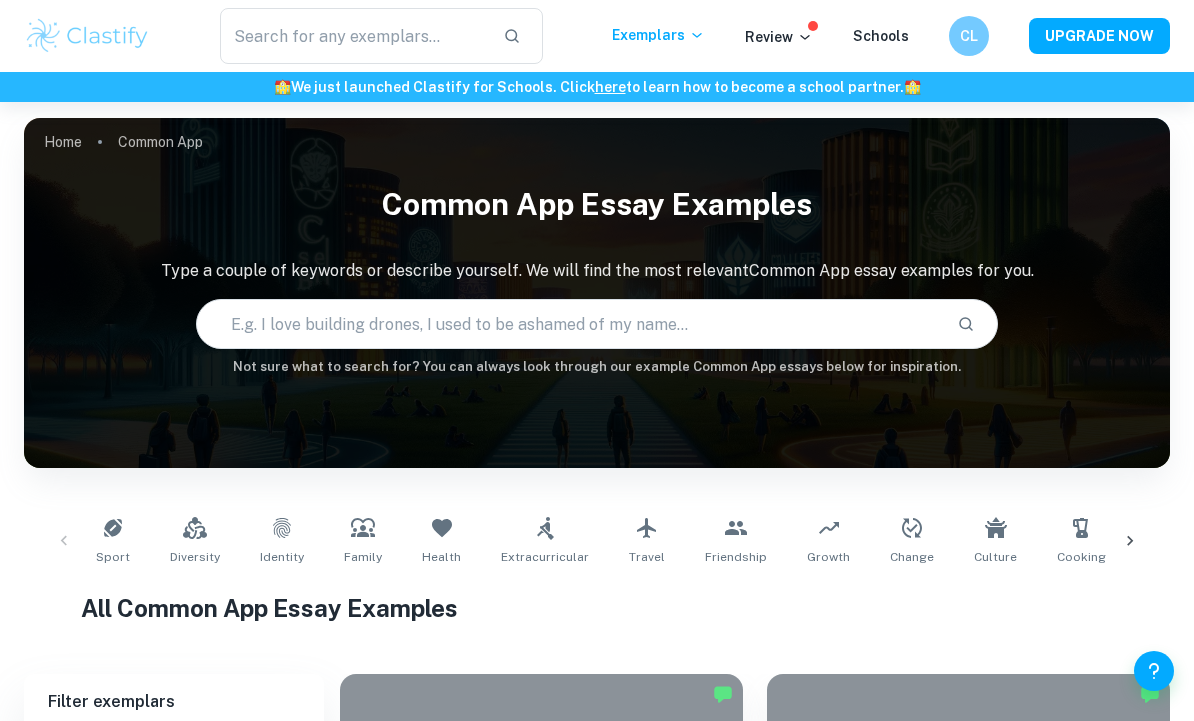 click on "CL" at bounding box center (969, 36) 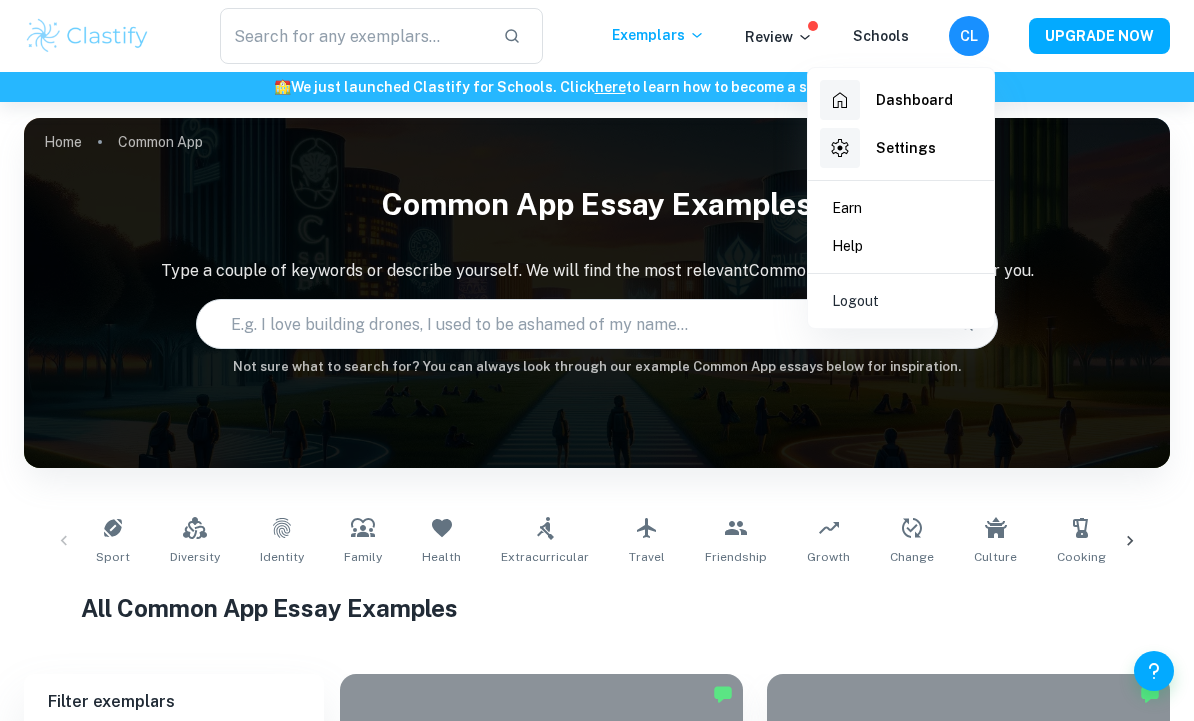 click at bounding box center (597, 360) 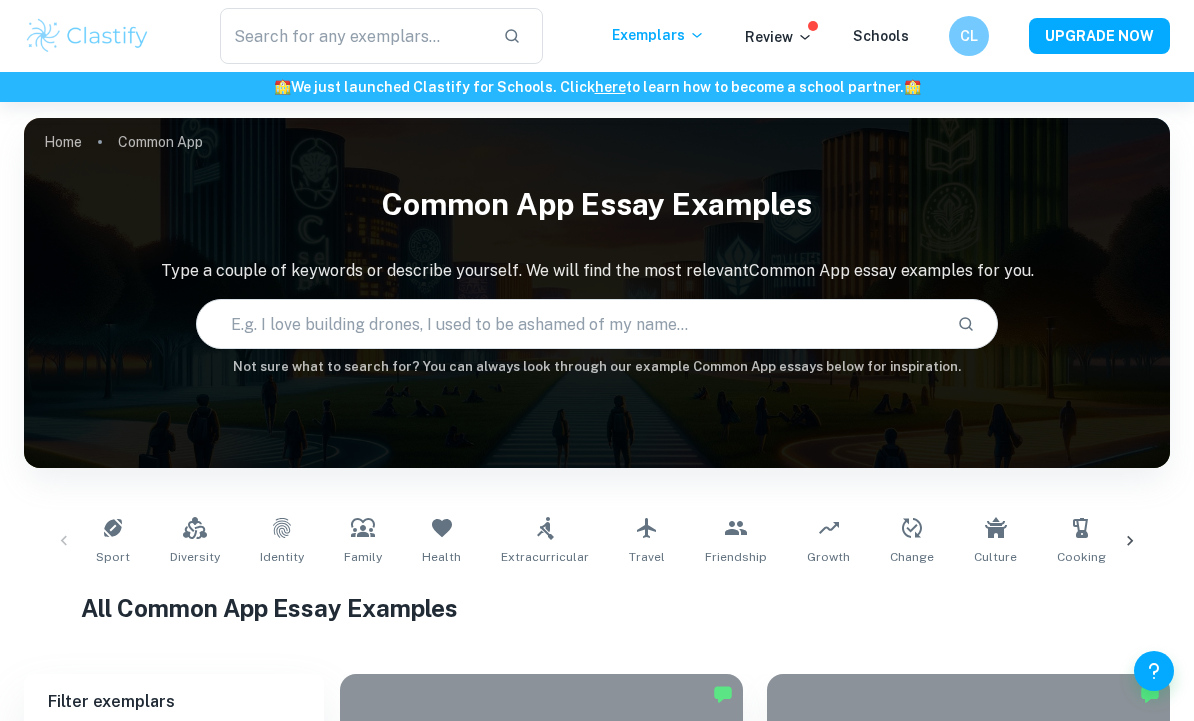 click 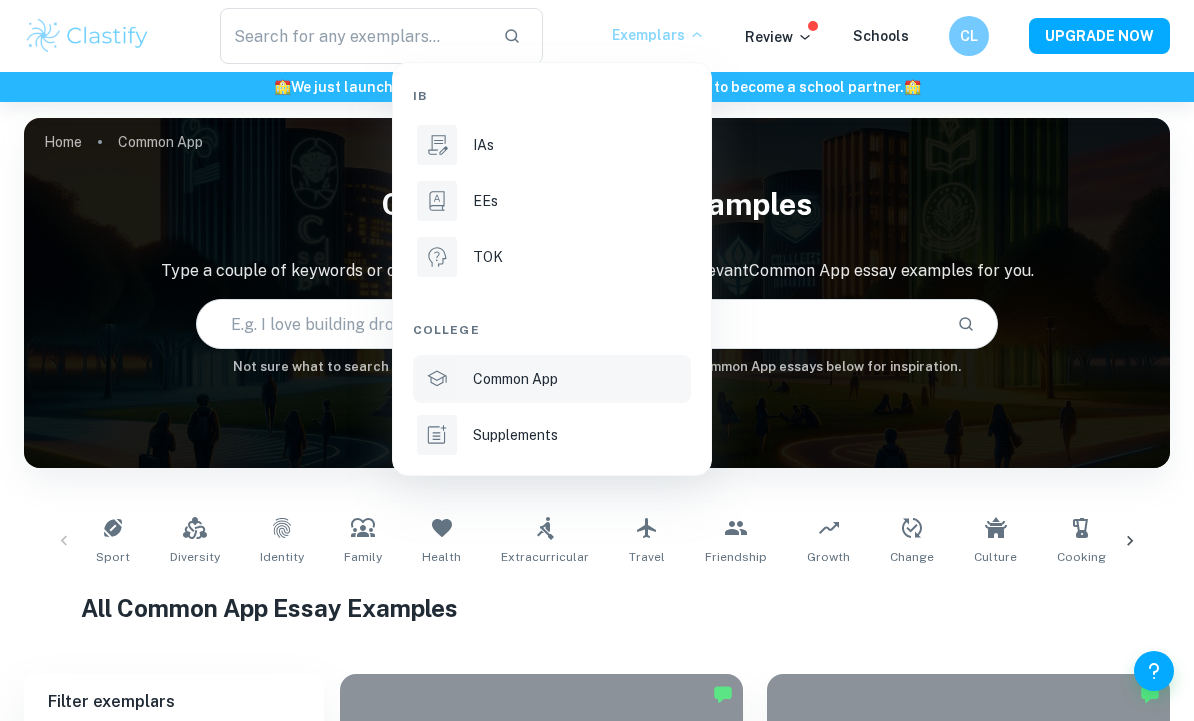 click on "IAs" at bounding box center (552, 145) 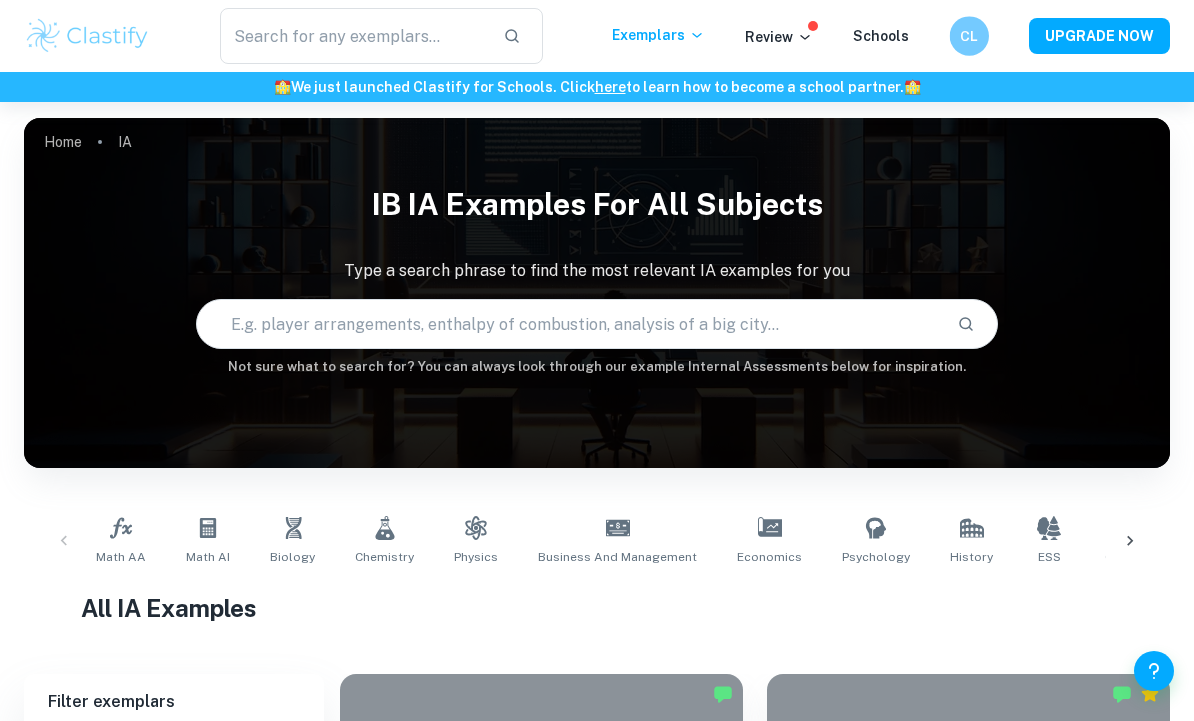 click on "CL" at bounding box center [969, 36] 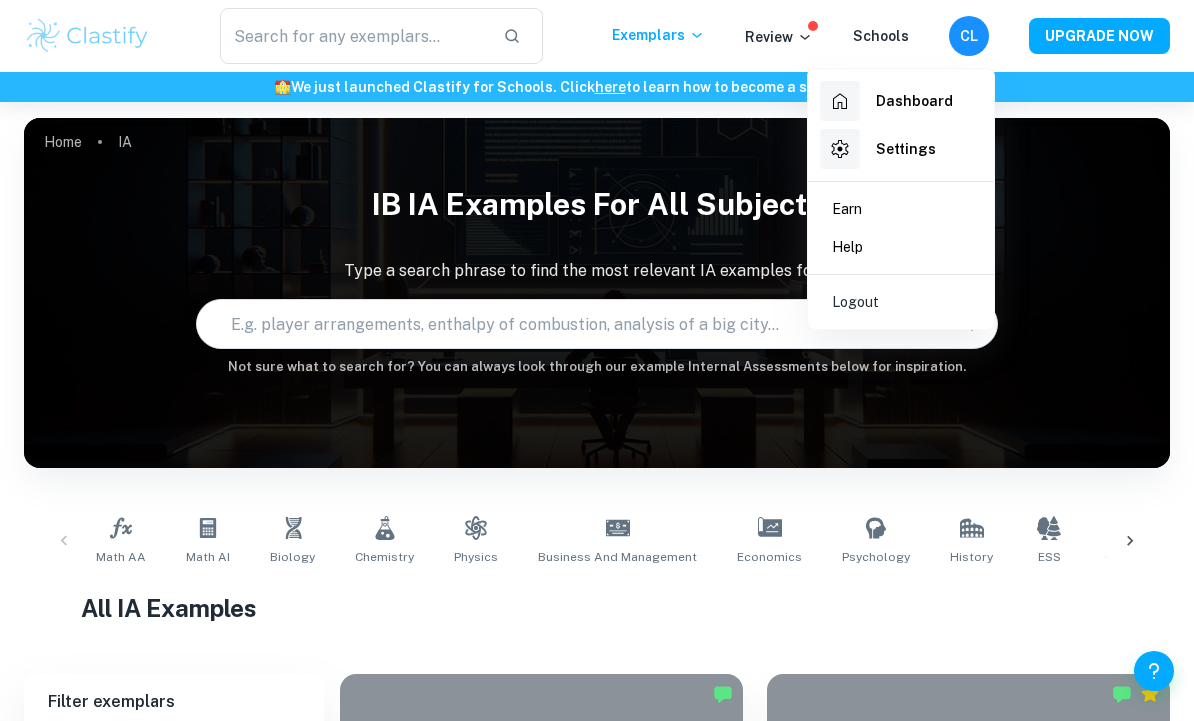 click at bounding box center (597, 360) 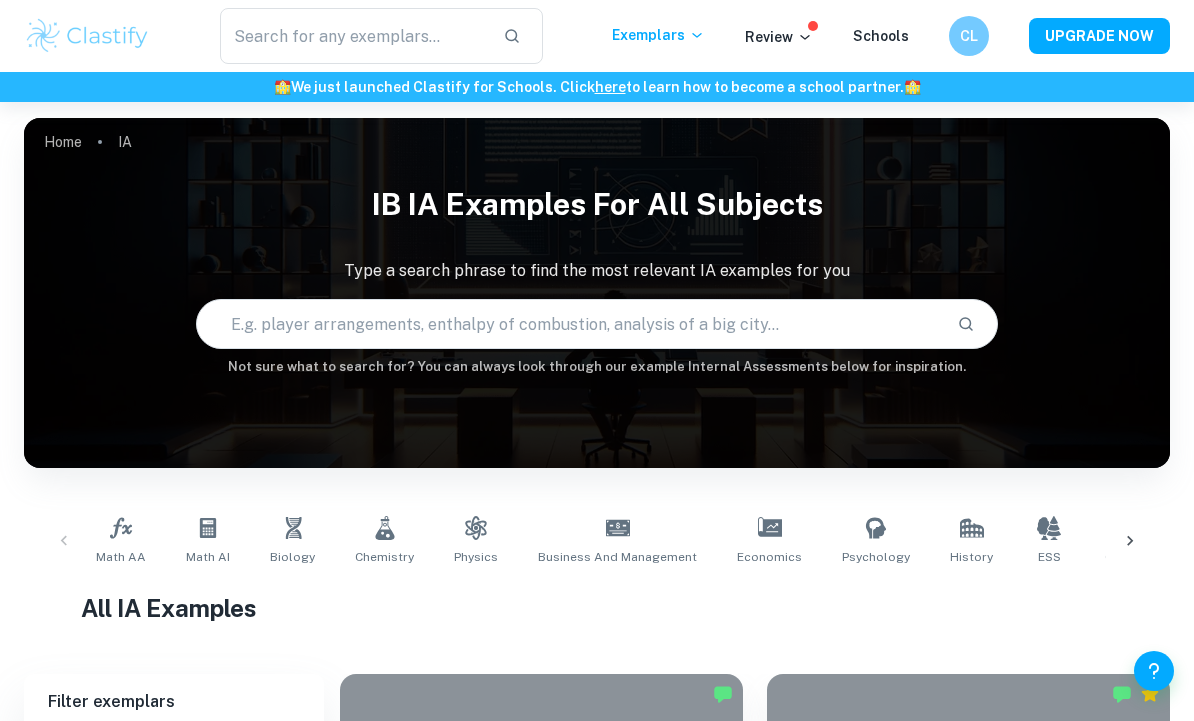 click on "Schools" at bounding box center (881, 36) 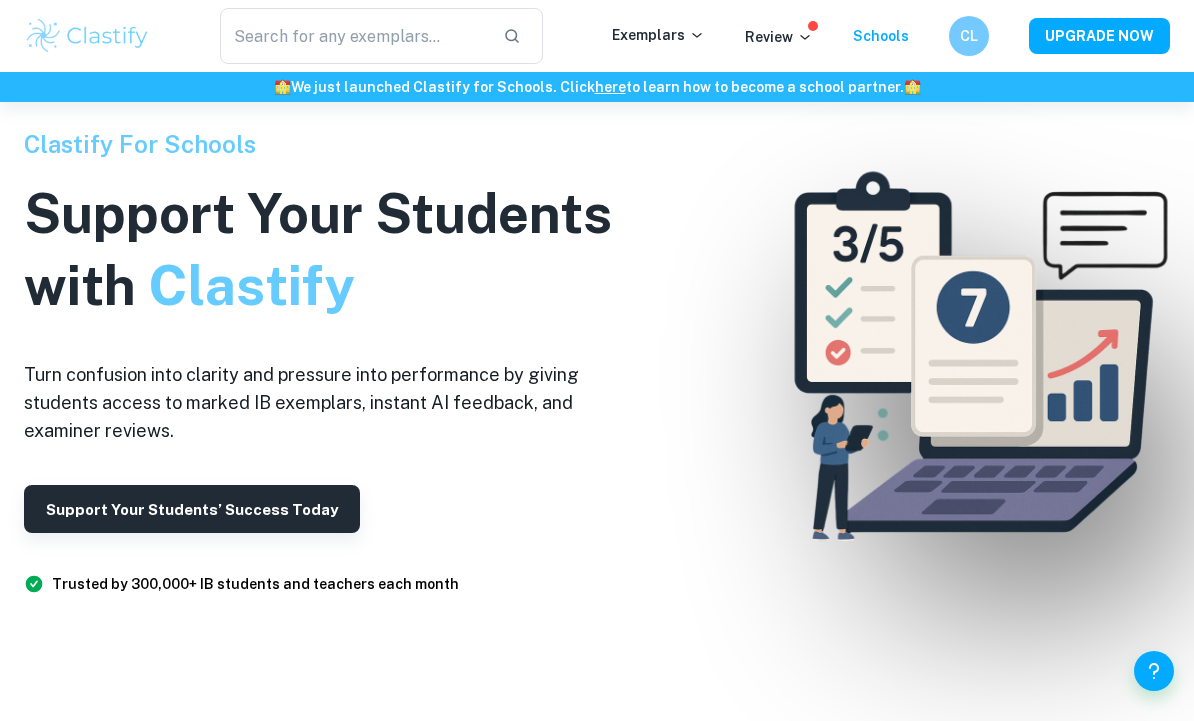 click on "Review" at bounding box center [779, 37] 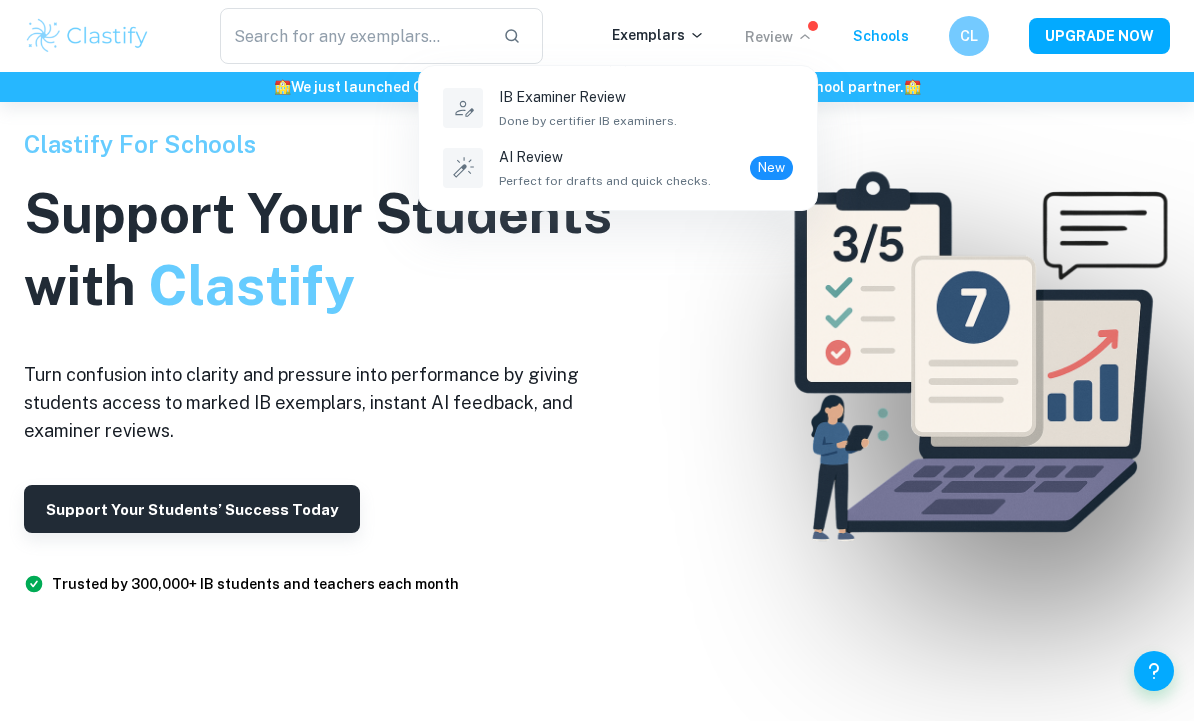 click at bounding box center (597, 360) 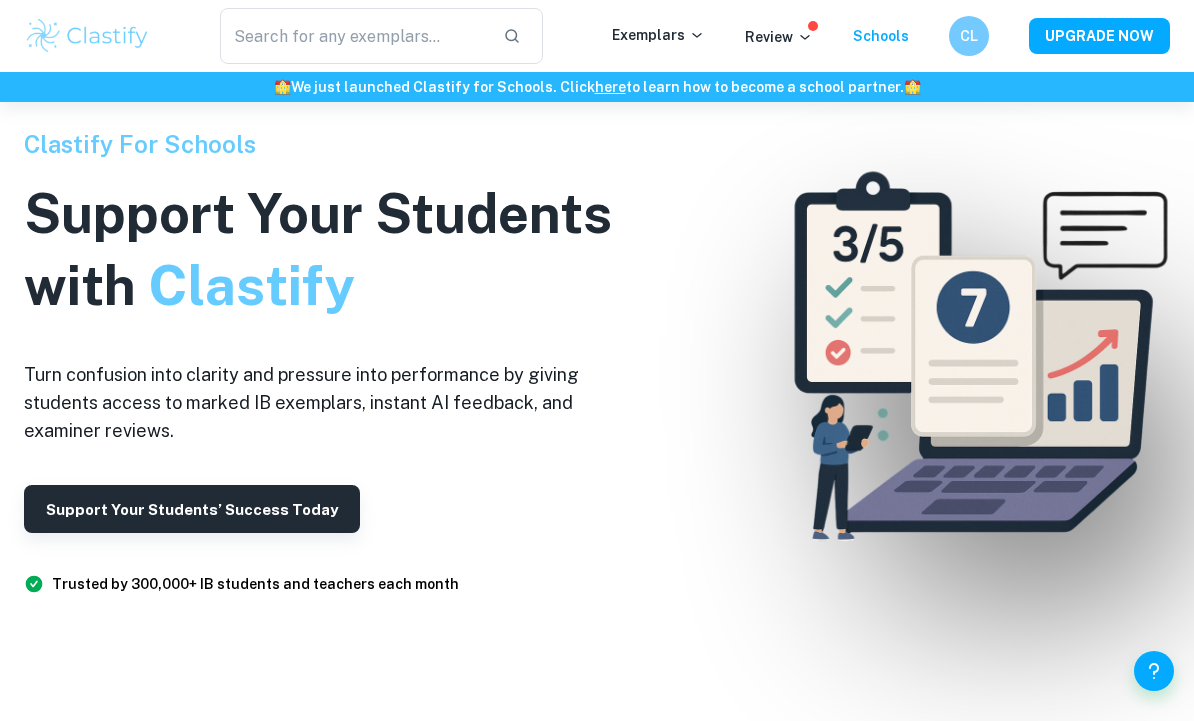 click on "CL" at bounding box center [969, 36] 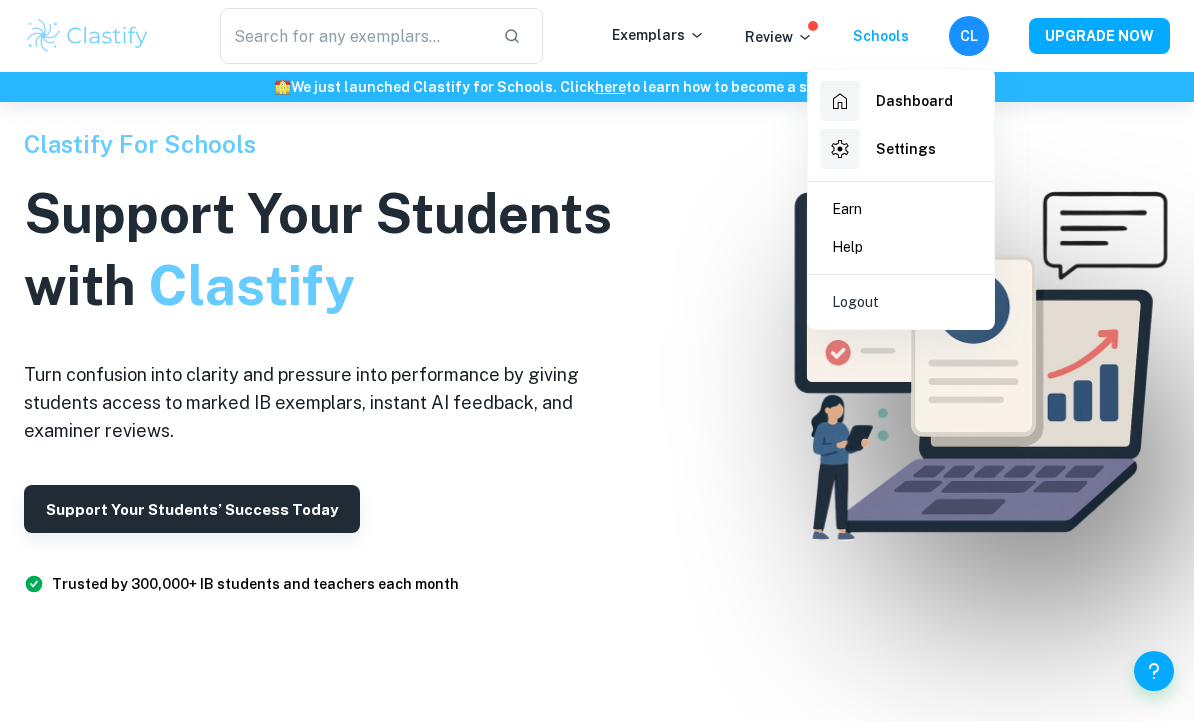 click on "Dashboard" at bounding box center [901, 101] 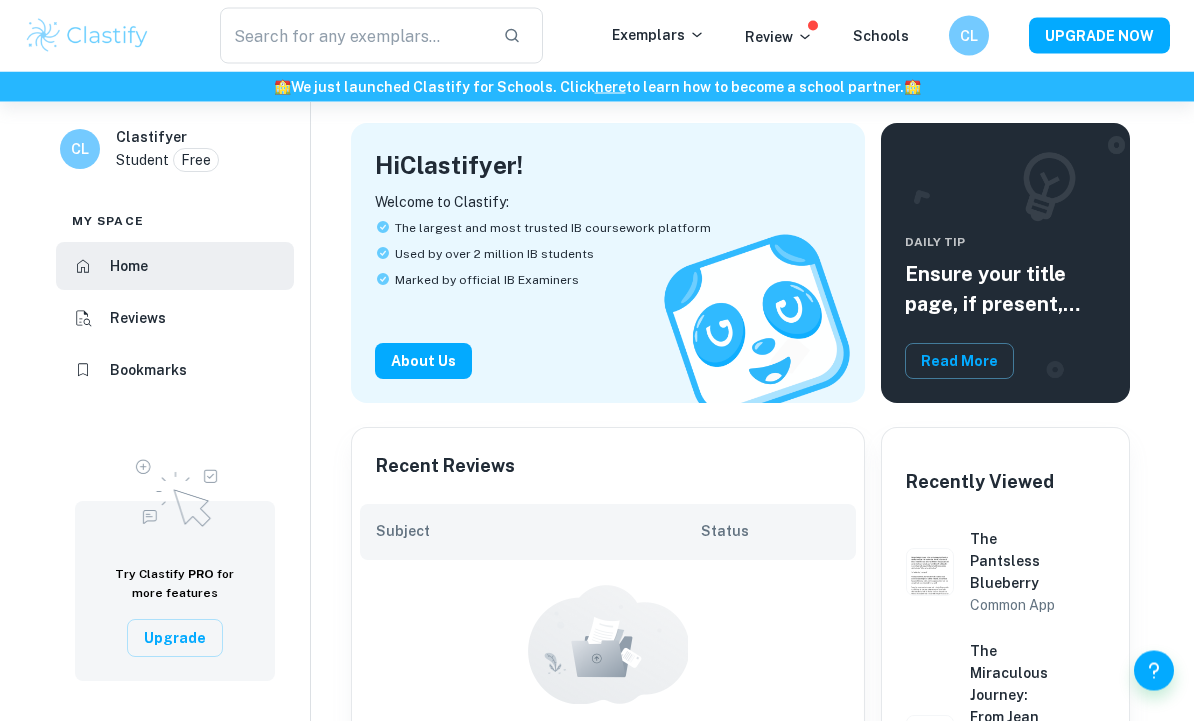 scroll, scrollTop: 96, scrollLeft: 0, axis: vertical 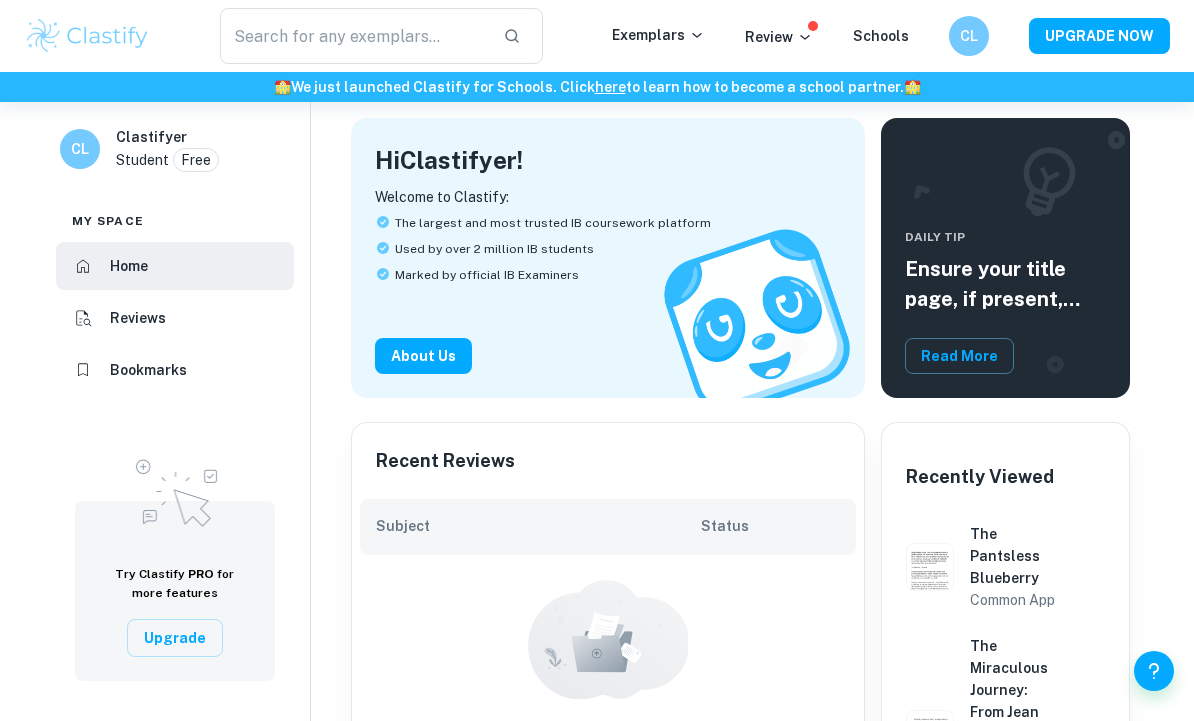 click on "Bookmarks" at bounding box center [175, 370] 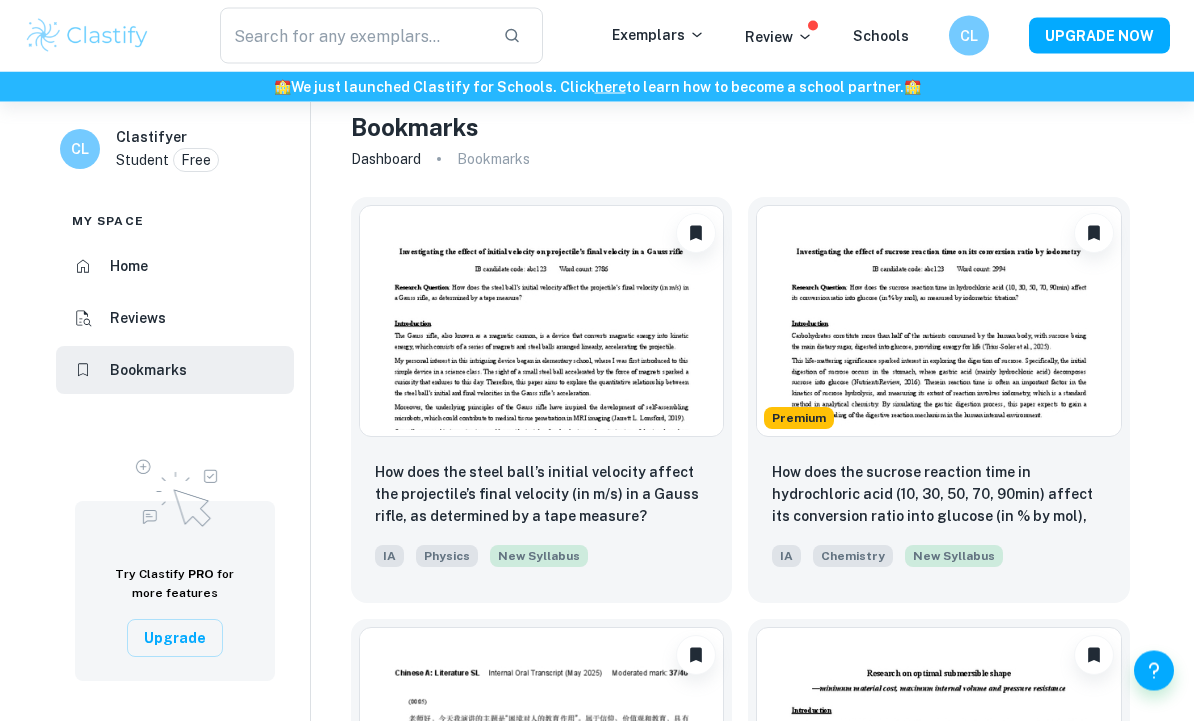 scroll, scrollTop: 17, scrollLeft: 0, axis: vertical 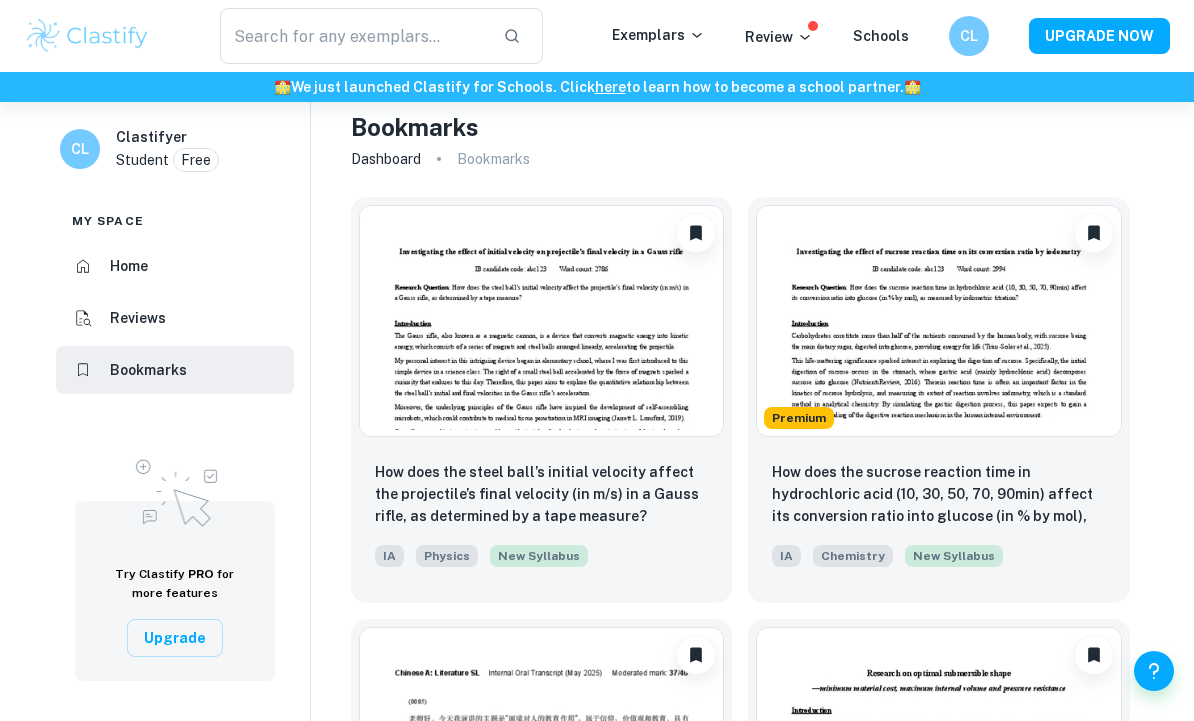 click on "How does the steel ball’s initial velocity affect the projectile’s final velocity (in m/s) in a Gauss rifle, as determined by a tape measure? IA Physics New Syllabus" at bounding box center (542, 524) 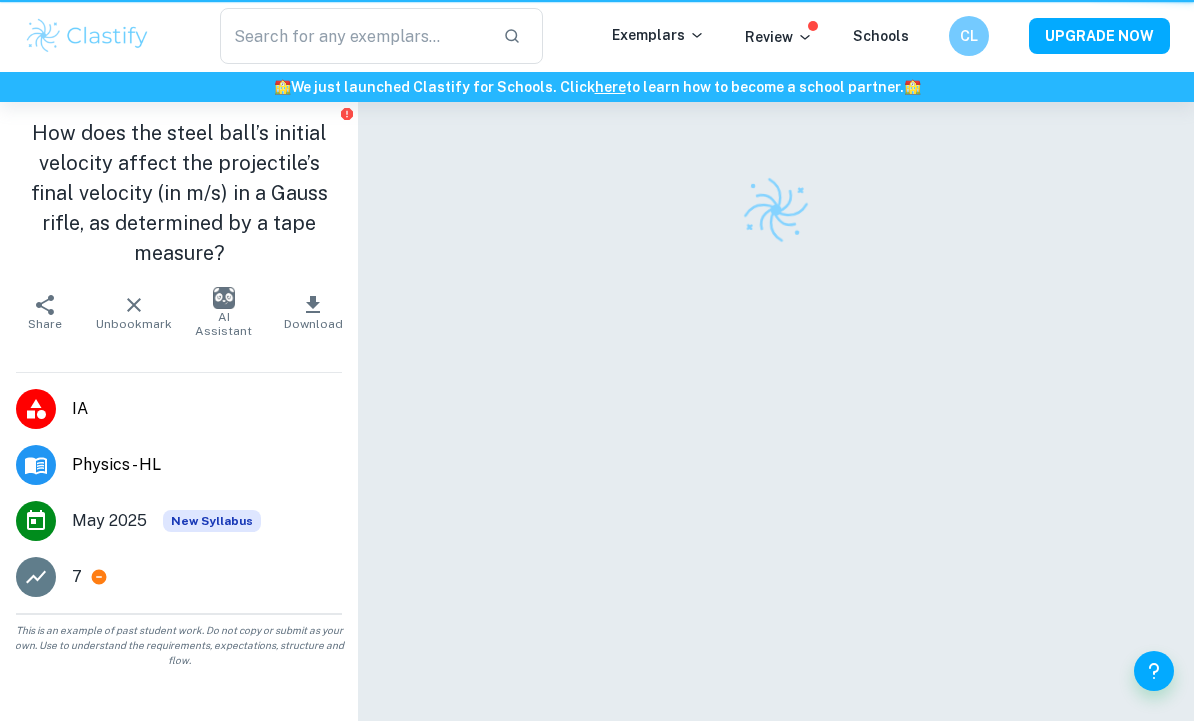 scroll, scrollTop: 0, scrollLeft: 0, axis: both 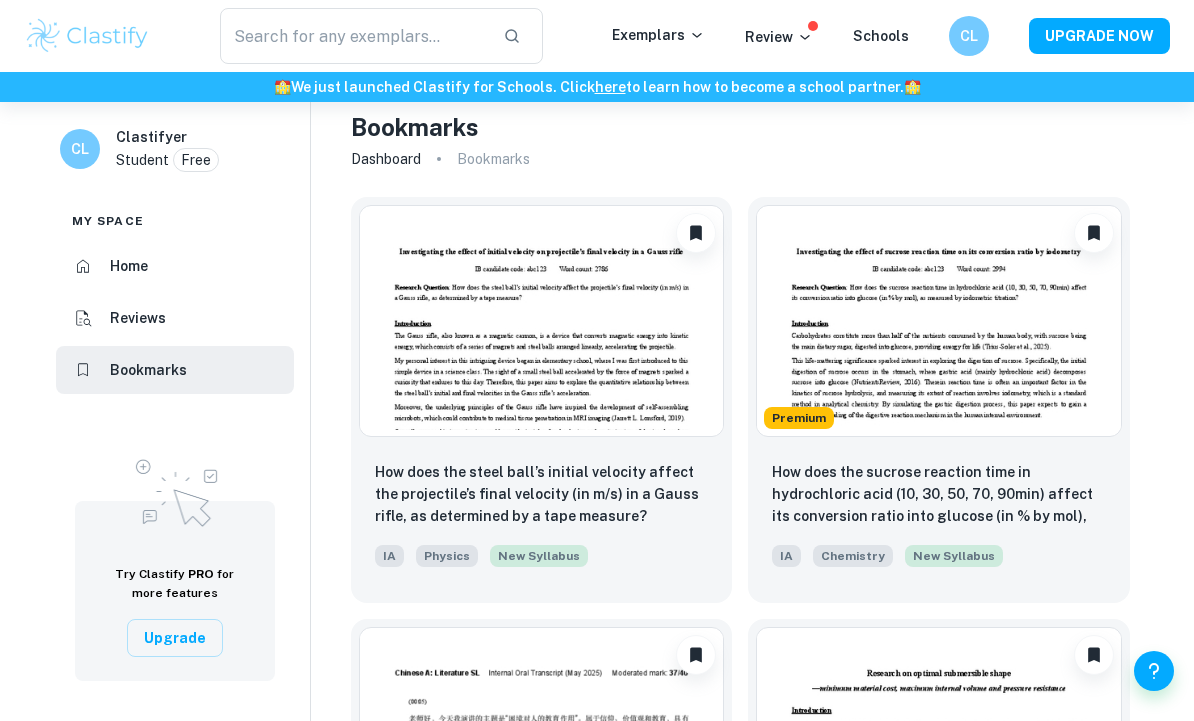 click at bounding box center [939, 321] 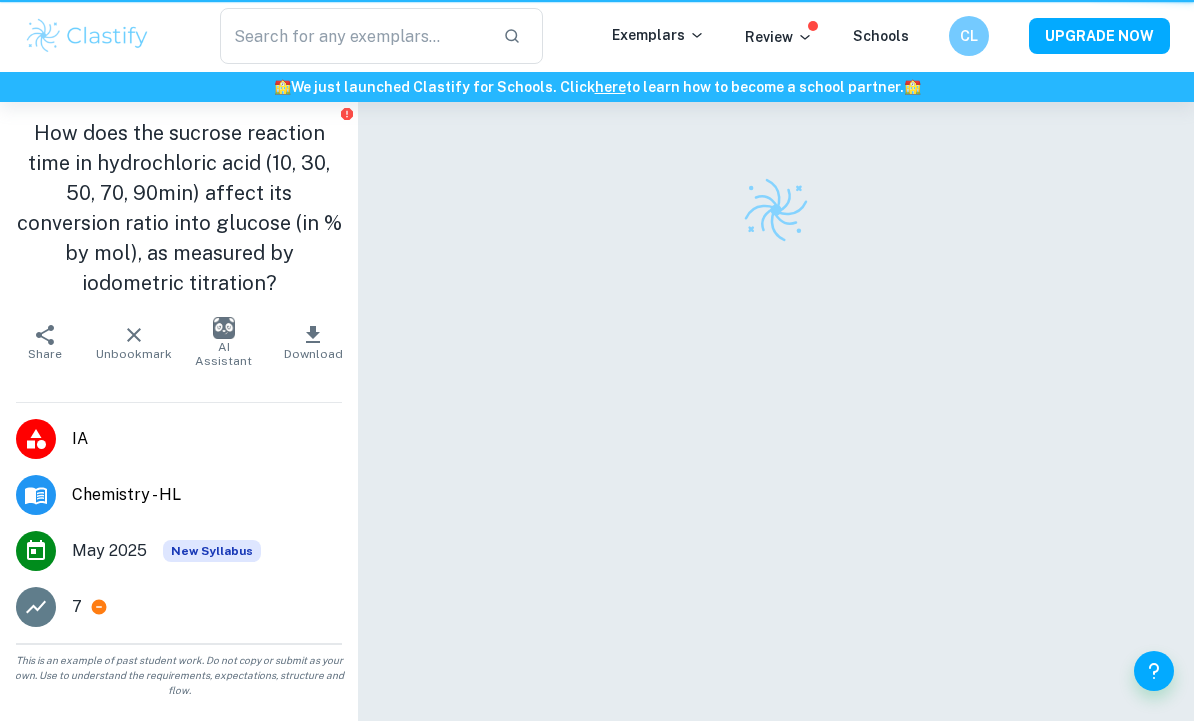 scroll, scrollTop: 0, scrollLeft: 0, axis: both 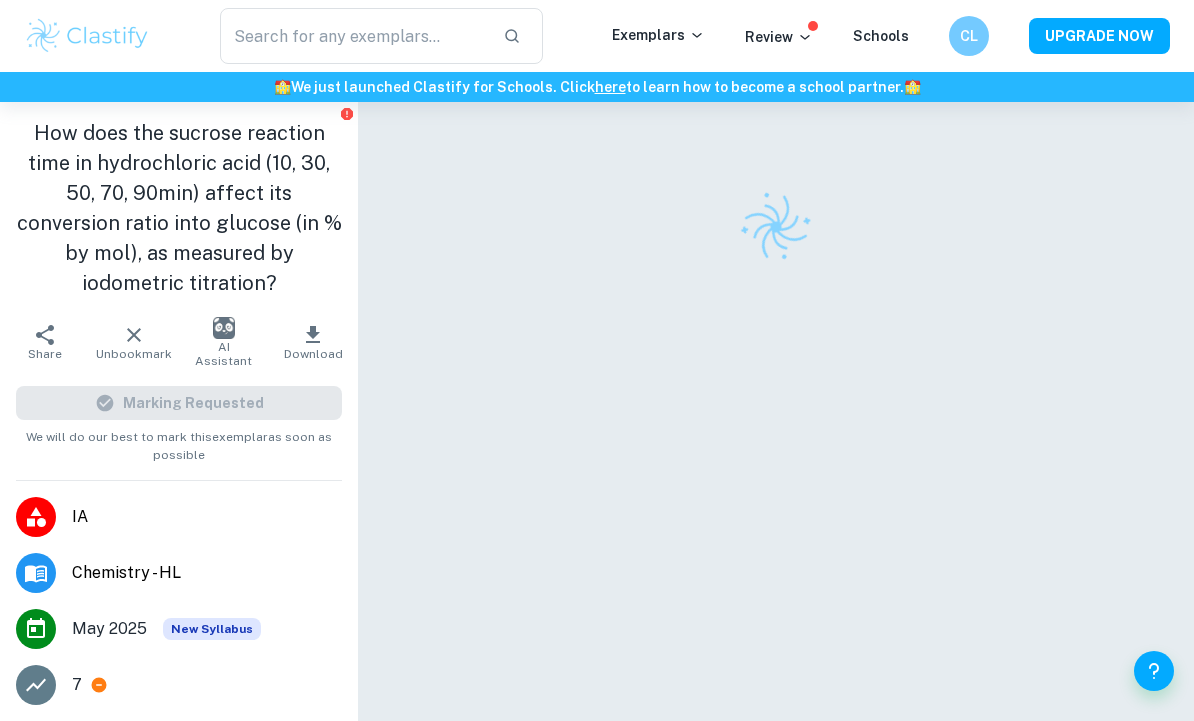 click at bounding box center (776, 441) 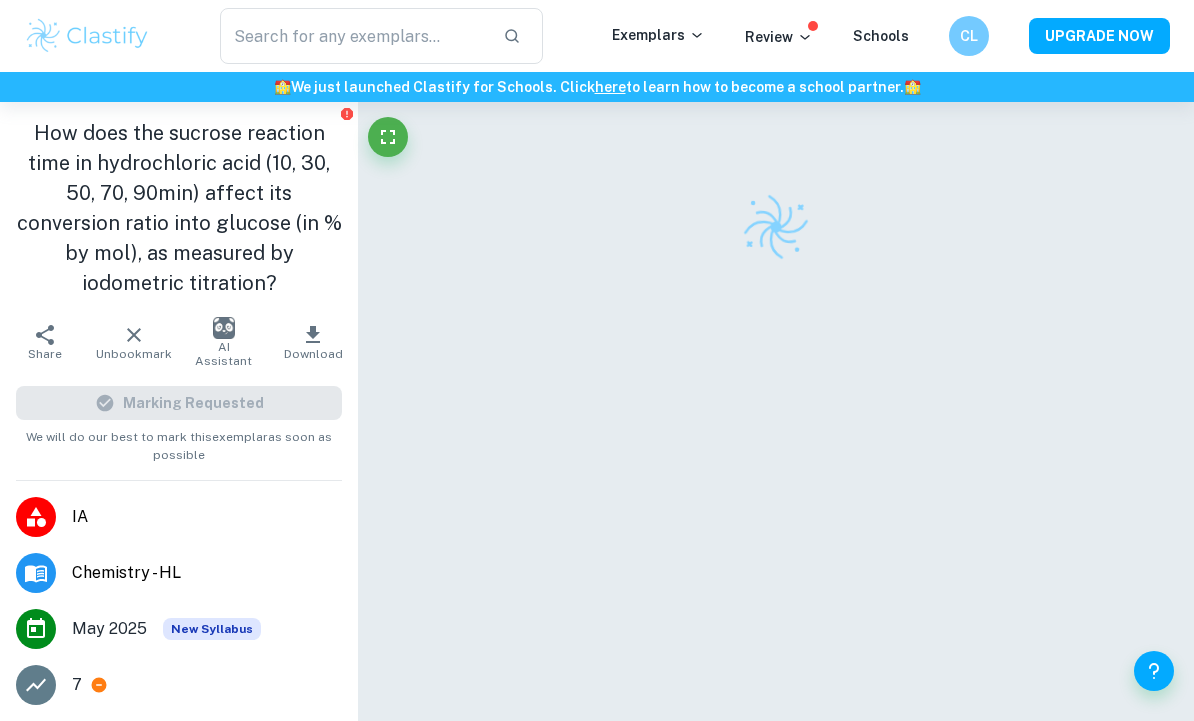 scroll, scrollTop: 0, scrollLeft: 0, axis: both 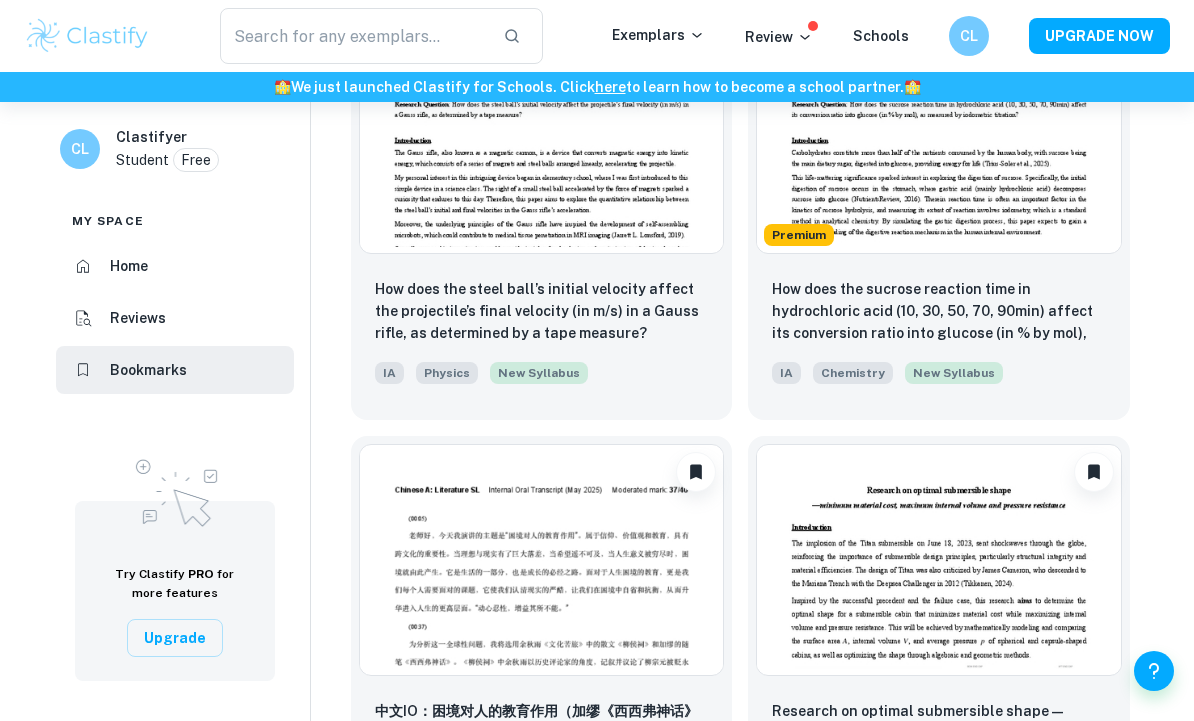 click at bounding box center [542, 138] 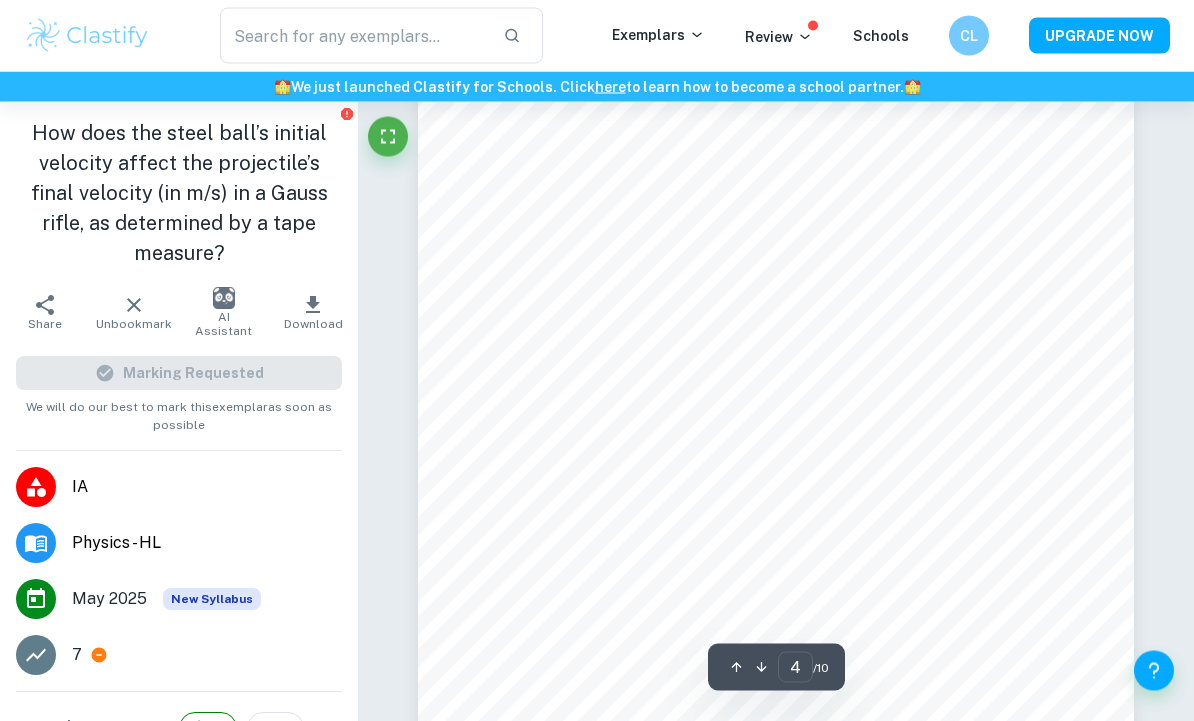 scroll, scrollTop: 3371, scrollLeft: 0, axis: vertical 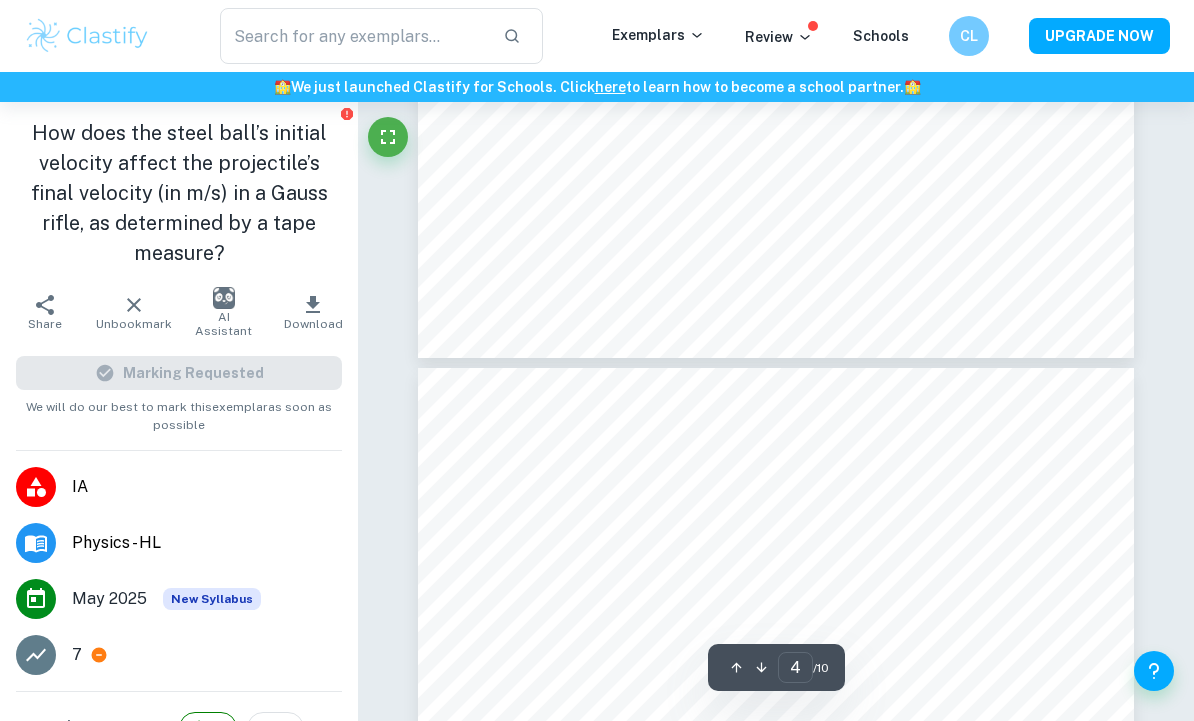 type on "3" 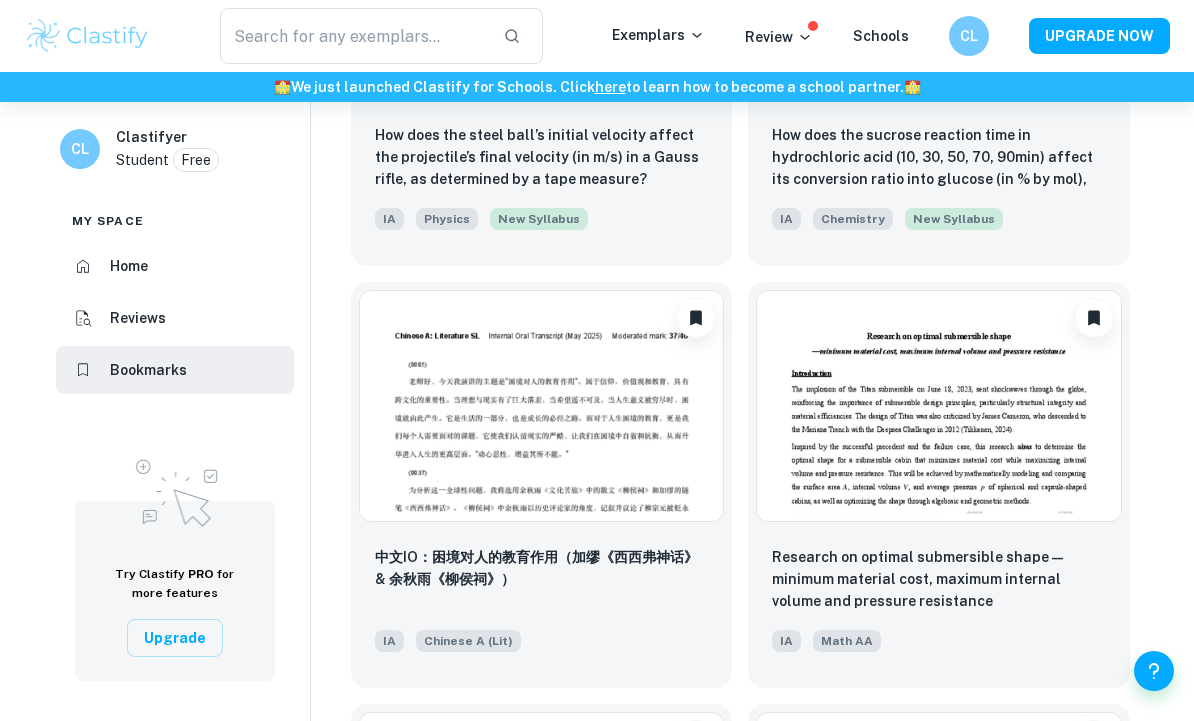 scroll, scrollTop: 357, scrollLeft: 0, axis: vertical 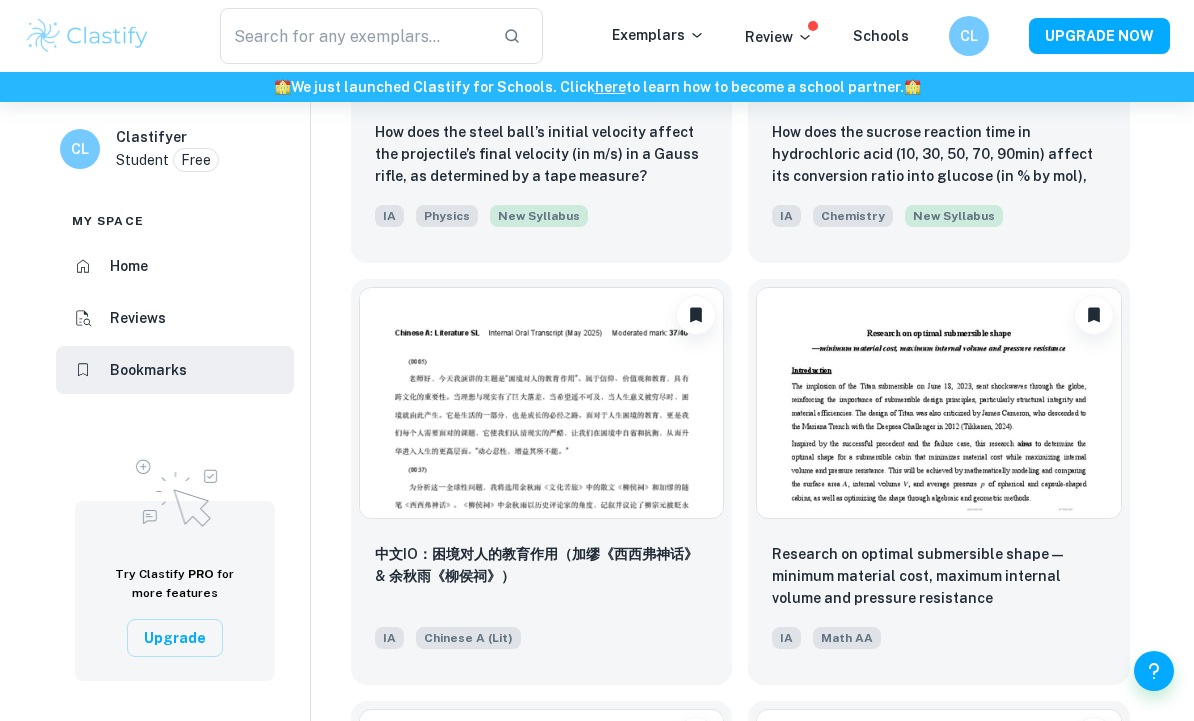 click at bounding box center [542, 403] 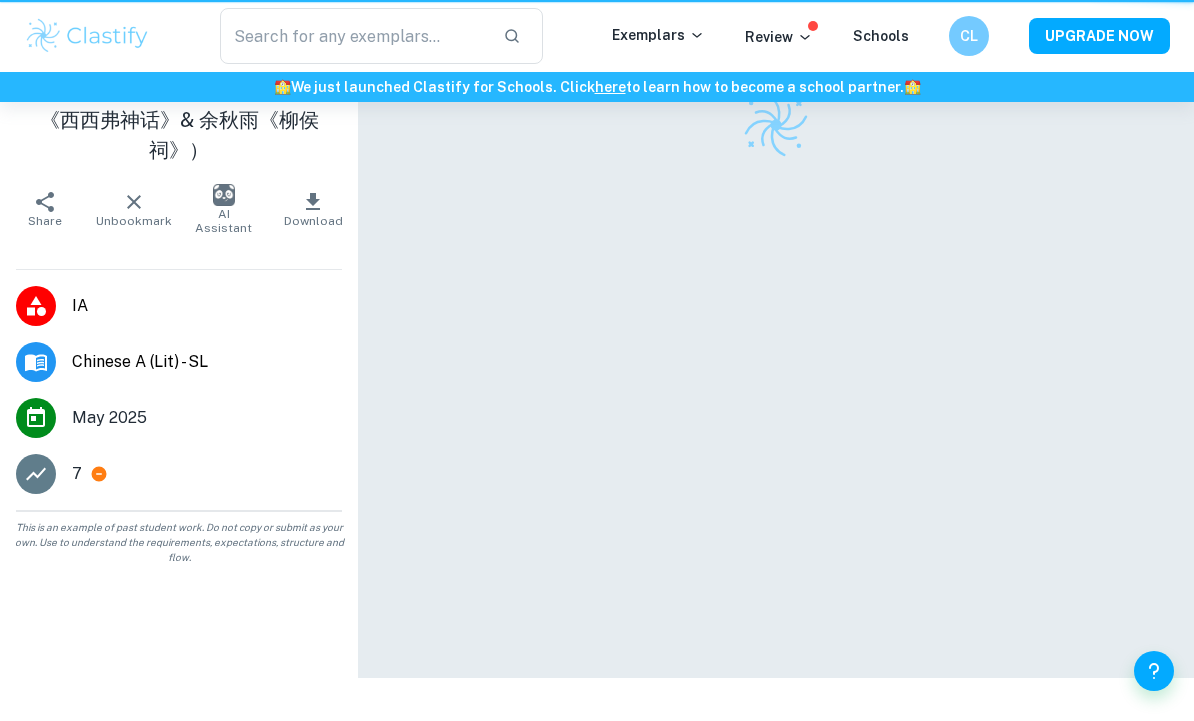 scroll, scrollTop: 0, scrollLeft: 0, axis: both 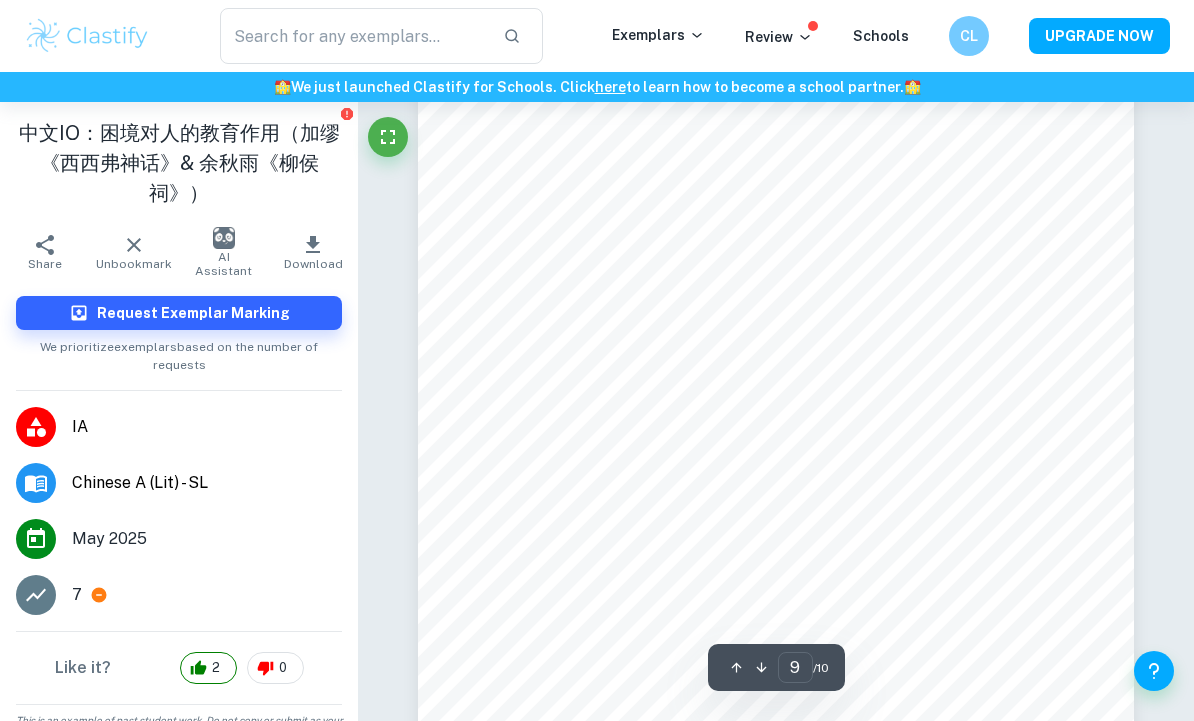 type on "10" 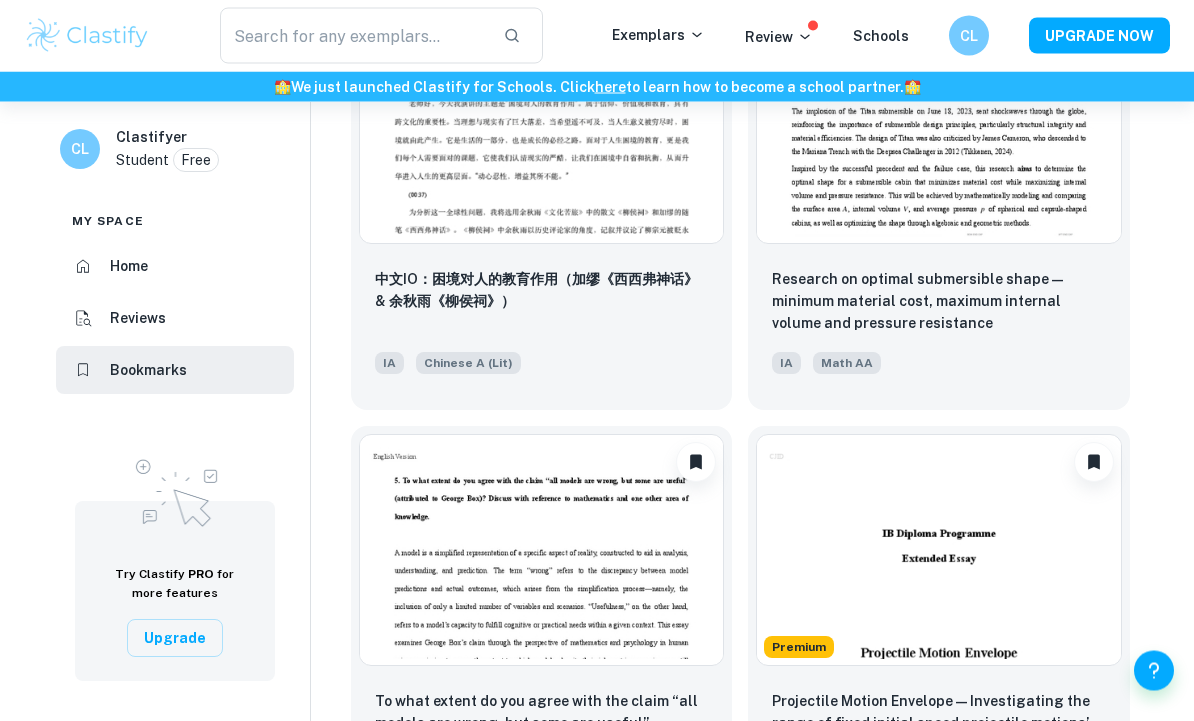 scroll, scrollTop: 632, scrollLeft: 0, axis: vertical 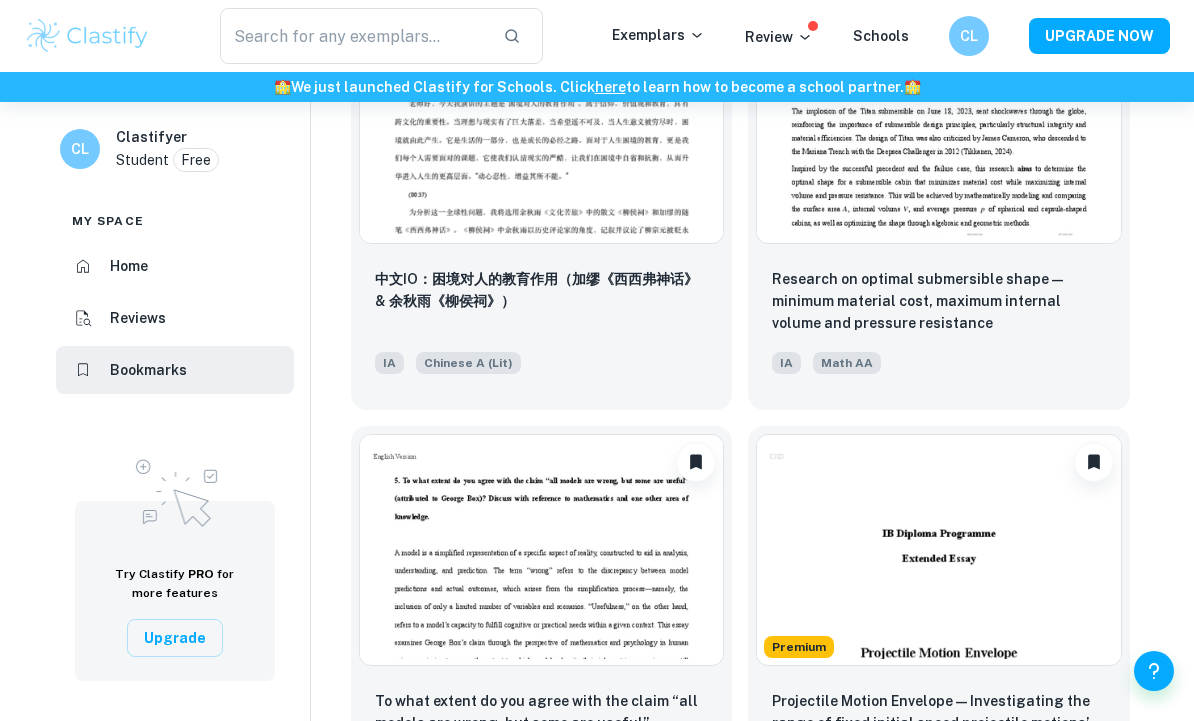 click at bounding box center [939, 128] 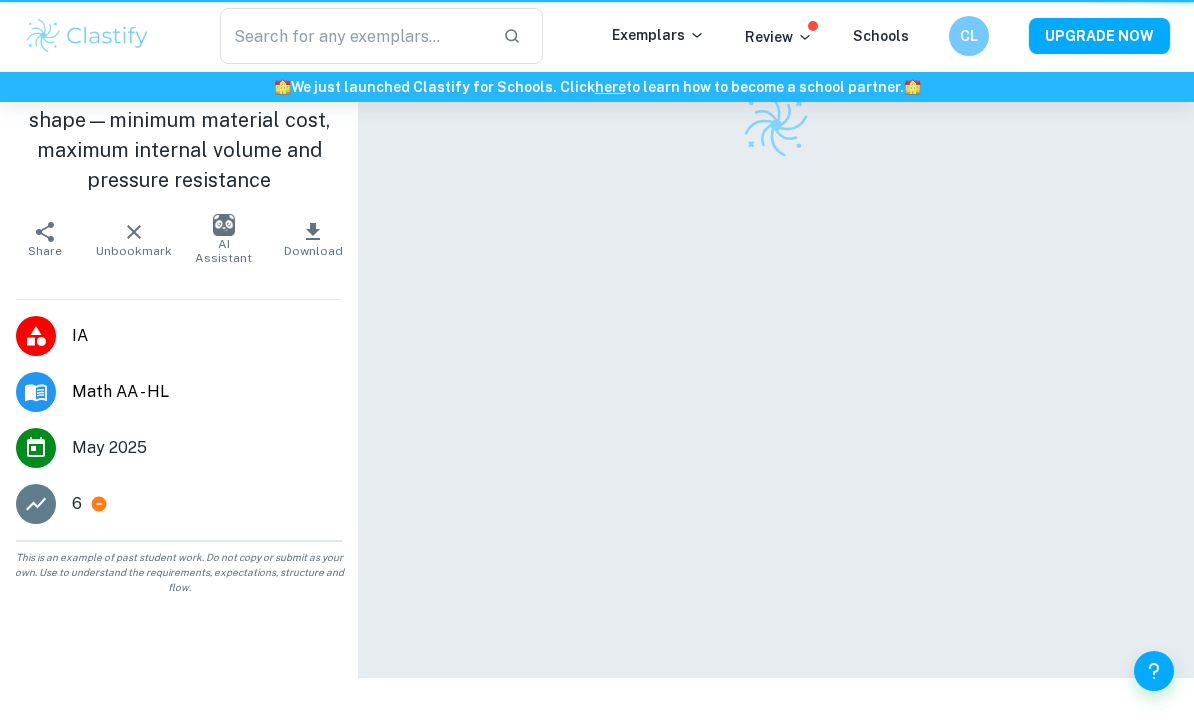 scroll, scrollTop: 0, scrollLeft: 0, axis: both 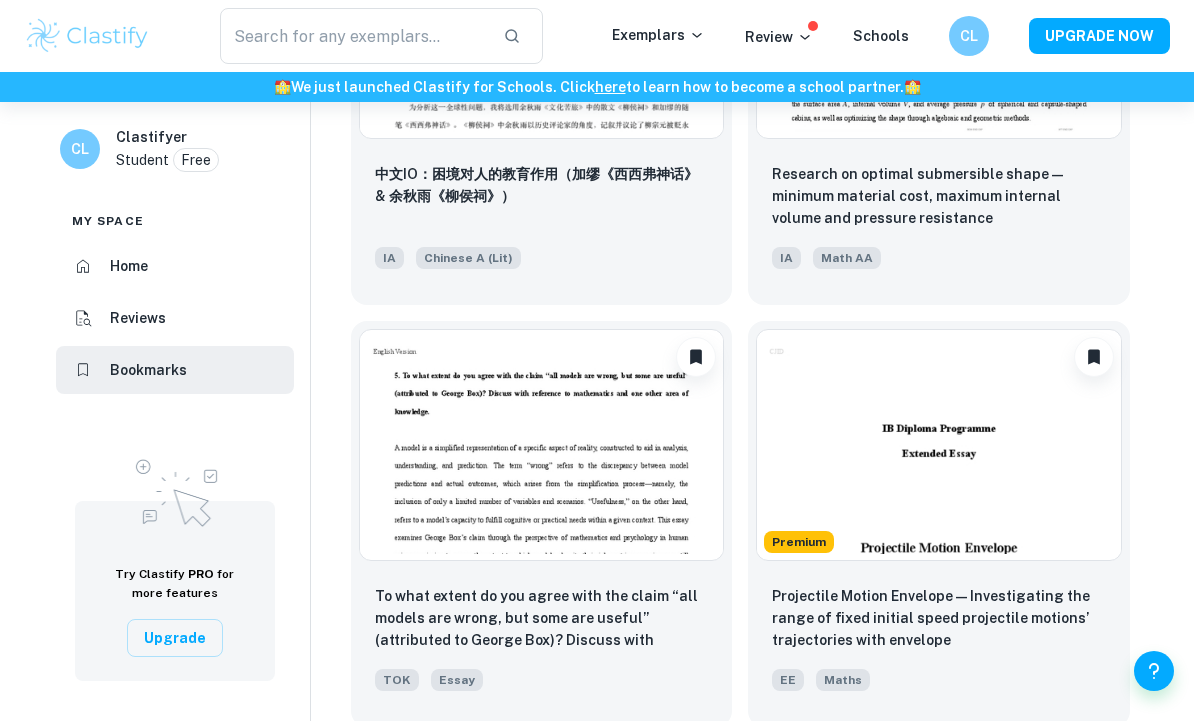 click at bounding box center [542, 445] 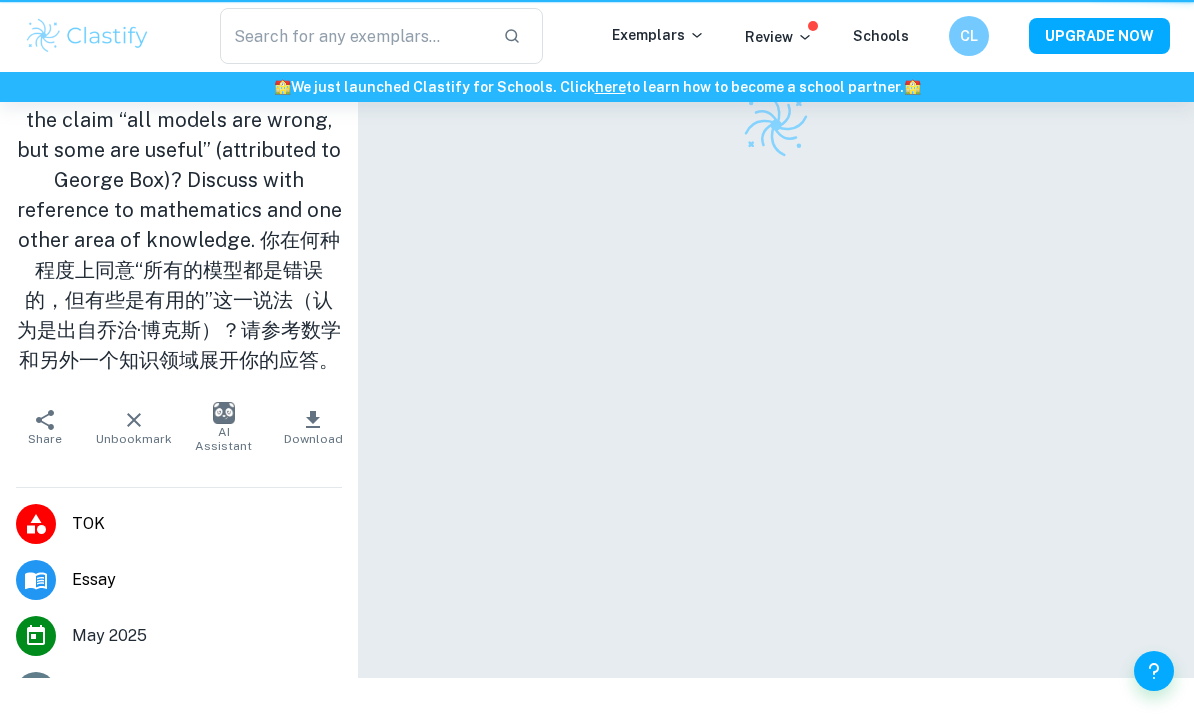scroll, scrollTop: 0, scrollLeft: 0, axis: both 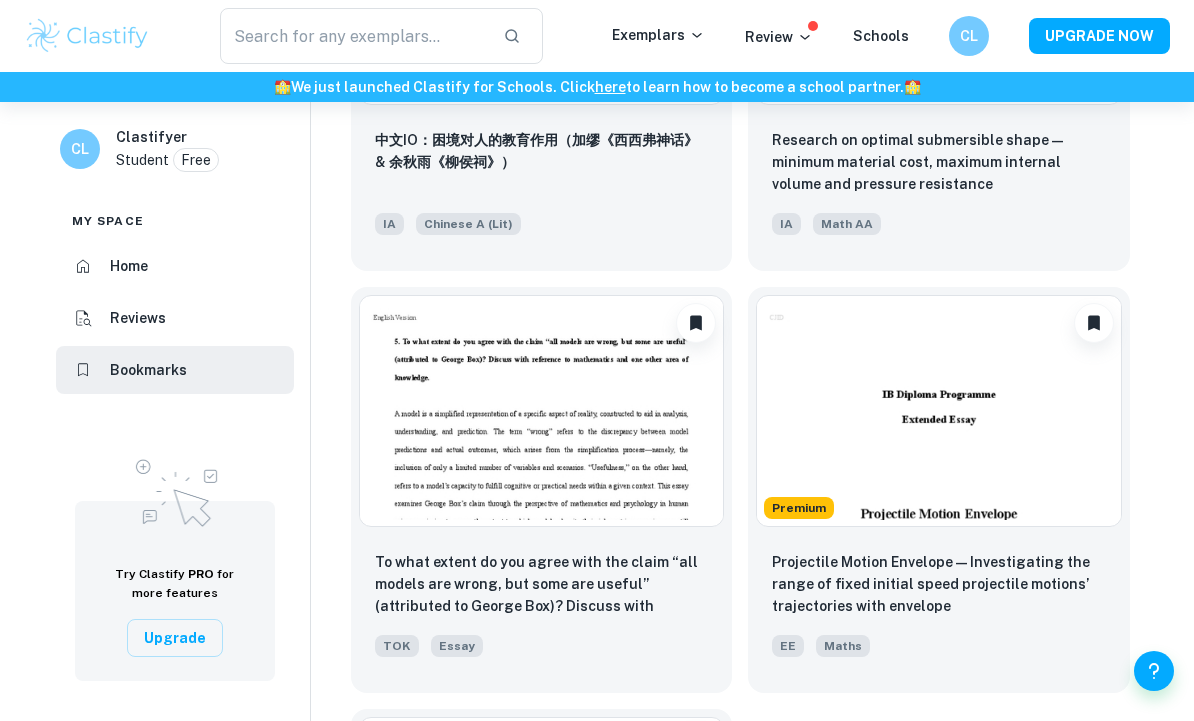 click at bounding box center [939, 411] 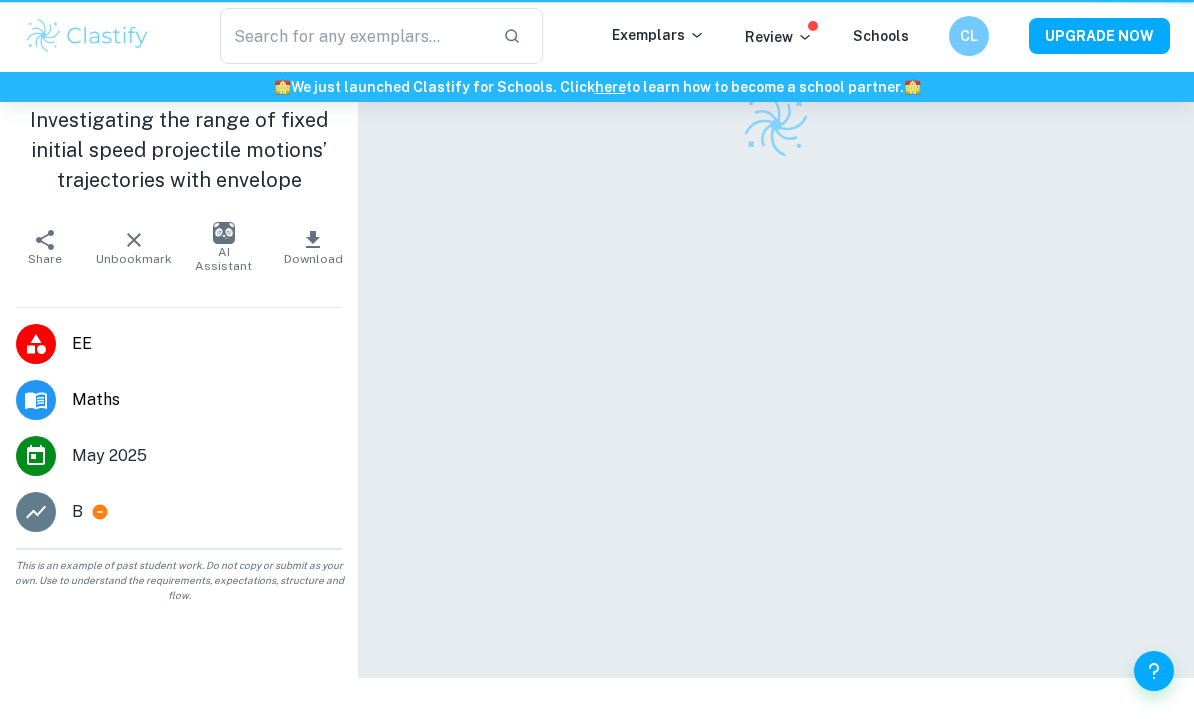 scroll, scrollTop: 0, scrollLeft: 0, axis: both 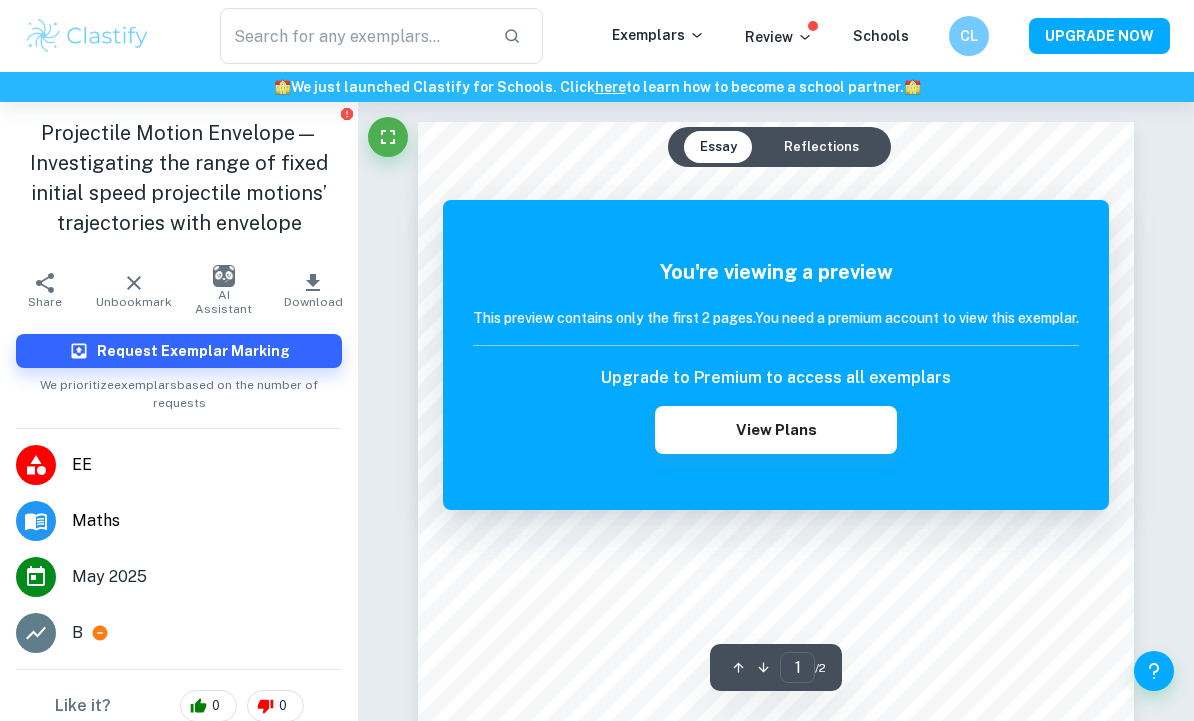 click on "Like it? 0 0" at bounding box center [179, 706] 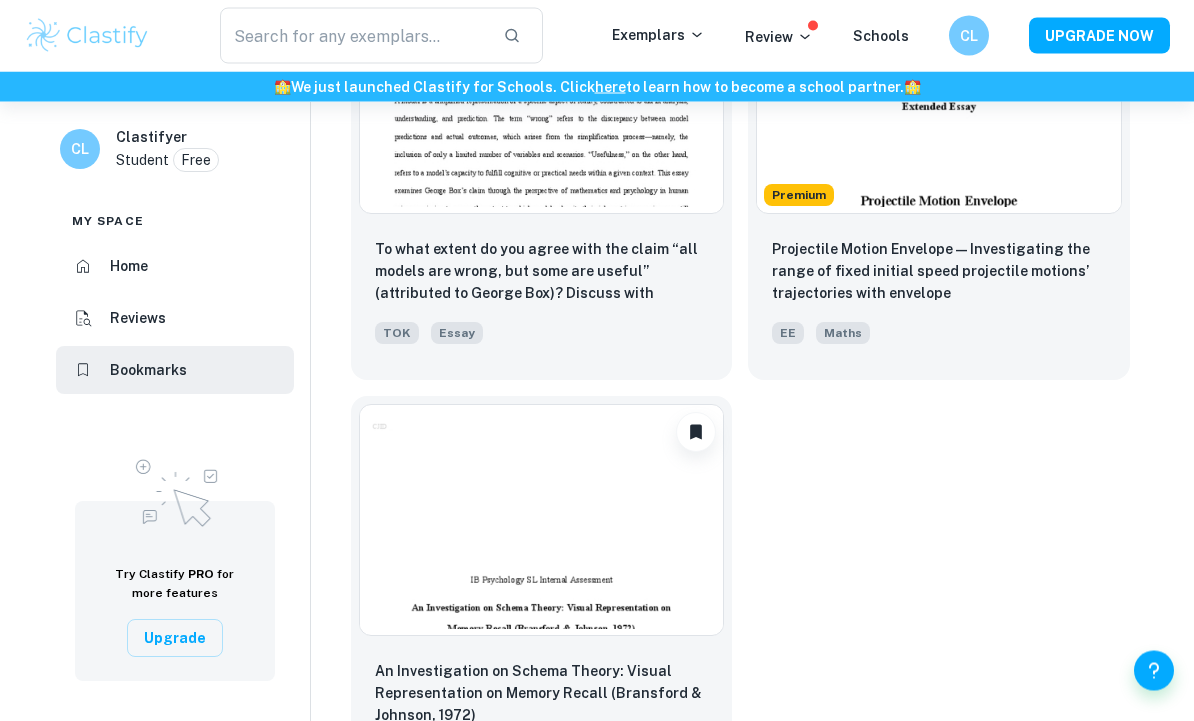 scroll, scrollTop: 1084, scrollLeft: 0, axis: vertical 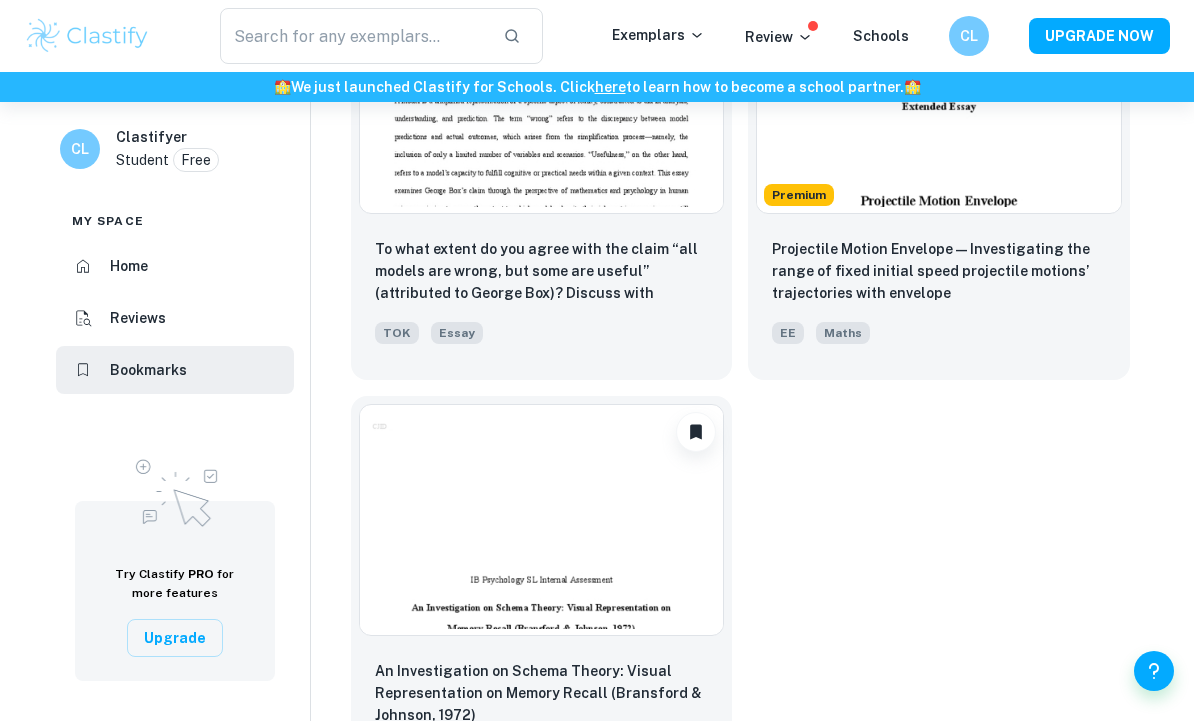click at bounding box center [542, 520] 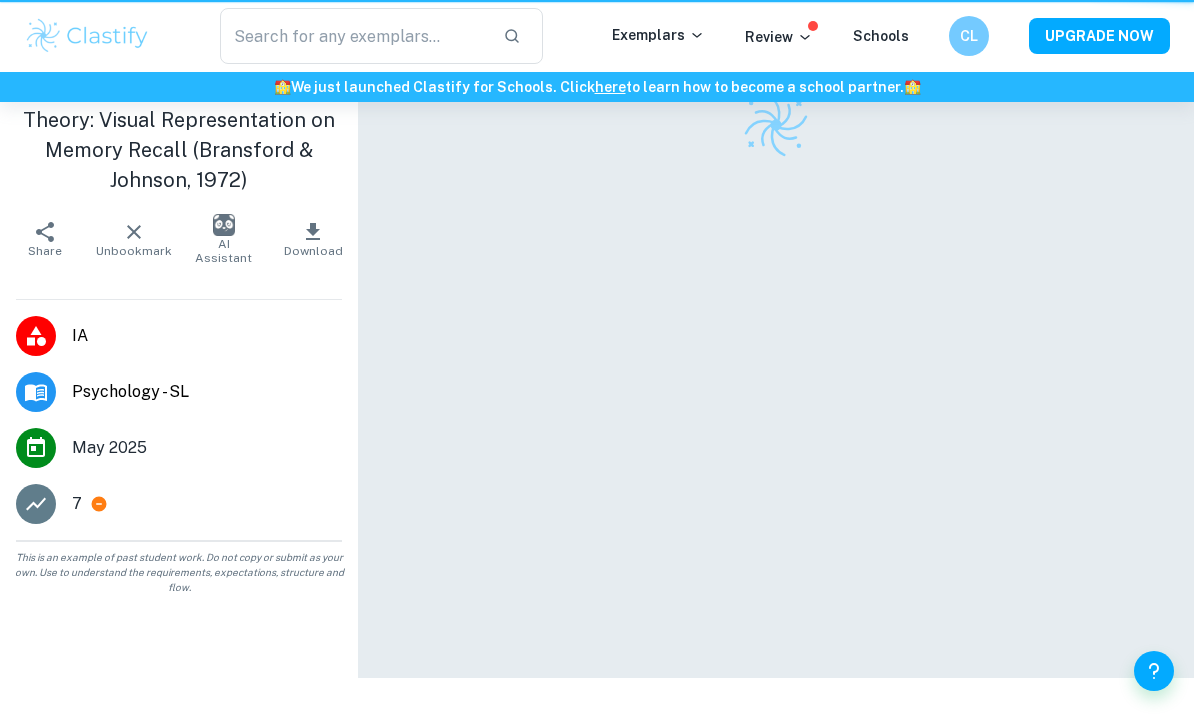 scroll, scrollTop: 0, scrollLeft: 0, axis: both 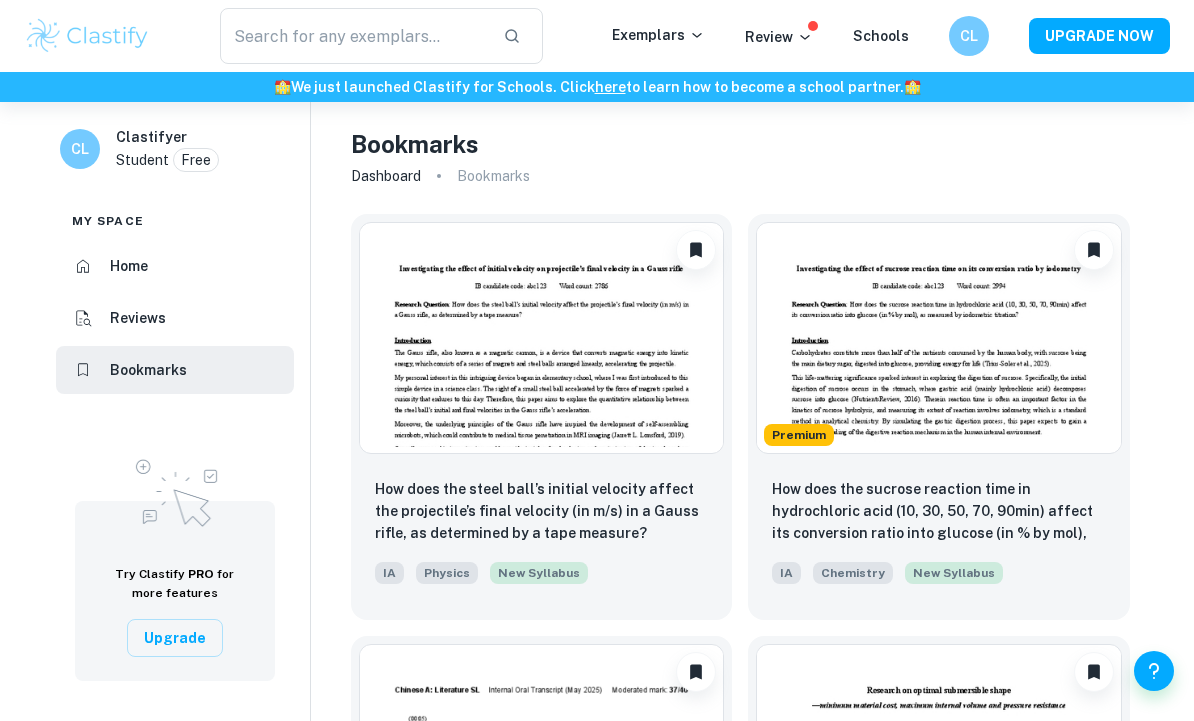 click at bounding box center (542, 338) 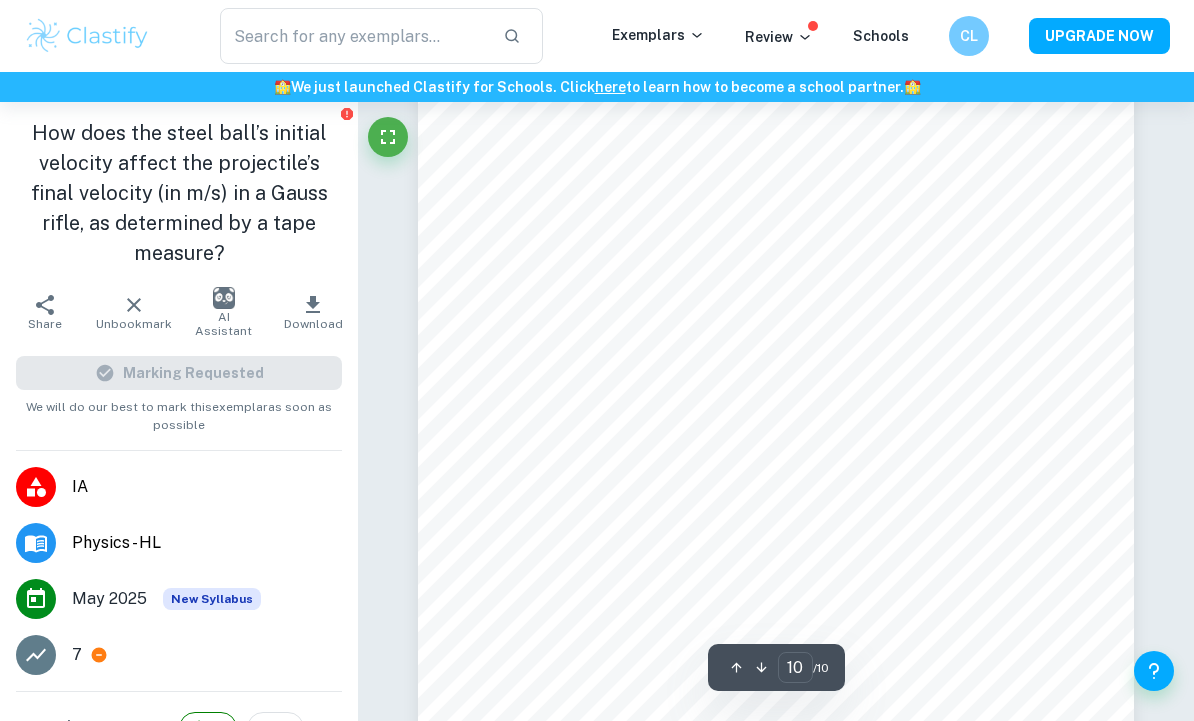 scroll, scrollTop: 9926, scrollLeft: 0, axis: vertical 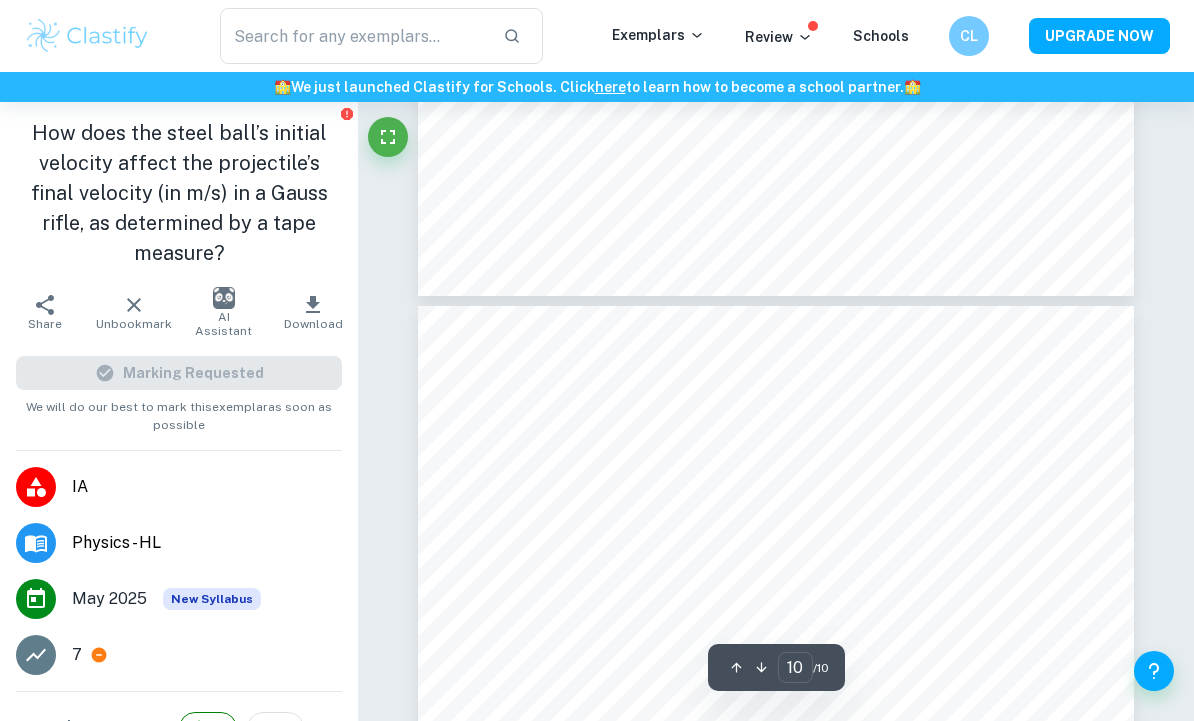 type on "9" 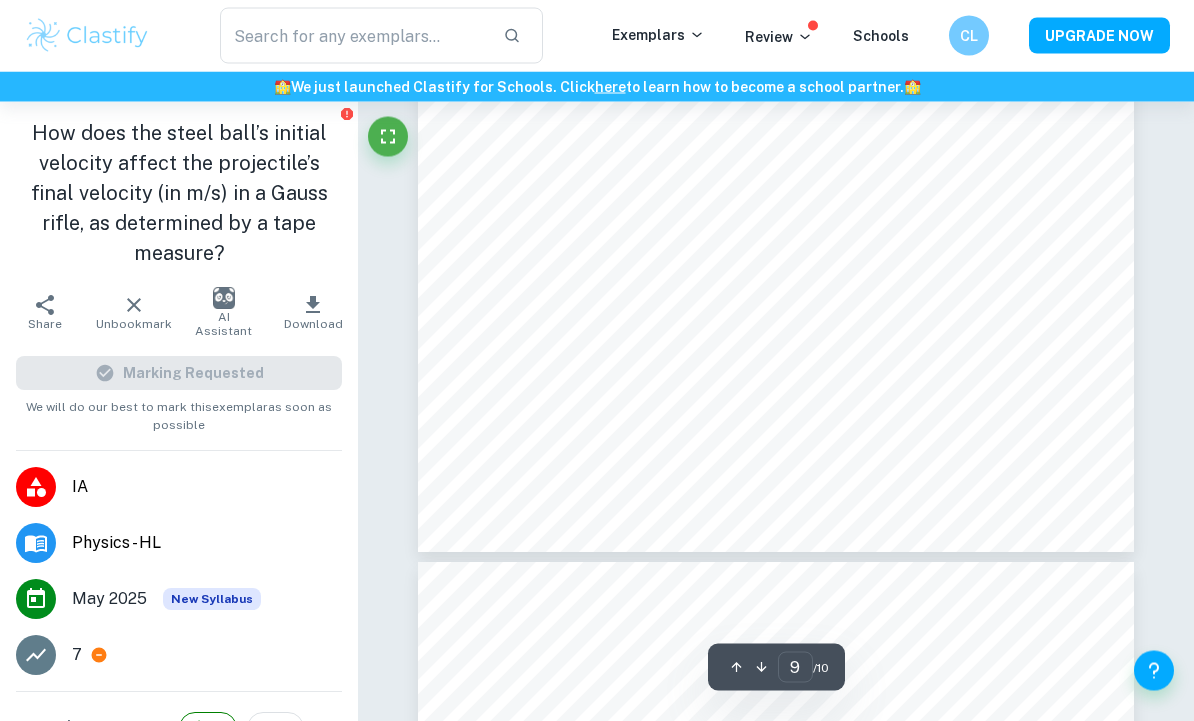 scroll, scrollTop: 9087, scrollLeft: 0, axis: vertical 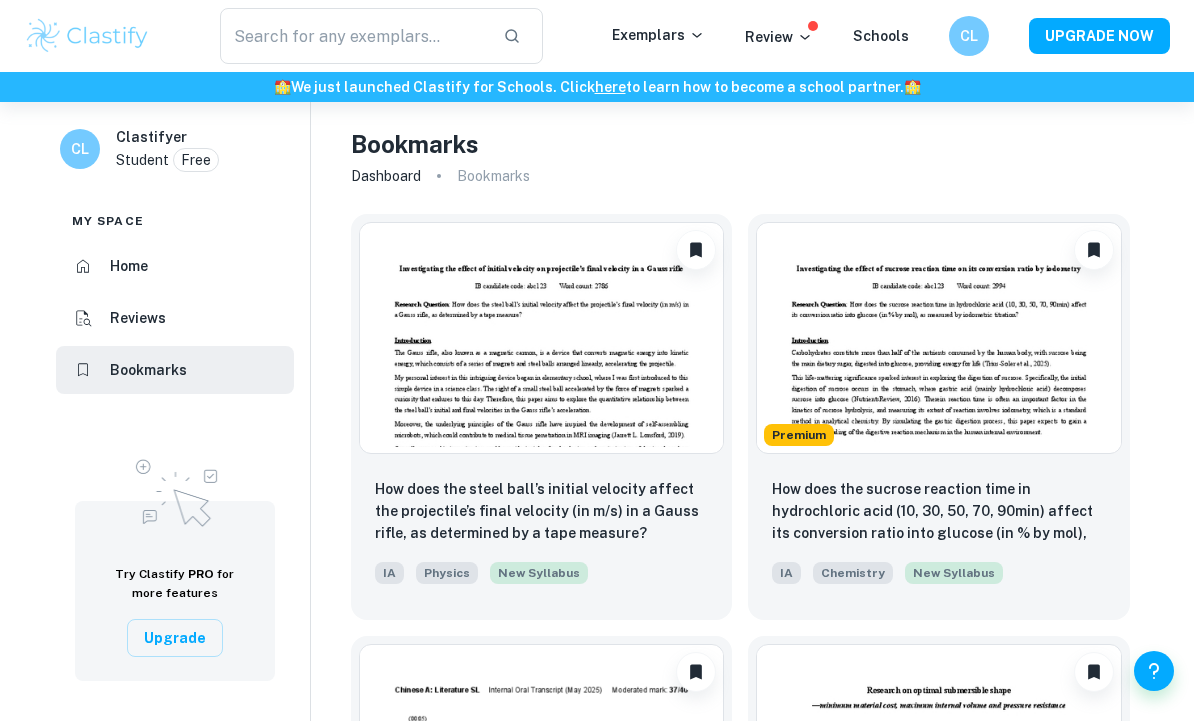 click on "Home" at bounding box center [175, 266] 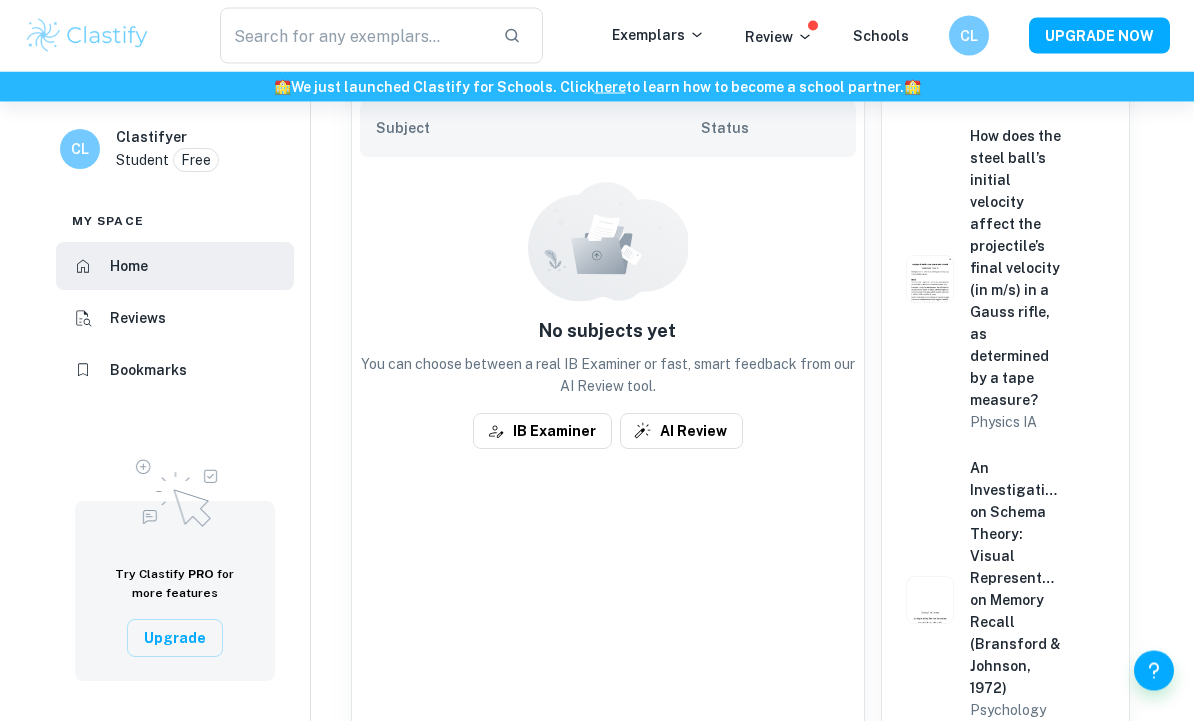 scroll, scrollTop: 485, scrollLeft: 0, axis: vertical 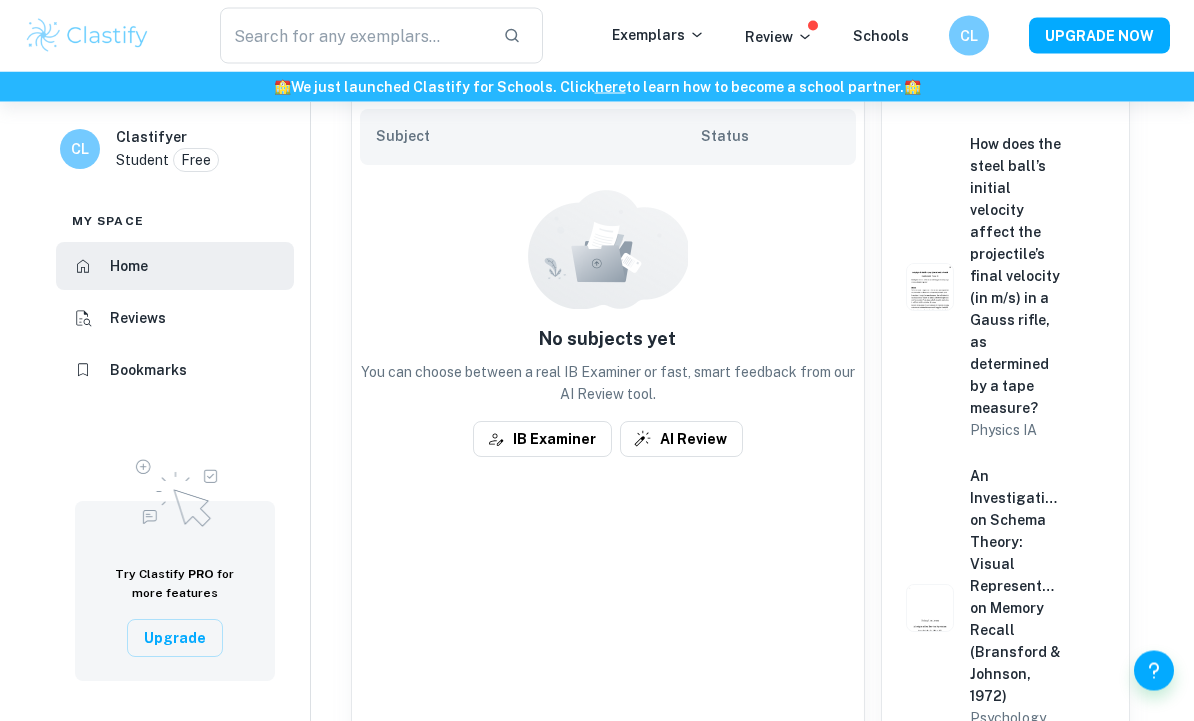click on "Reviews" at bounding box center (138, 318) 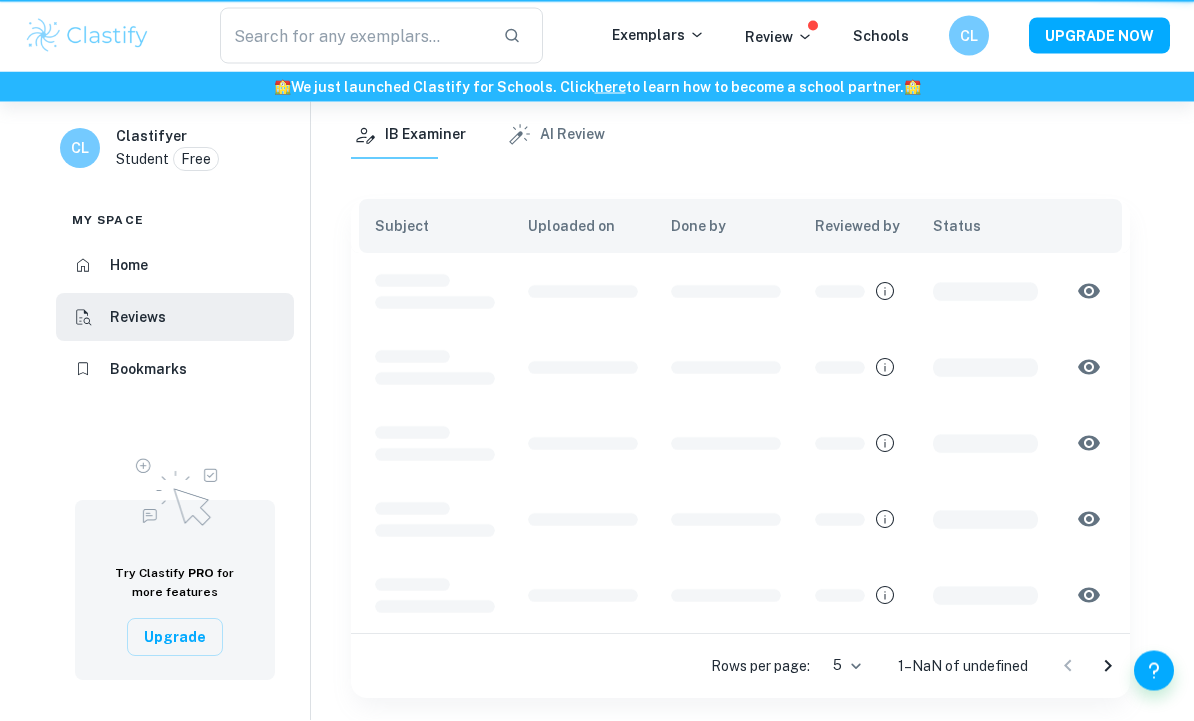scroll, scrollTop: 0, scrollLeft: 0, axis: both 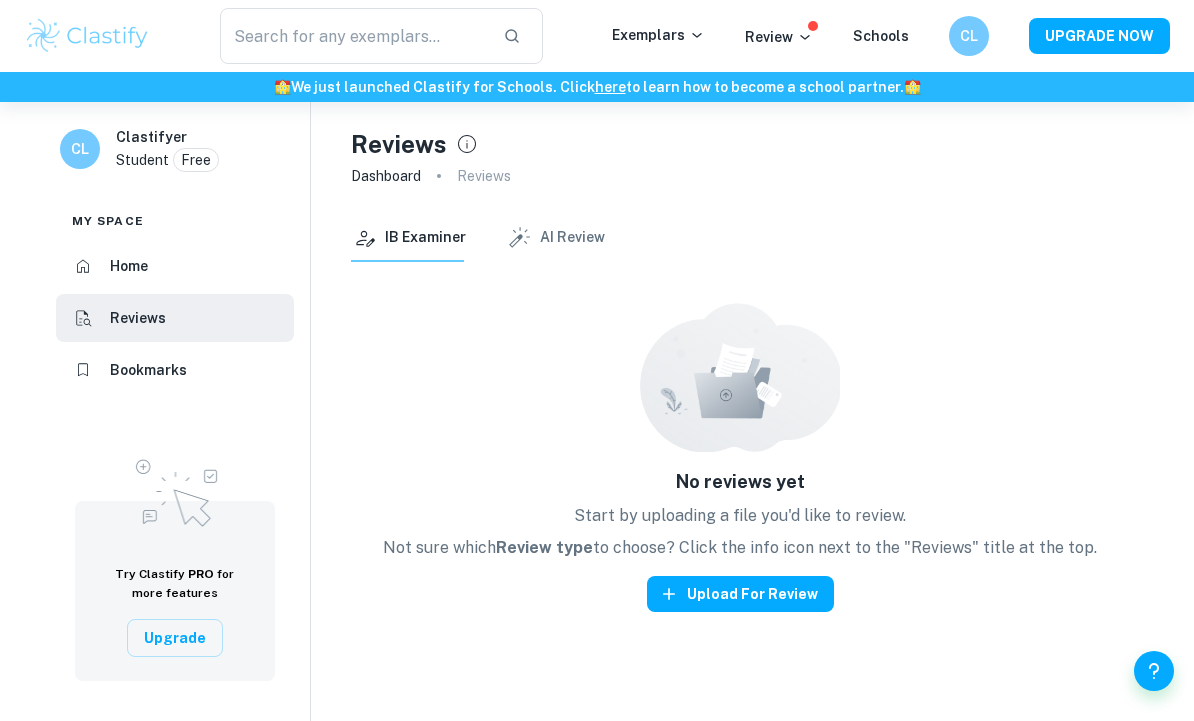 click 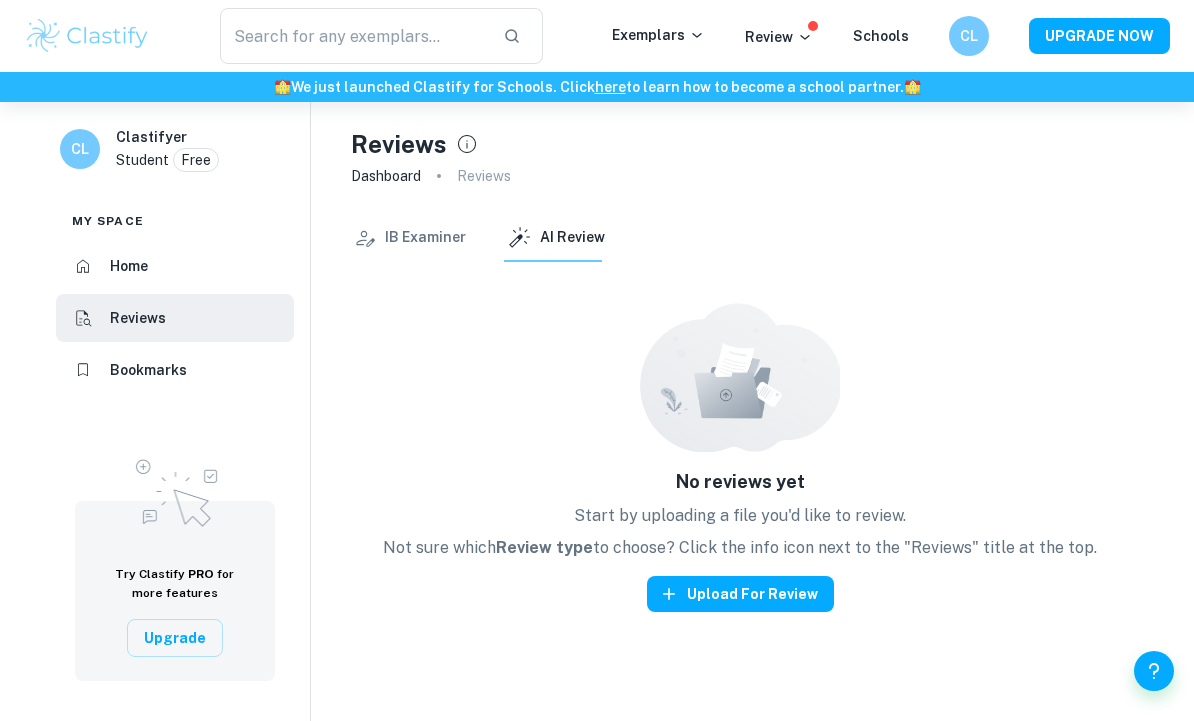 click at bounding box center (740, 377) 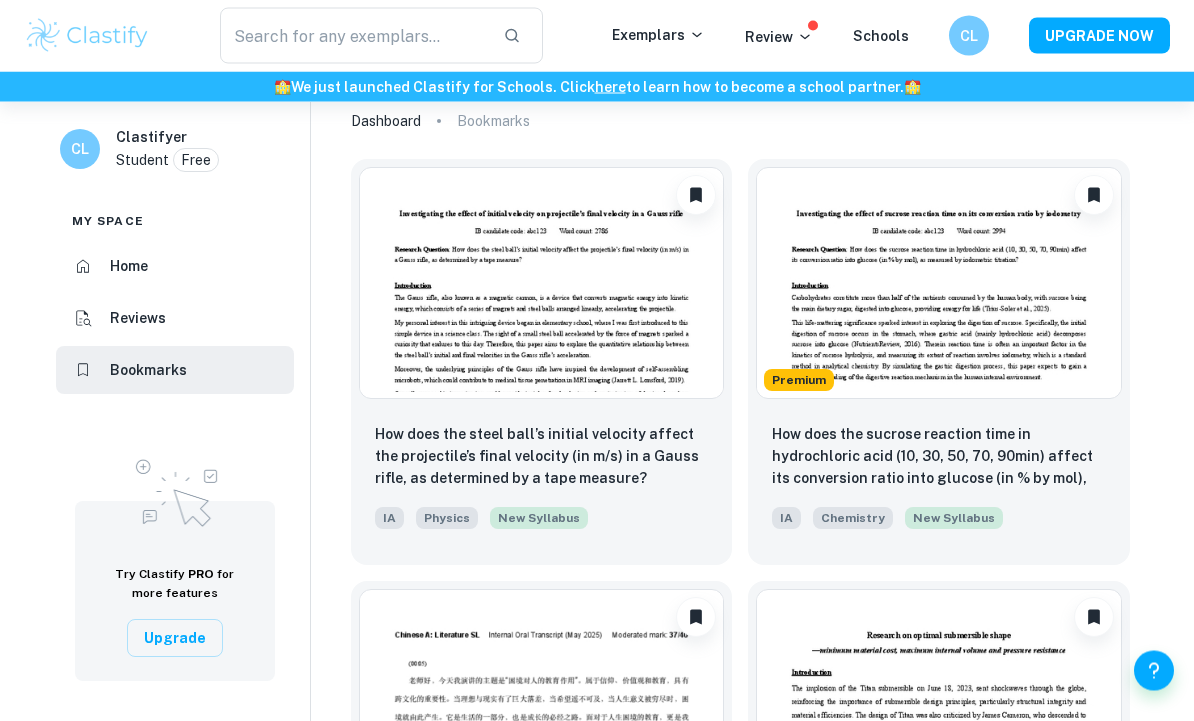 scroll, scrollTop: 55, scrollLeft: 0, axis: vertical 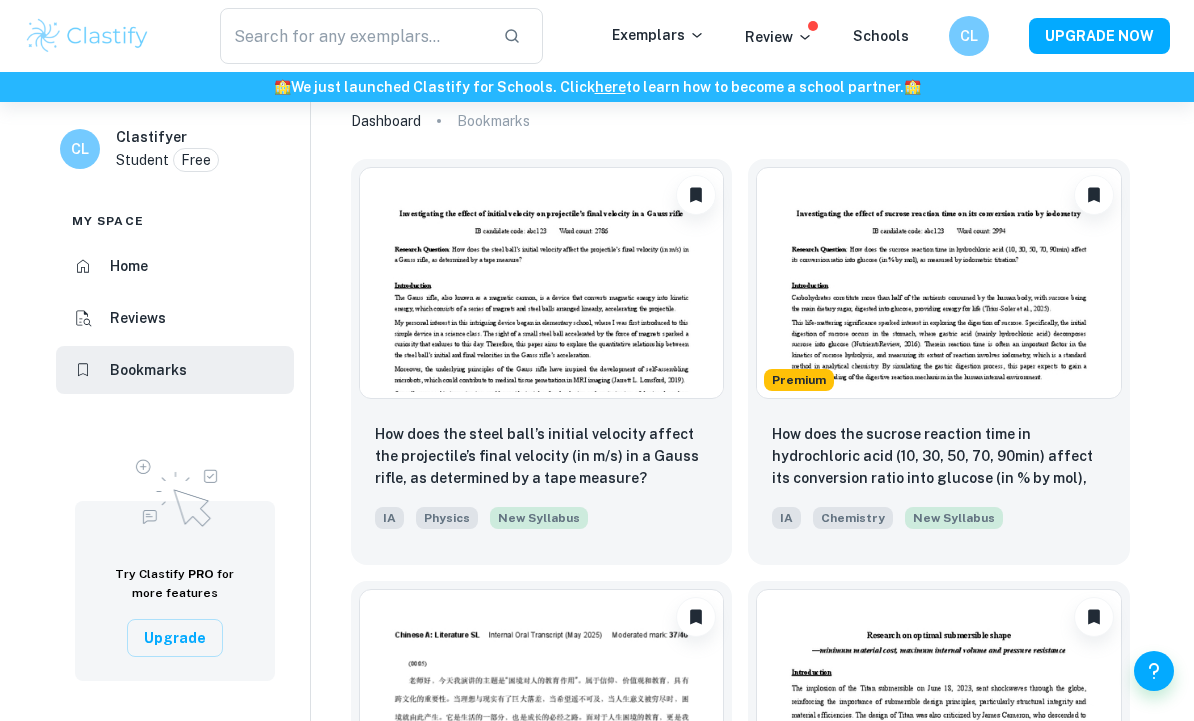 click on "Home" at bounding box center [175, 266] 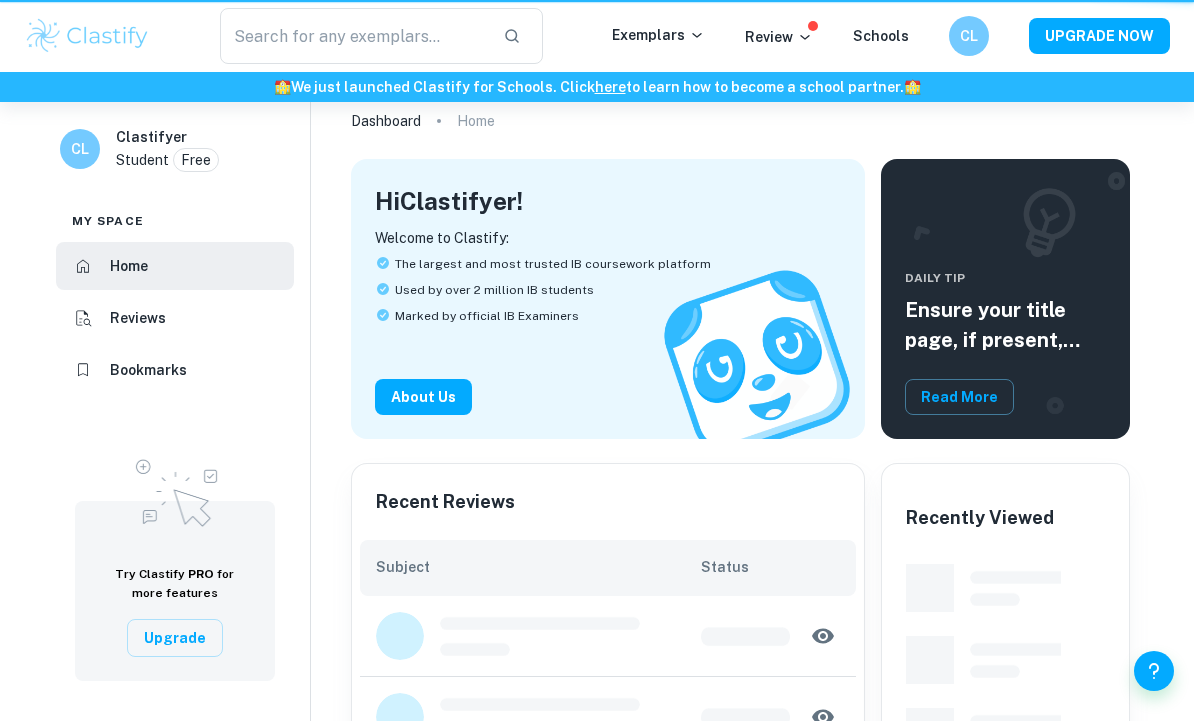 scroll, scrollTop: 0, scrollLeft: 0, axis: both 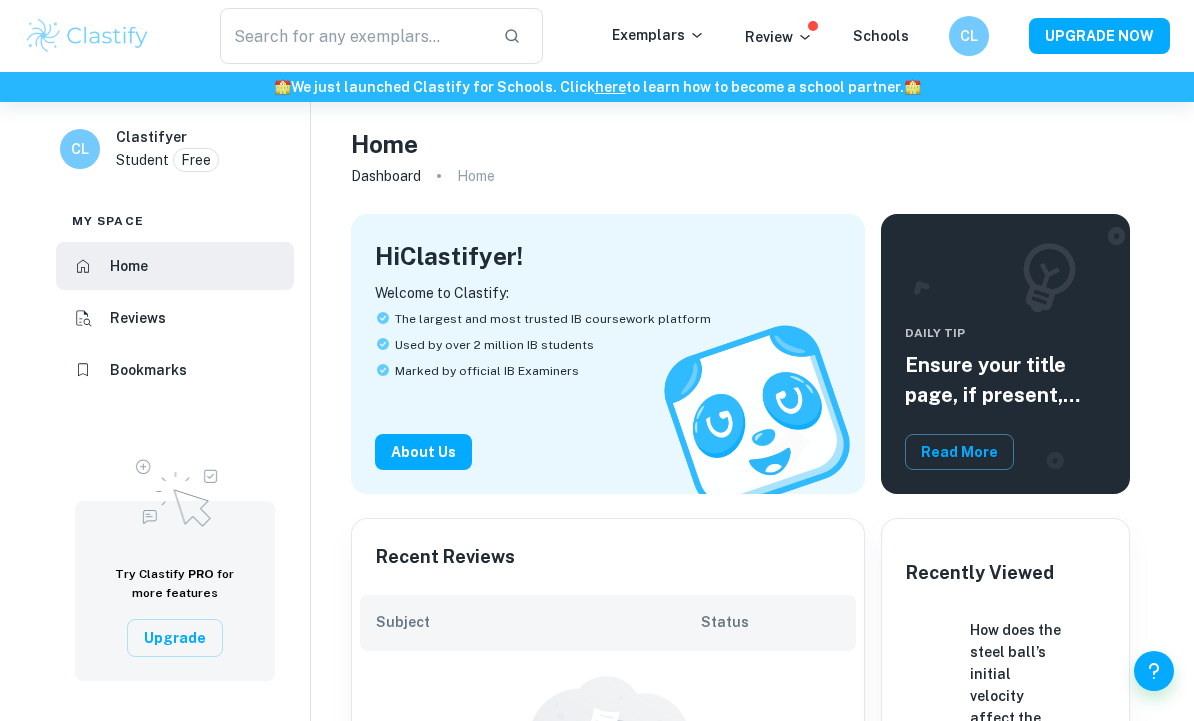 click on "Reviews" at bounding box center [175, 318] 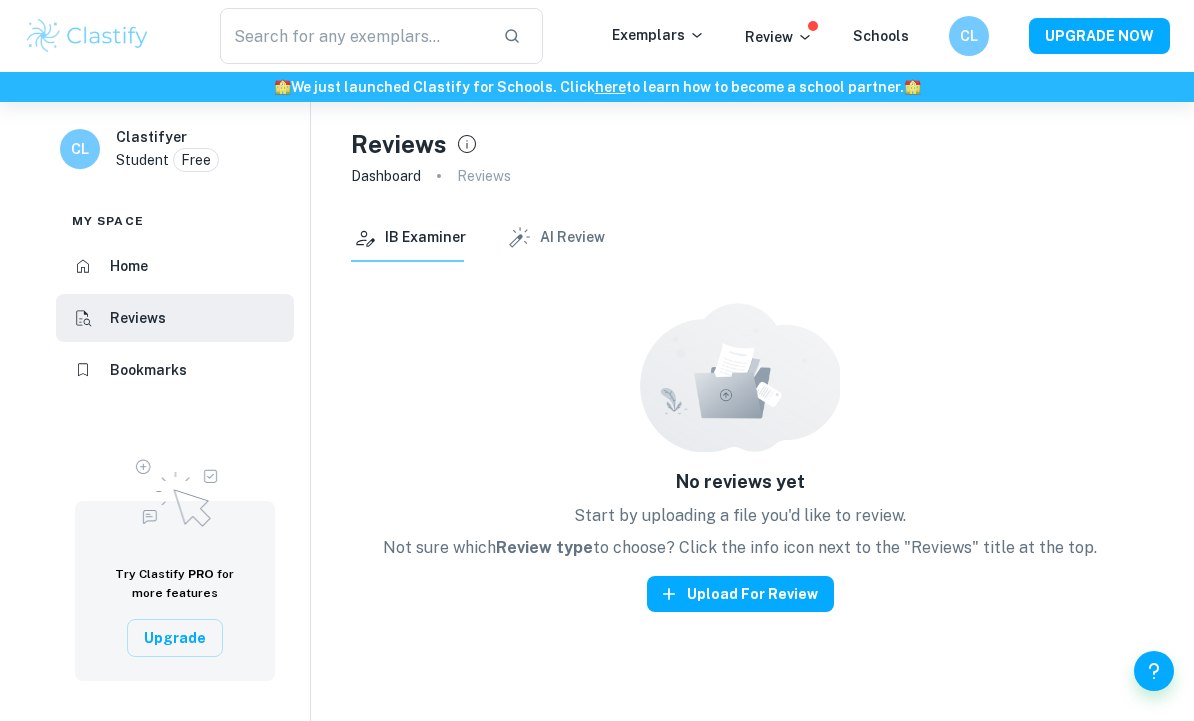 click on "AI Review" at bounding box center [555, 238] 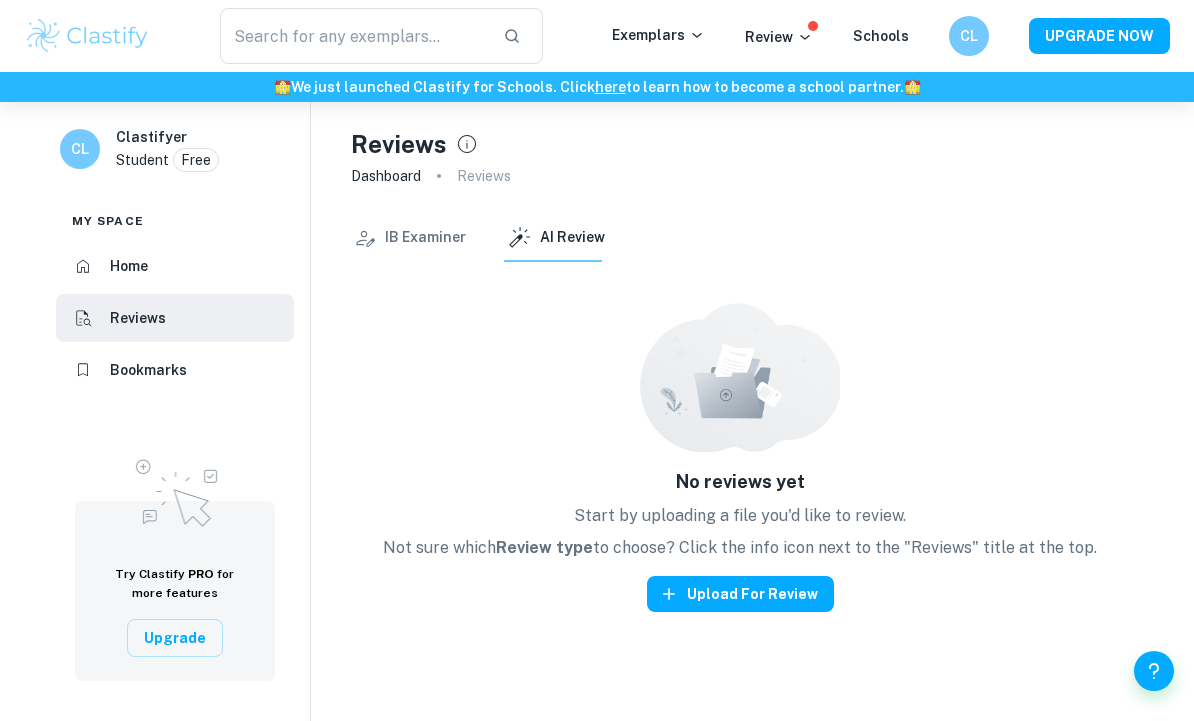 click on "Upload for review" at bounding box center (740, 594) 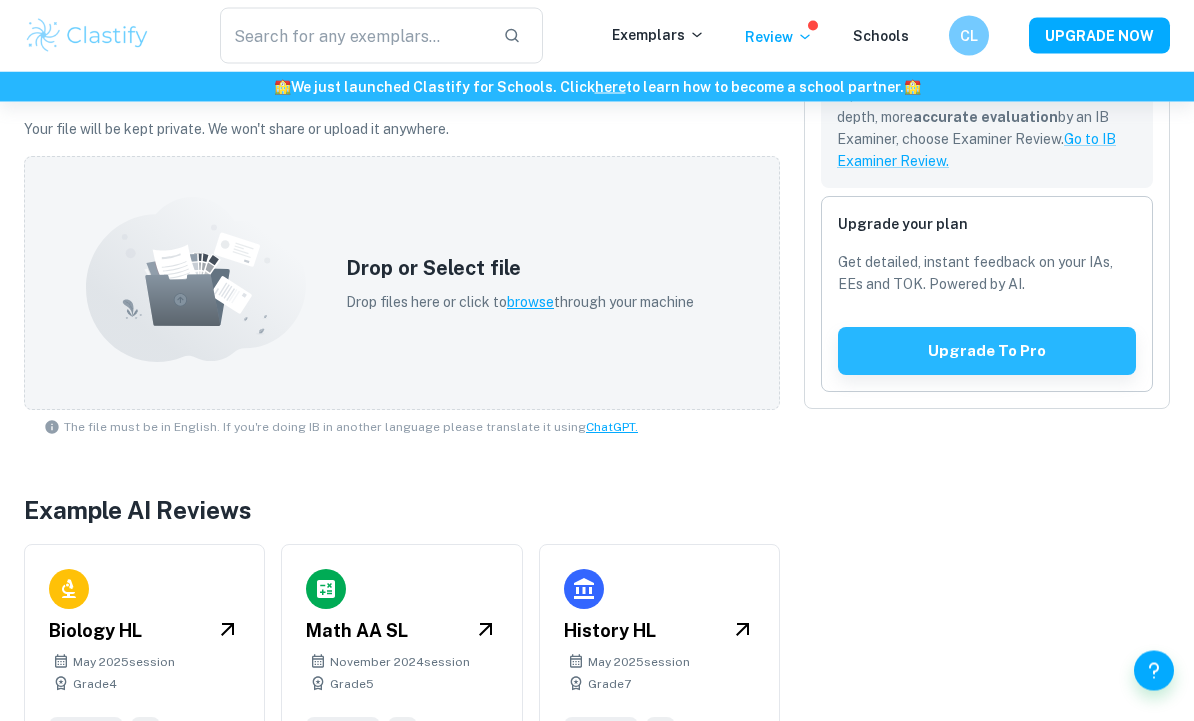 scroll, scrollTop: 583, scrollLeft: 0, axis: vertical 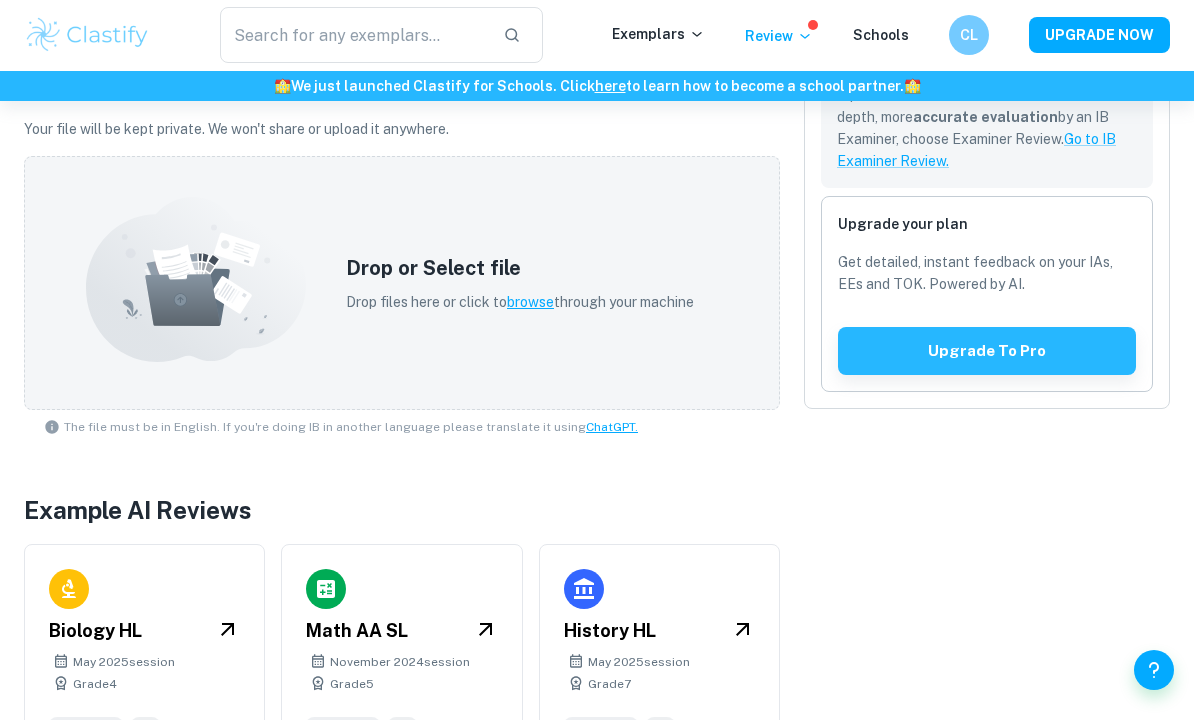 click on "Biology HL May 2025  session Grade  4 AI Review IA" at bounding box center (144, 655) 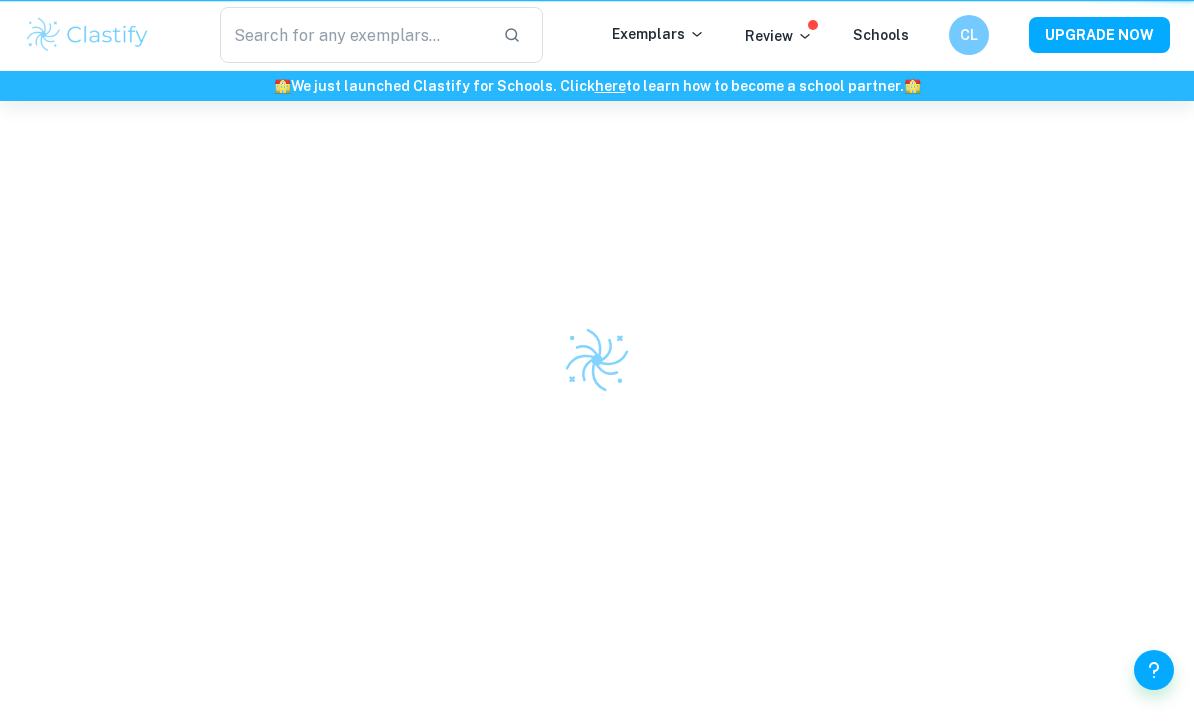 scroll, scrollTop: 0, scrollLeft: 0, axis: both 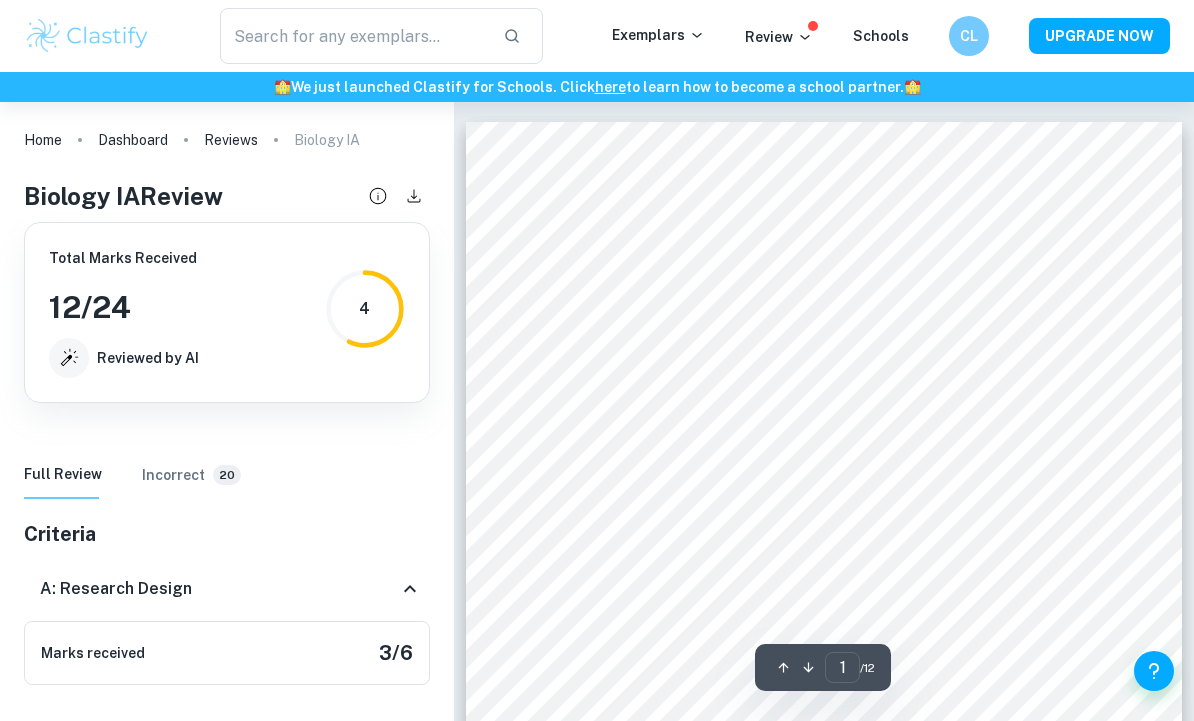 click on "Biology HL Internal Assessment An investigation into the optimum soil conductivity for the growth of Vaccinium myrtillus Word count: 2995 Student code: I: Introduction Research question : Does the relationship between Vaccinium myrtillus and soil conductivity demonstrate an optimum for its growth between the range of 45.7-96.9 μS/m, in a boreal forest on an island, Vässarö in late [MONTH]? Background information Vaccinium myrtillus European blueberries, V. myrtillus (figure. 1) is a small shrub that branches and is found commonly in boreal forests ([LAST NAME], [YEAR]). They are well-adapted to acidic, nutrient-poor soils and thrive in shaded environments, making them a keystone species in Scandinavian ecosystems. Flowering occurs in late [MONTH], with fruit production peaking between [MONTH] and [MONTH] ([LAST NAME], [YEAR]). The plant plays a critical ecological role as both a primary producer and a food source. Its leaves, twigs, and bark are essential for small mammals, while its V. myrtillus V. myrtillus" at bounding box center (824, 628) 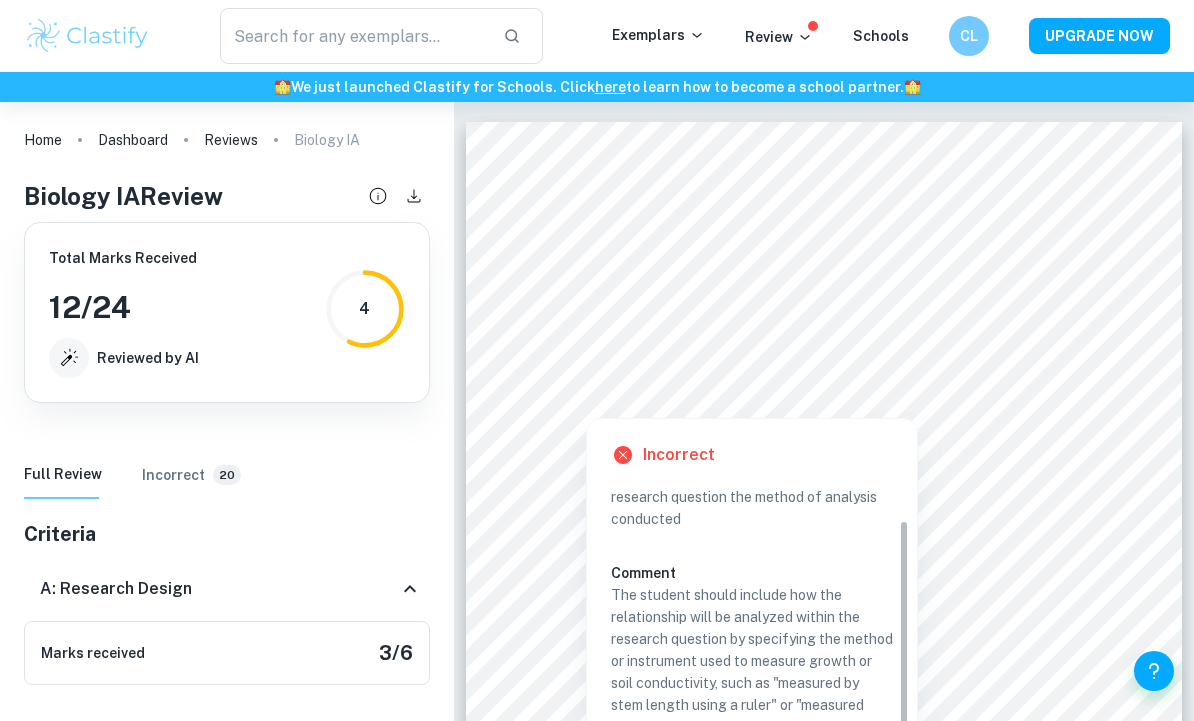 scroll, scrollTop: 41, scrollLeft: 0, axis: vertical 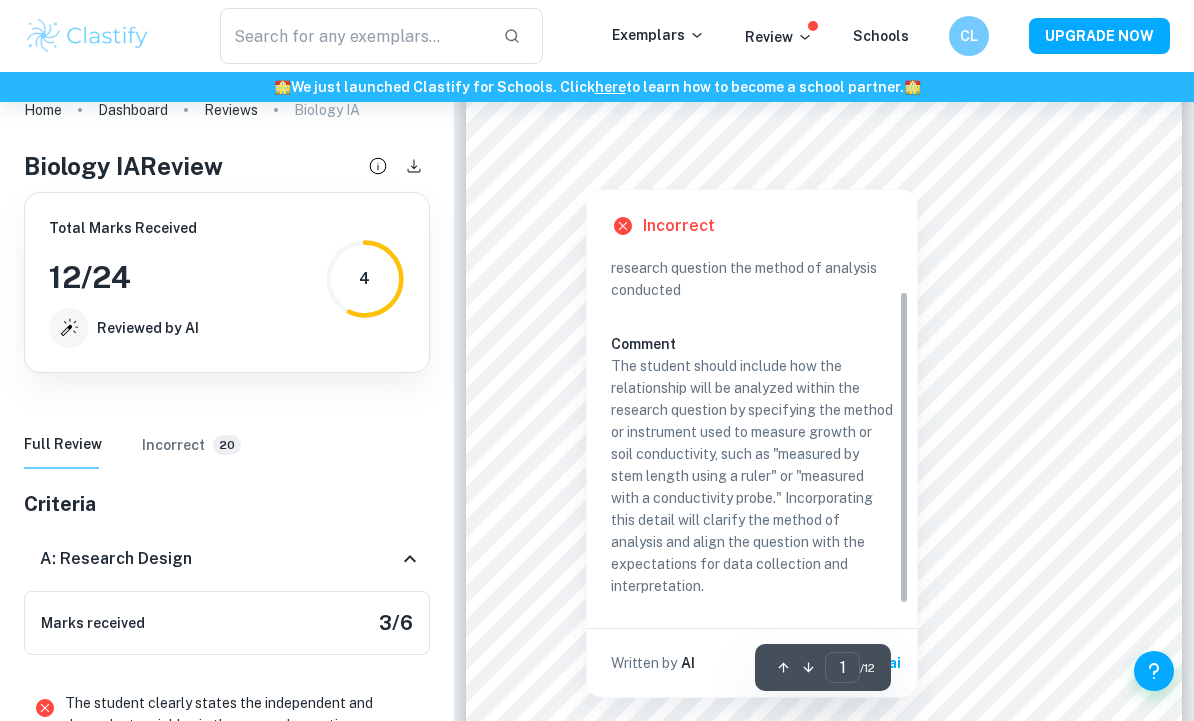 click on "making them a keystone species in Scandinavian ecosystems. Flowering occurs in late spring, with fruit" at bounding box center [808, 358] 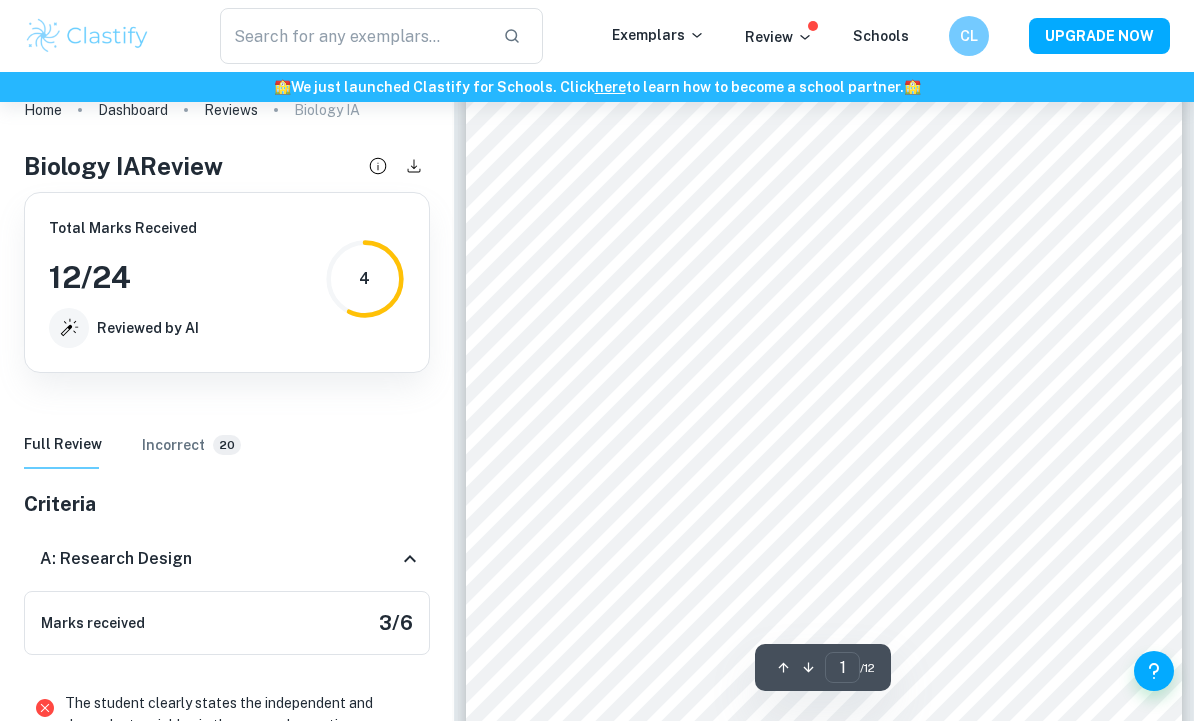 click on "Biology HL Internal Assessment An investigation into the optimum soil conductivity for the growth of Vaccinium myrtillus Word count: 2995 Student code: I: Introduction Research question : Does the relationship between Vaccinium myrtillus and soil conductivity demonstrate an optimum for its growth between the range of 45.7-96.9 μS/m, in a boreal forest on an island, Vässarö in late [MONTH]? Background information Vaccinium myrtillus European blueberries, V. myrtillus (figure. 1) is a small shrub that branches and is found commonly in boreal forests ([LAST NAME], [YEAR]). They are well-adapted to acidic, nutrient-poor soils and thrive in shaded environments, making them a keystone species in Scandinavian ecosystems. Flowering occurs in late [MONTH], with fruit production peaking between [MONTH] and [MONTH] ([LAST NAME], [YEAR]). The plant plays a critical ecological role as both a primary producer and a food source. Its leaves, twigs, and bark are essential for small mammals, while its V. myrtillus V. myrtillus" at bounding box center (824, 399) 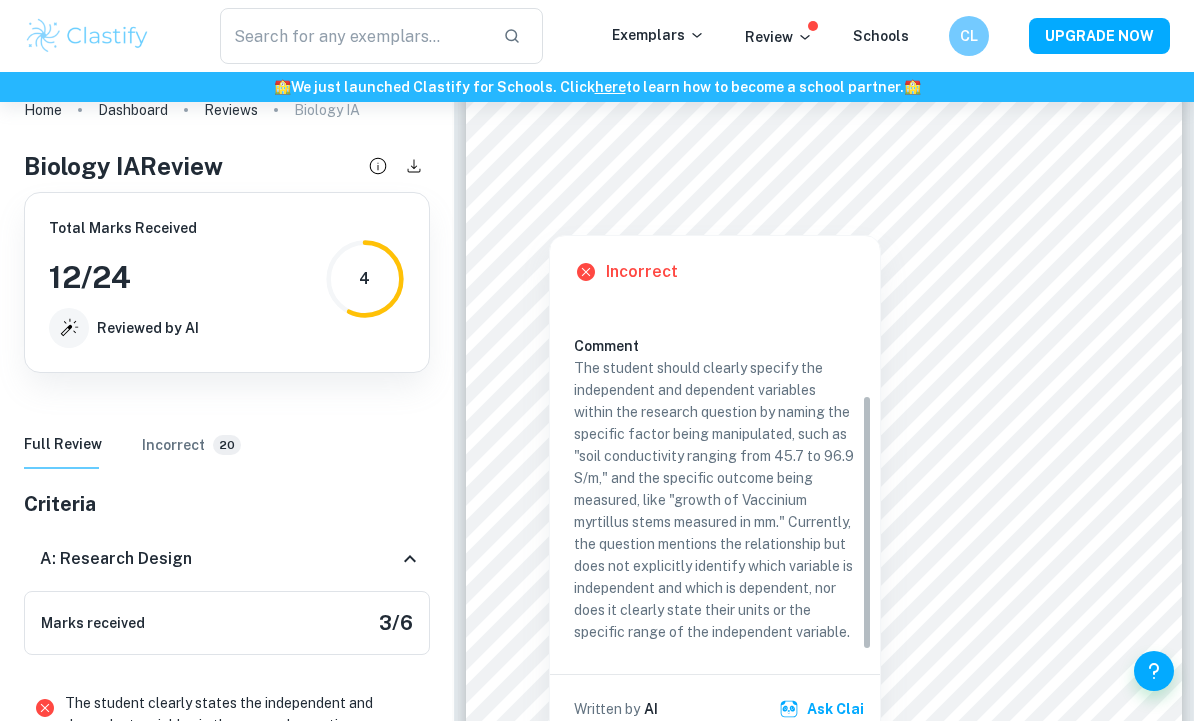 scroll, scrollTop: 129, scrollLeft: 0, axis: vertical 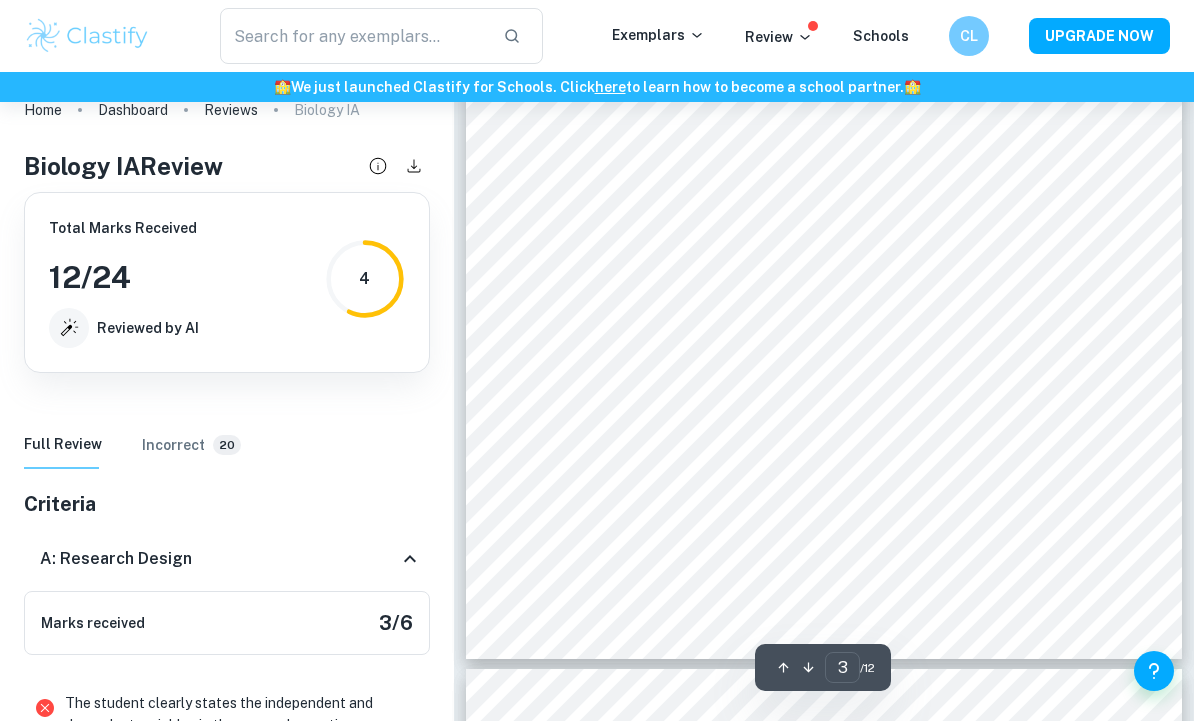 click on "Figure 3. Demonstration of what stem to measure (Good Studio, [YEAR]) Experimental Hypothesis (H 1 ) Soil conductivity affects growth of V. Myrtillus significantly, forming an U-shaped graph that shows the optimum soil conductivity for its growth. Null Hypothesis (H 0 ) Soil conductivities do not affect growth of V. Myrtillus. It will be tested on the significance level of p=0.05. Risk Assessment Type of risks Level Safety measure Ticks, mosquito and other insects Medium Insect repellent spray was used throughout data collection in the forest. Clothes worn to forest always covered the whole body, not exposing any skin. Plastic gloves were worn while collecting soil samples. Getting lost High A map was carried, and teachers were notified about the location we would be going to. I also went with a partner, always. Injury High Dangerous areas in the forest such as near cliffs, deep body of water were avoided. Environment/ethics Type Description Environmental Minimizing Ethical Ethical" at bounding box center [824, 153] 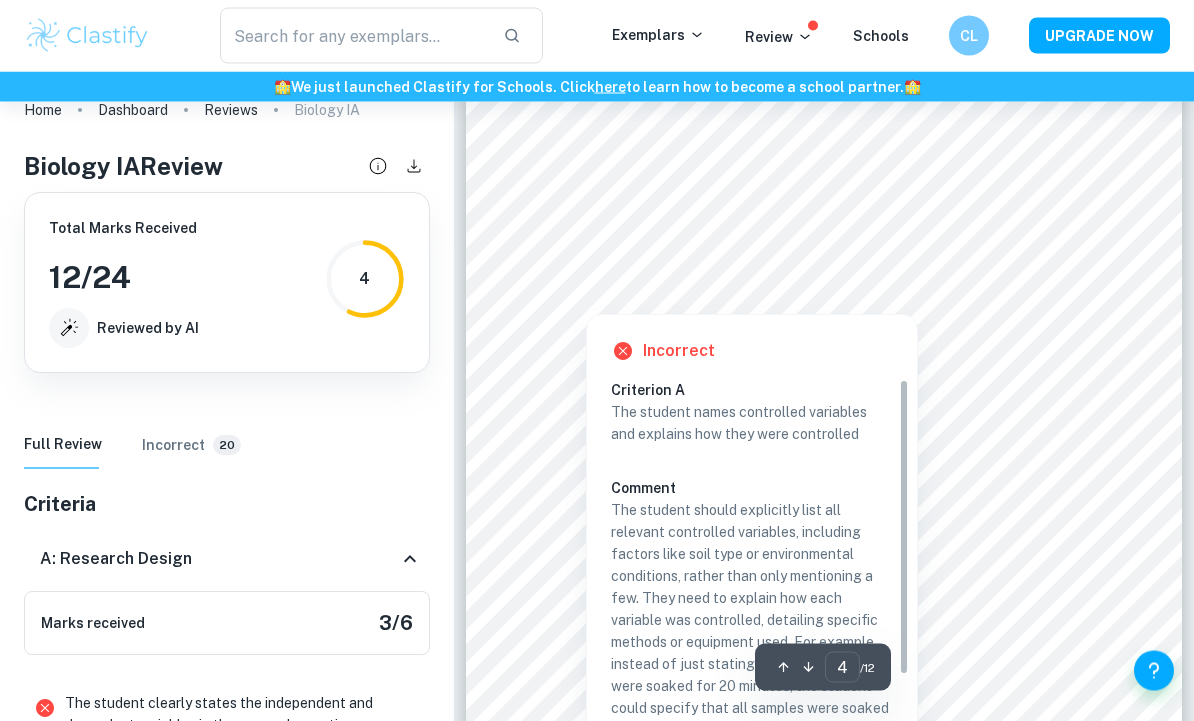 scroll, scrollTop: 3141, scrollLeft: 0, axis: vertical 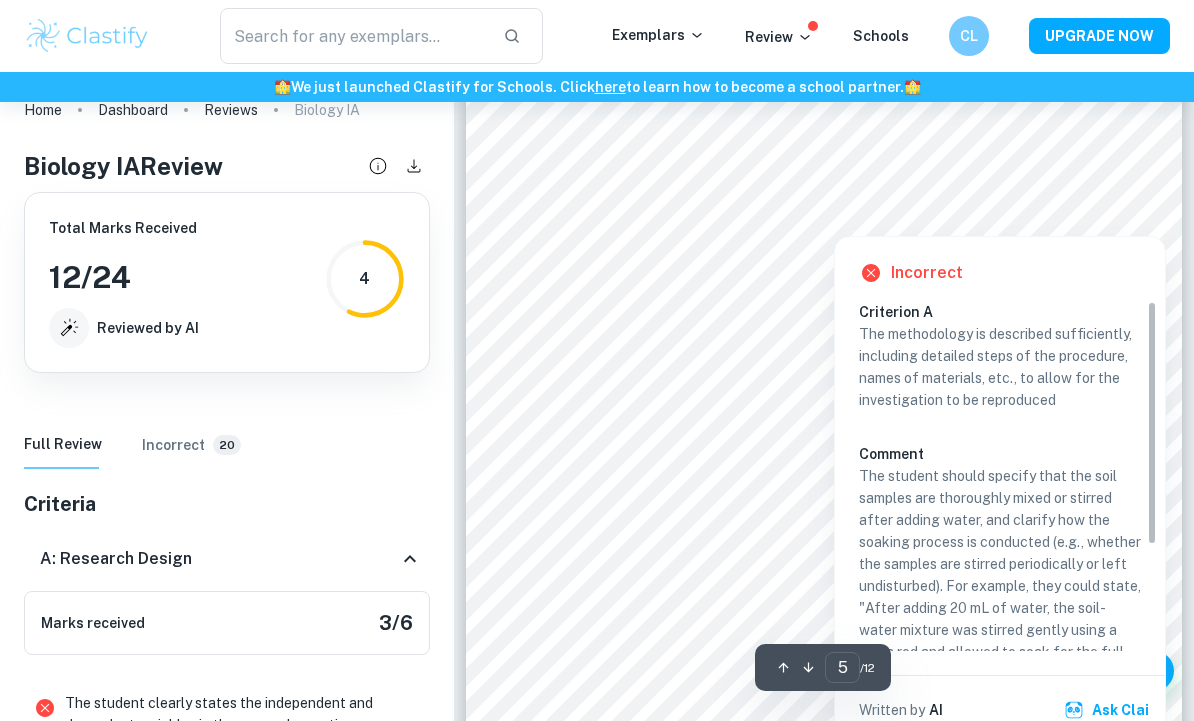 click on "Procedure 1: Preparation 1.1 Number the 10 paper cups 1 to 10. 2: Field work 2.1 Create a 20x10m sample site by placing the 20m measuring tape. Sample site is suitable as long as it is relatively flat and the ground is all covered with blueberry plants. 2 of the sites are shown in figure 4 and 5. 2.2 Record the latitude and longitude of the location. 2.3 Randomly generate 2 numbers, one ranging 0-10, another 0-20 using a random number generator. 2.4 Place the quadrant in the generated coordinate, sample the blueberry plant closest to the middle quadrant. 2.5 Take soil samples from where the root of the sample plant is using a shovel, and measure the soil temperature from the place the soil sample was taken. This step is shown in figure 7. 2.5 Take the stem at the highest position on the plant to the nearest shoot. Put this in the cup with its soil sample. 3: Data collection 3.1 Measure out 5g from each soil sample and add 20 ml of water to each. Let it soak for 20 minutes. This step is shown as in figure 6." at bounding box center [824, 382] 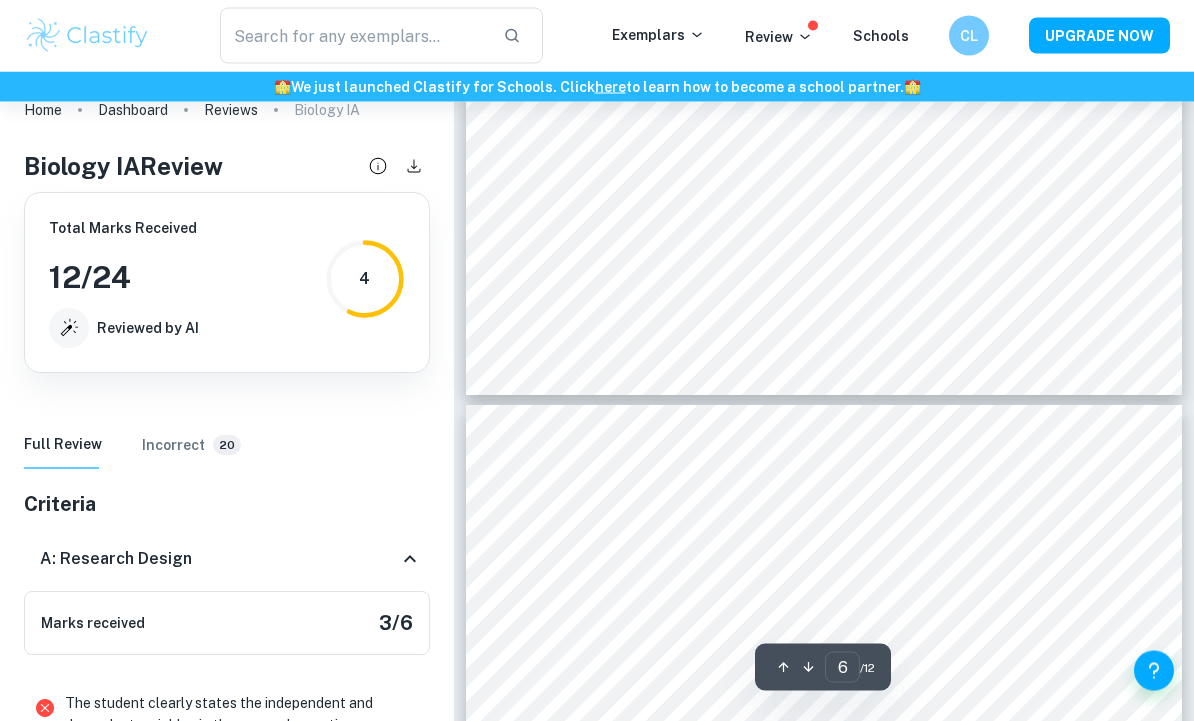 scroll, scrollTop: 5849, scrollLeft: 0, axis: vertical 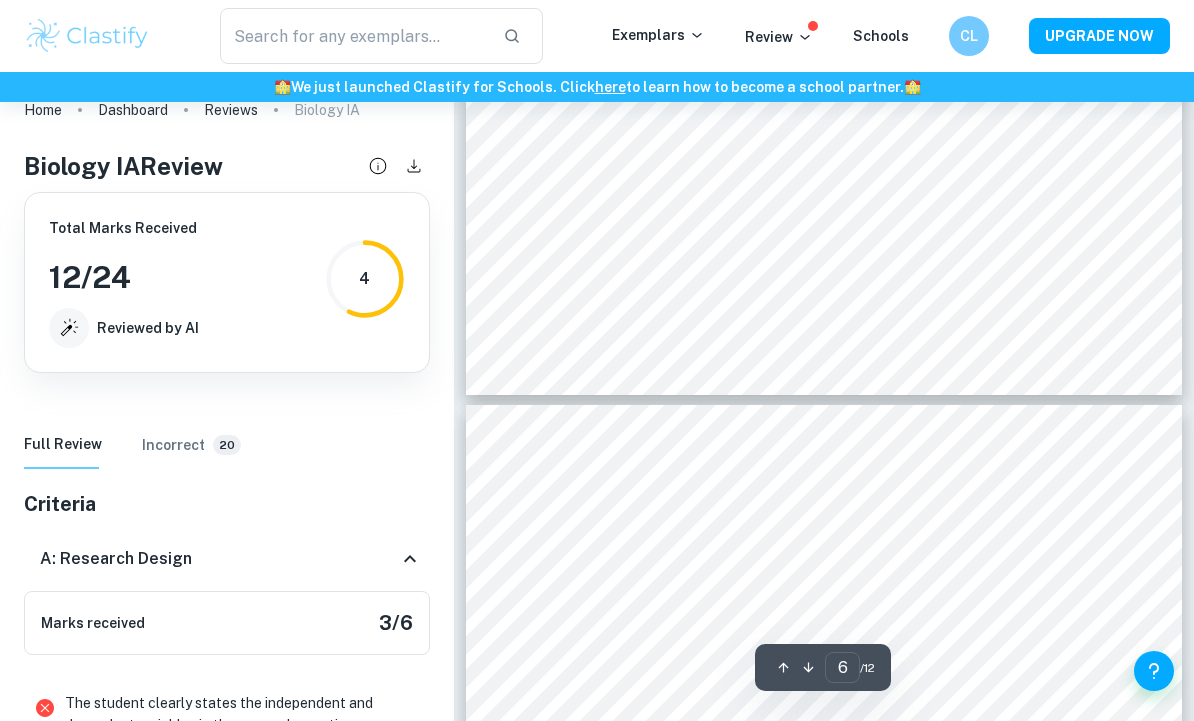 click on "Graph was produced using all raw data points therefore no variability is represented on the graph (no error bars)." at bounding box center [831, 309] 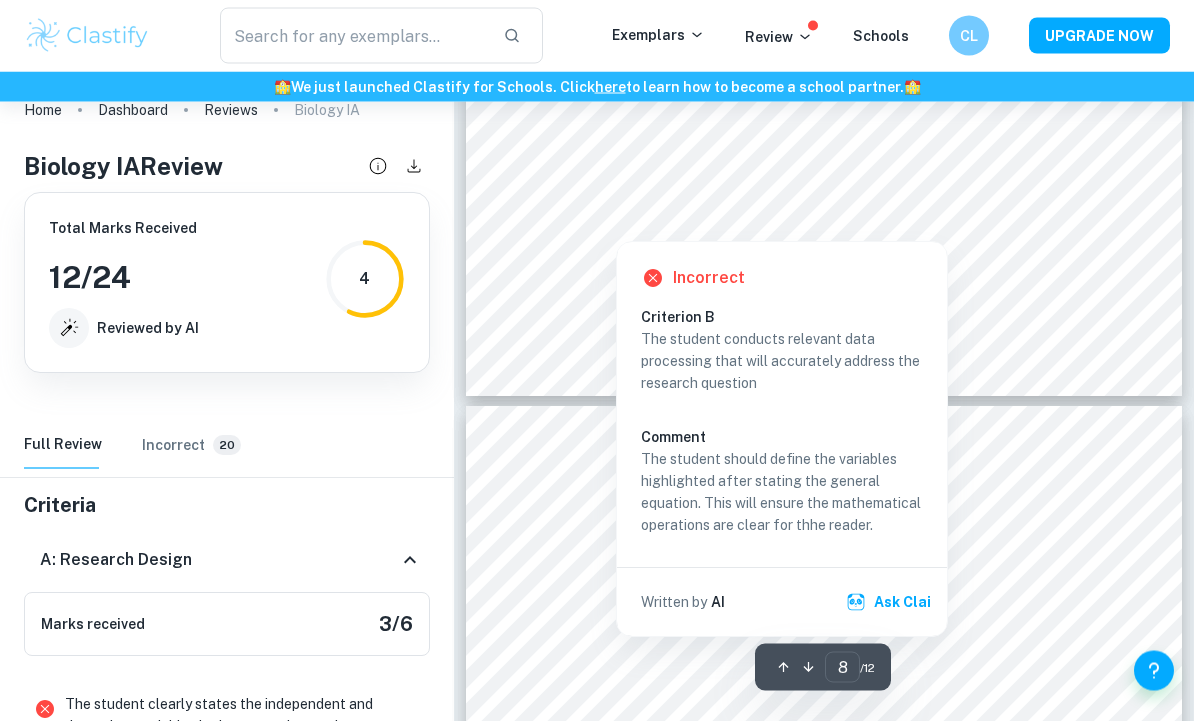 scroll, scrollTop: 7892, scrollLeft: 0, axis: vertical 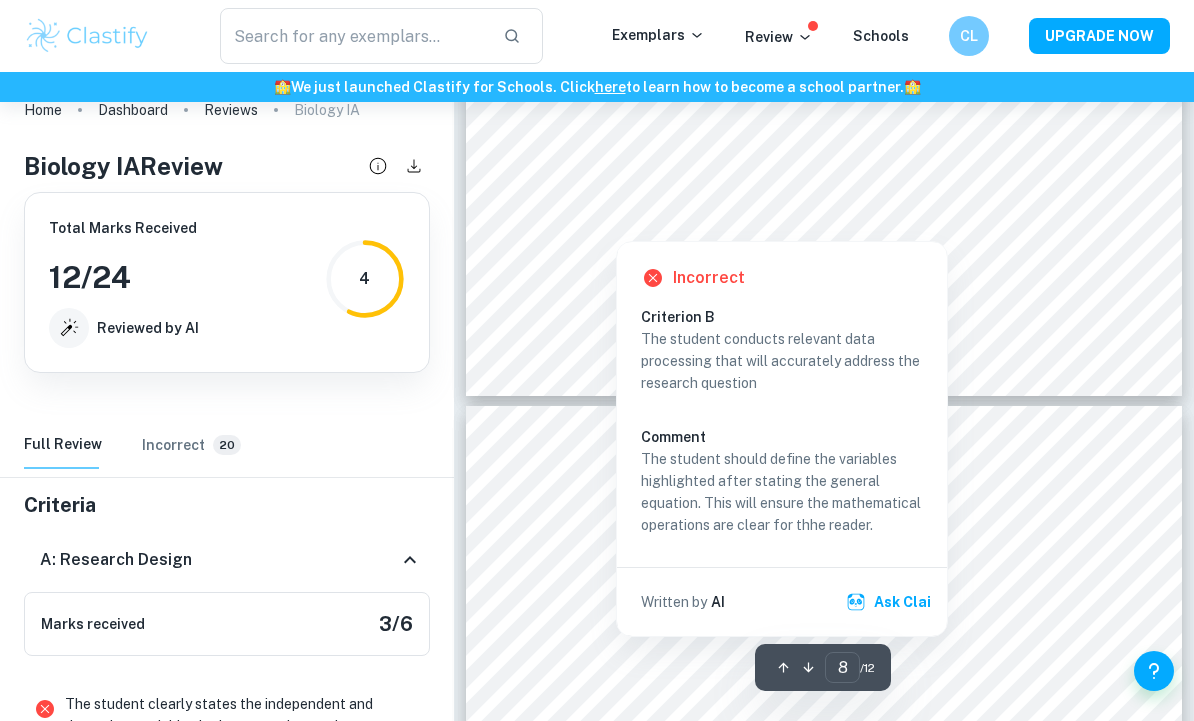 click on "Graph 2. Stem length against soil conductivity, with line of best fit drawn for 2 parts of the data Line 1 Range: 45.7 〜 74.3 μS/m R-value: 0.62 Critical value: 0.423 ( Table of Critical Values: Pearson Correlation , [YEAR]) As the value is greater than 0.5, this calculated value indicates a strong, positive correlation. In addition, it is greater than the critical value, making this correlation statistically significant. Line 2 Range: 76.7 〜 96.9 μS/m R-value: -0.29 Critical value: 0.374 ( Table of Critical Values: Pearson Correlation , [YEAR]) There appears to be a weak negative correlation. The R value is less than the critical value, which means that the correlation is not statistically significant according to Pearson's test. Formula 1: Finding the vertex 𝑥 = −𝑏 2𝑎 = −0.554 2(−0.000367) = 75. 4768 − 0. 000367(754. 768) 2 − 0. 554(754. 768) − 157 = 52. 071 Formula 2: Calculating R value 𝑟 = Σ(𝑋 − 𝑀𝑥)(𝑌 − 𝑀𝑦) Σ(𝑋 − 𝑀𝑥) 2 2 =" at bounding box center [824, -110] 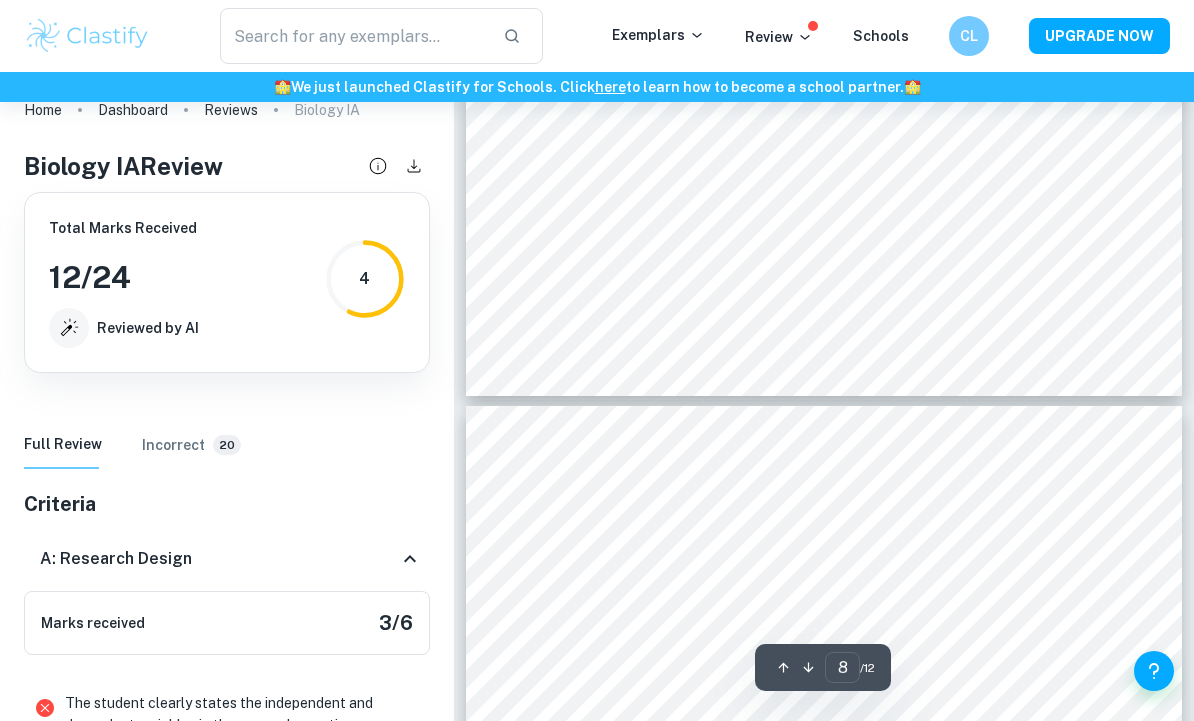 click on "Data uncertainty and outlier discussion Data collected for stem length (±1 mm) and soil conductivity (±10 μS/m) include measurement uncertainties that can influence the precision of the result. The conductivity measure uncertainties could potentially affect the vertex of the graph, shifting the optimum soil conductivity. Similarly, measurement uncertainties in stem length could obscure minor variations in the stem length, which could be the cause for the line 2 non-significance. There are visible outliers in the scatter plot, for example (64.9, 24), (89.0, 78) and (93.8, 10), which may represent environmental interference or experimental error. These outliers can be the reason why line-2 was found non-significant, therefore the Grubbs’ Test was performed. Assuming that it followed a normal distribution, both stem length and soil conductivity were tested (GraphPad, [YEAR]). No statistical outlier was found, at a significant level of 0.05. Results are shown in figure 8 and 9. IV: Discussion" at bounding box center (824, 912) 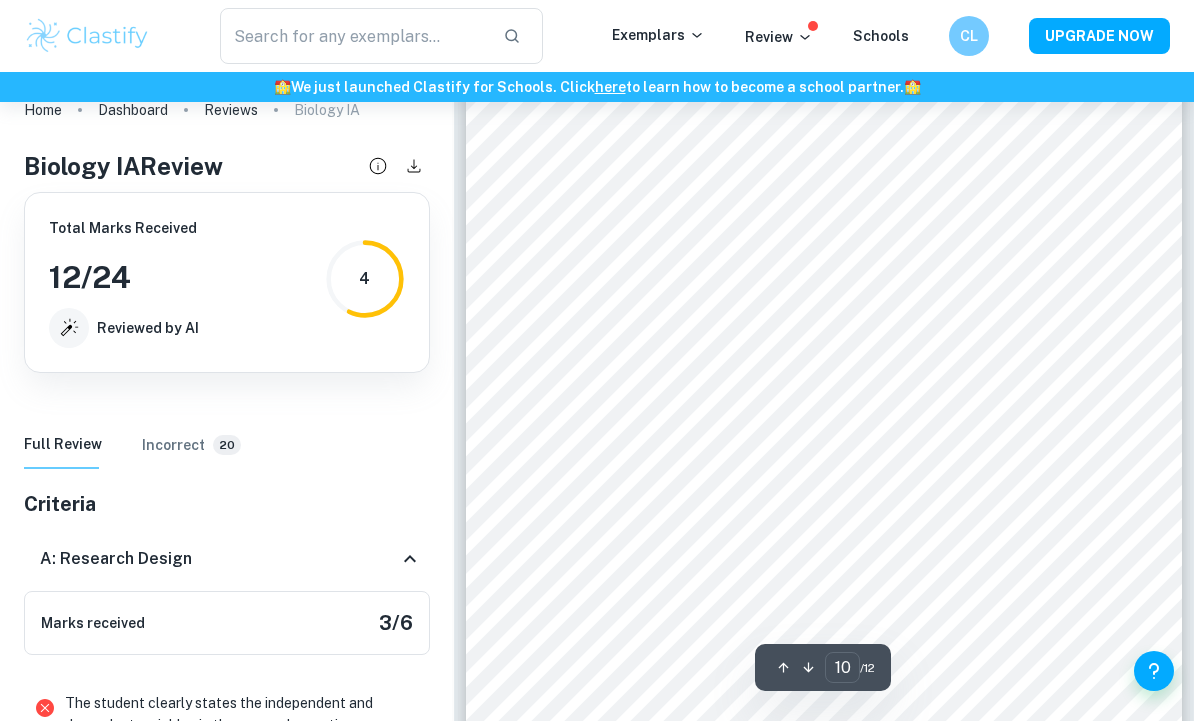 scroll, scrollTop: 9592, scrollLeft: 0, axis: vertical 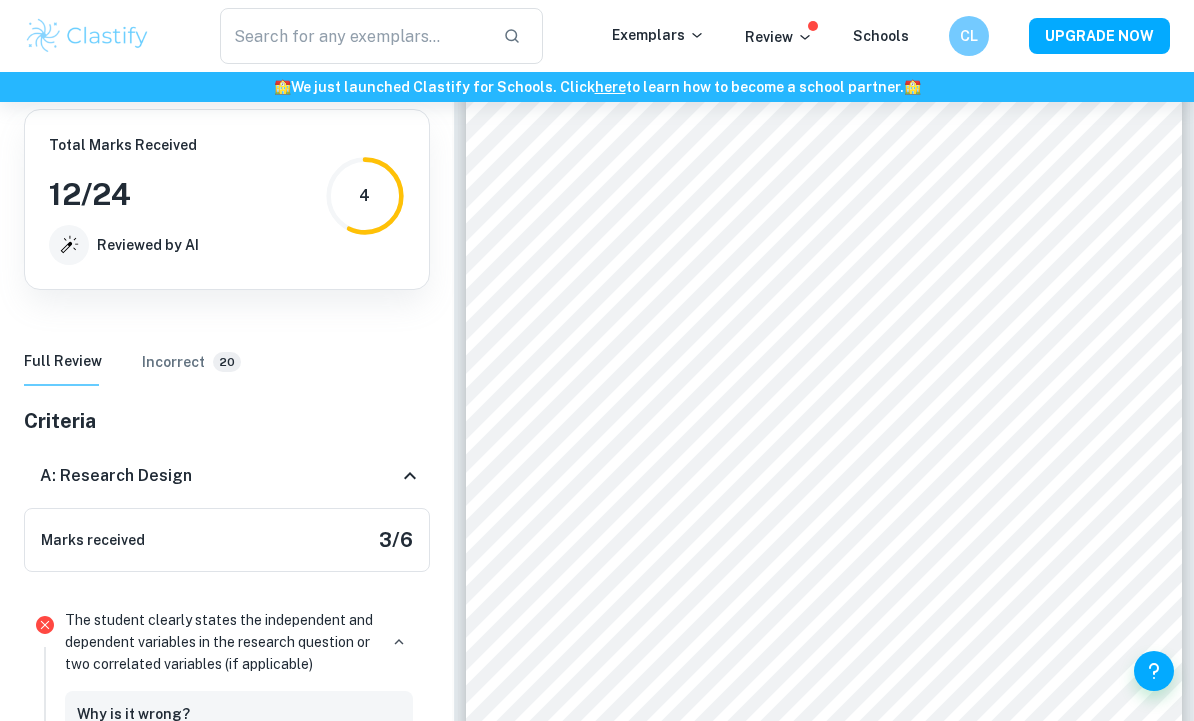 click on "Incorrect" at bounding box center [173, 362] 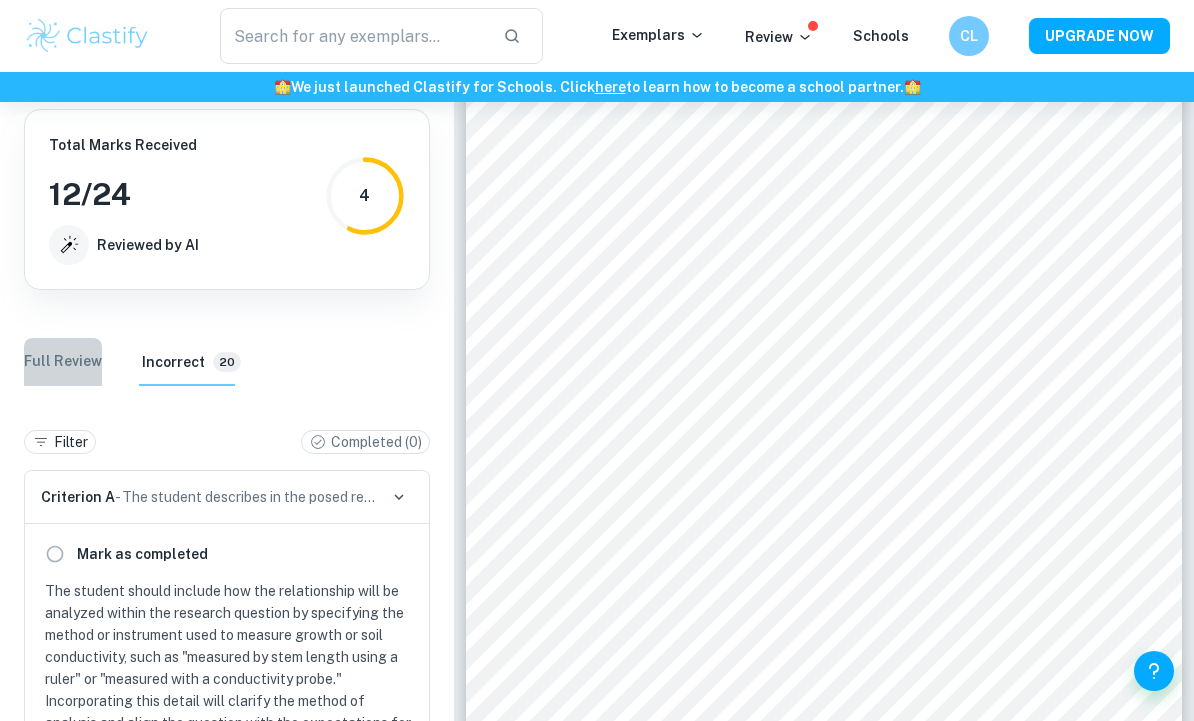 click on "Full Review" at bounding box center [63, 362] 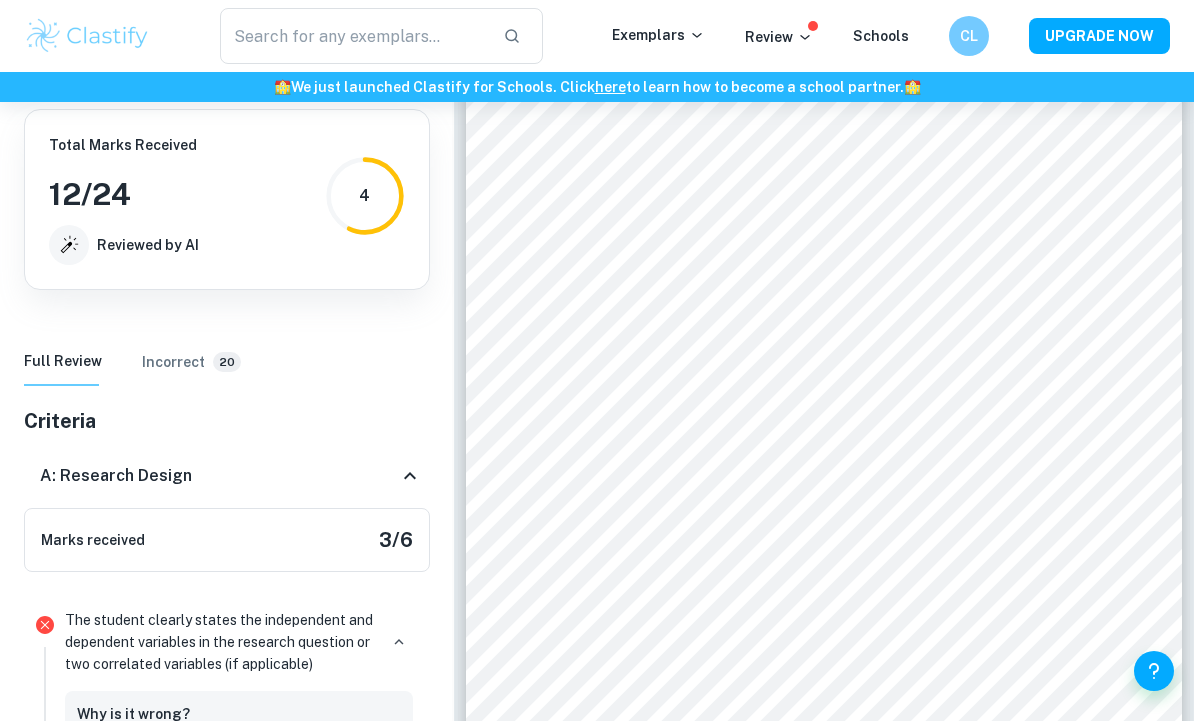 click on "Incorrect 20" at bounding box center [191, 362] 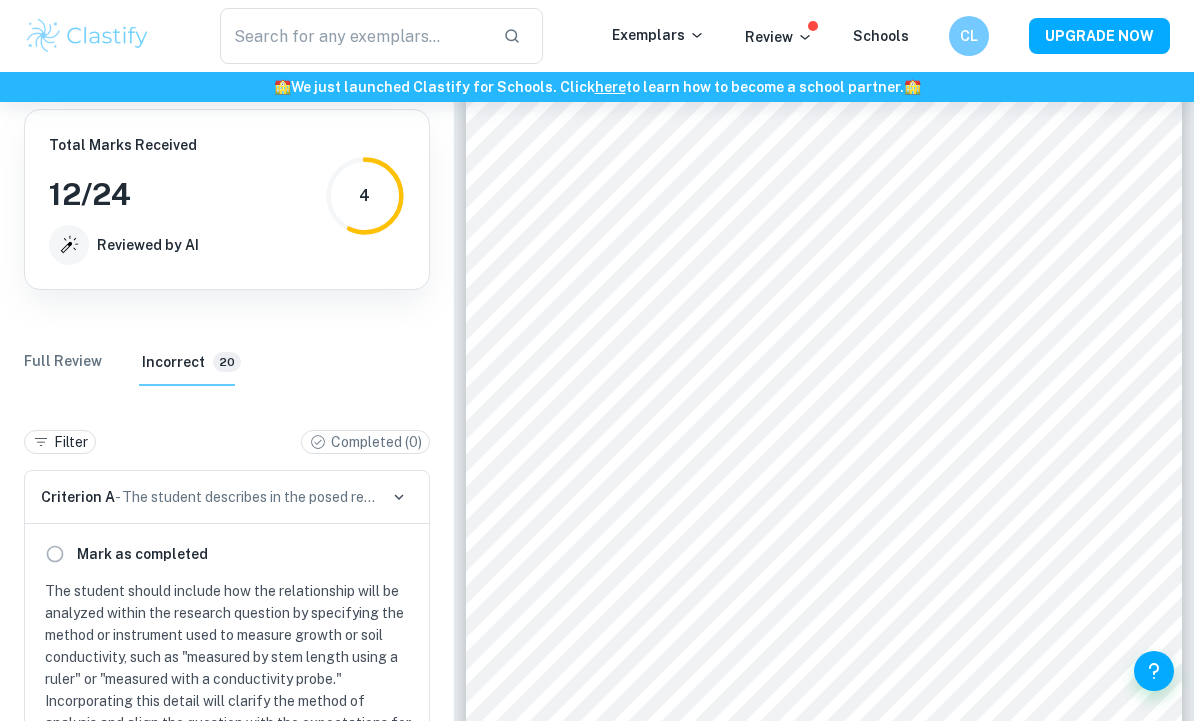 click on "Full Review Incorrect   20" at bounding box center [227, 362] 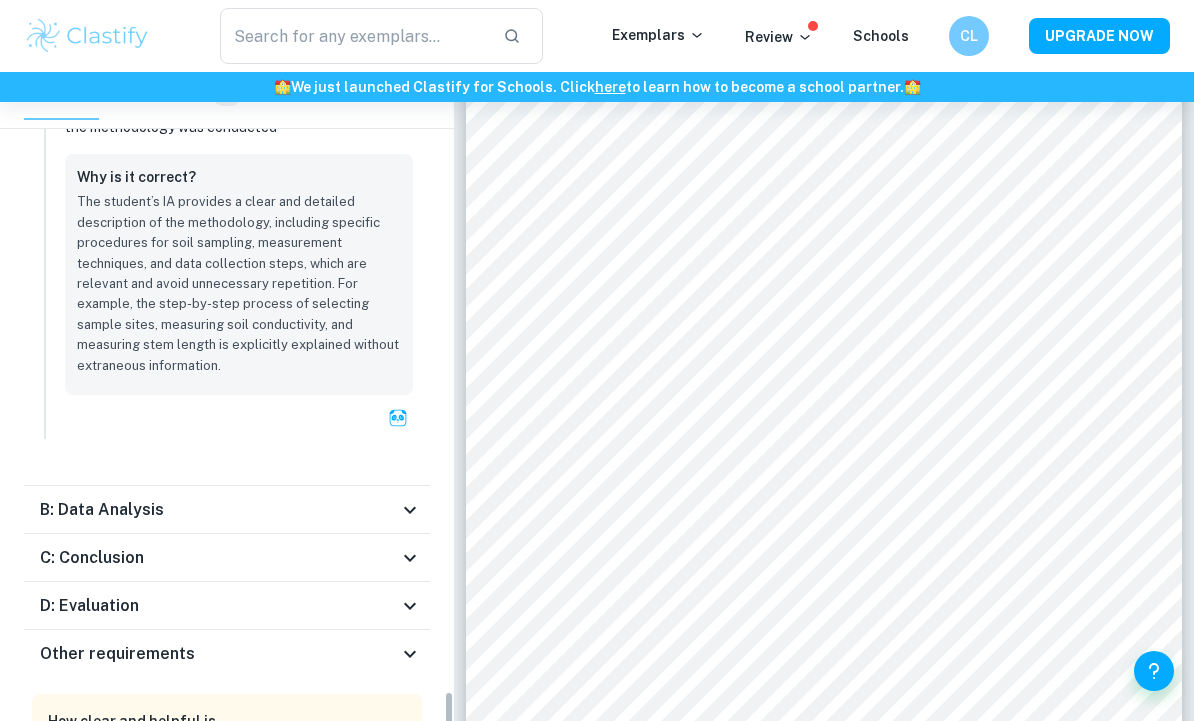 scroll, scrollTop: 4596, scrollLeft: 0, axis: vertical 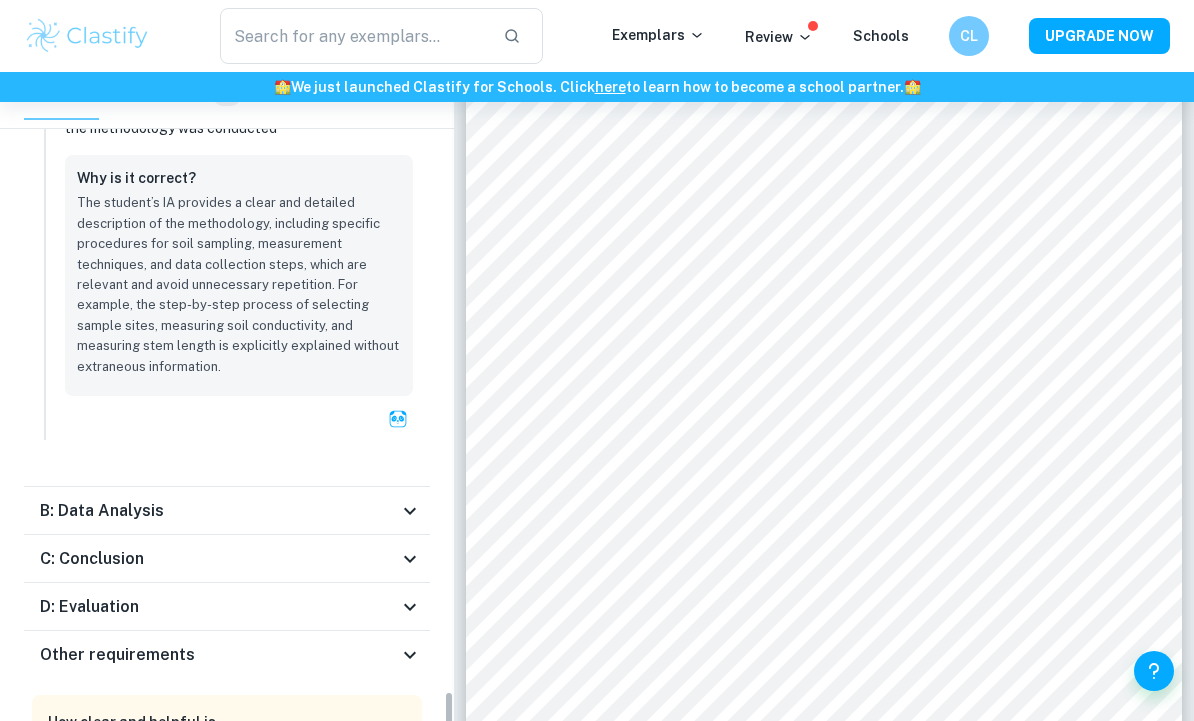 click on "C: Conclusion" at bounding box center [227, 559] 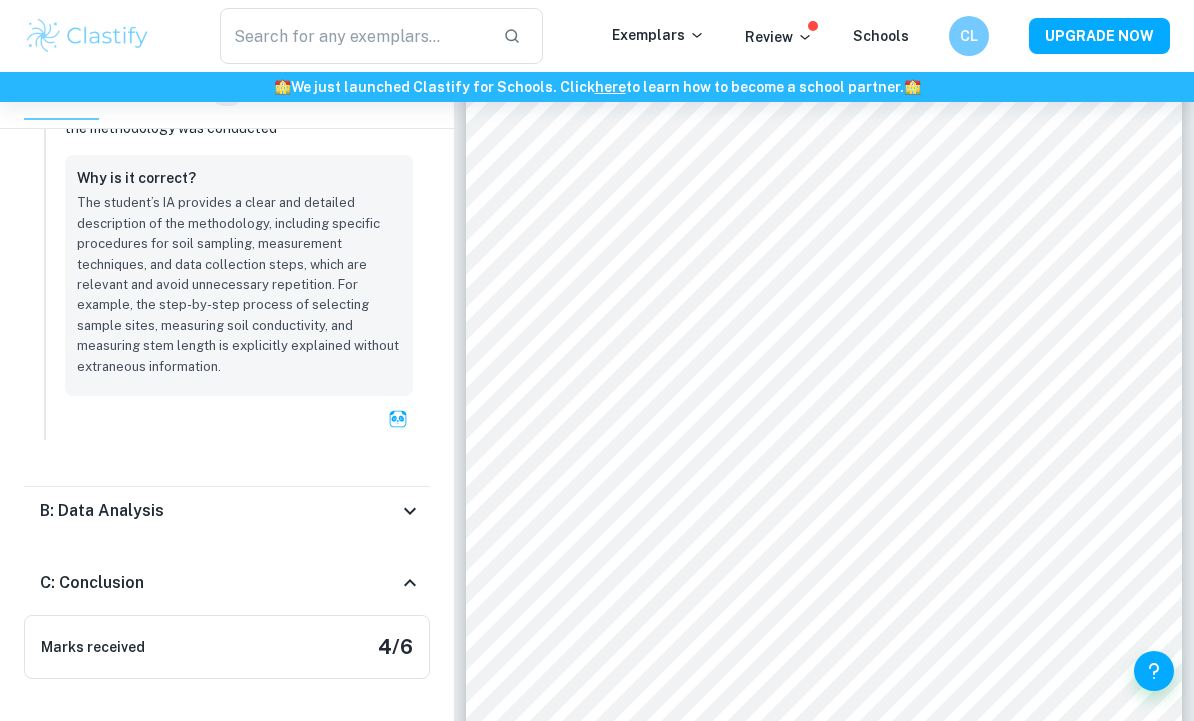 click on "Criteria A: Research Design Marks received 3 / 6 The student clearly states the independent and dependent variables in the research question or two correlated variables (if applicable) Why is it wrong? Highlights: Does the rela... View Incorrect The student describes in the posed research question the method of analysis conducted Why is it wrong? Highlights: Research ques... View Incorrect The document includes a background theory section, and concepts directly relevant to the research question are described Why is it correct? The student provides a background theory section that discusses the ecological role of Vaccinium myrtillus and its adaptation to soil conditions, fulfilling the criterion. The essay describes how soil conductivity influences water uptake and plant growth, connecting these concepts to the research question. Relevant studies are referenced, highlighting findings on soil conductivity and plant growth, which support the investigation's theoretical framework. Why is it correct? 0" at bounding box center (227, -1310) 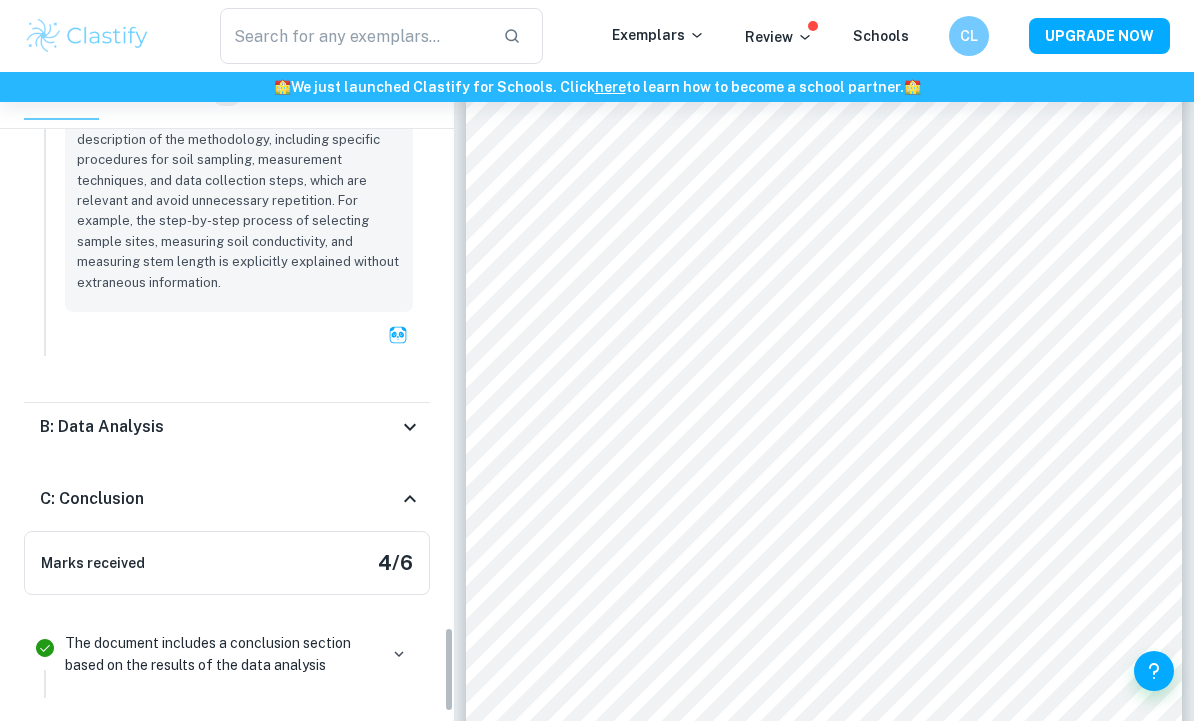 scroll, scrollTop: 4680, scrollLeft: 0, axis: vertical 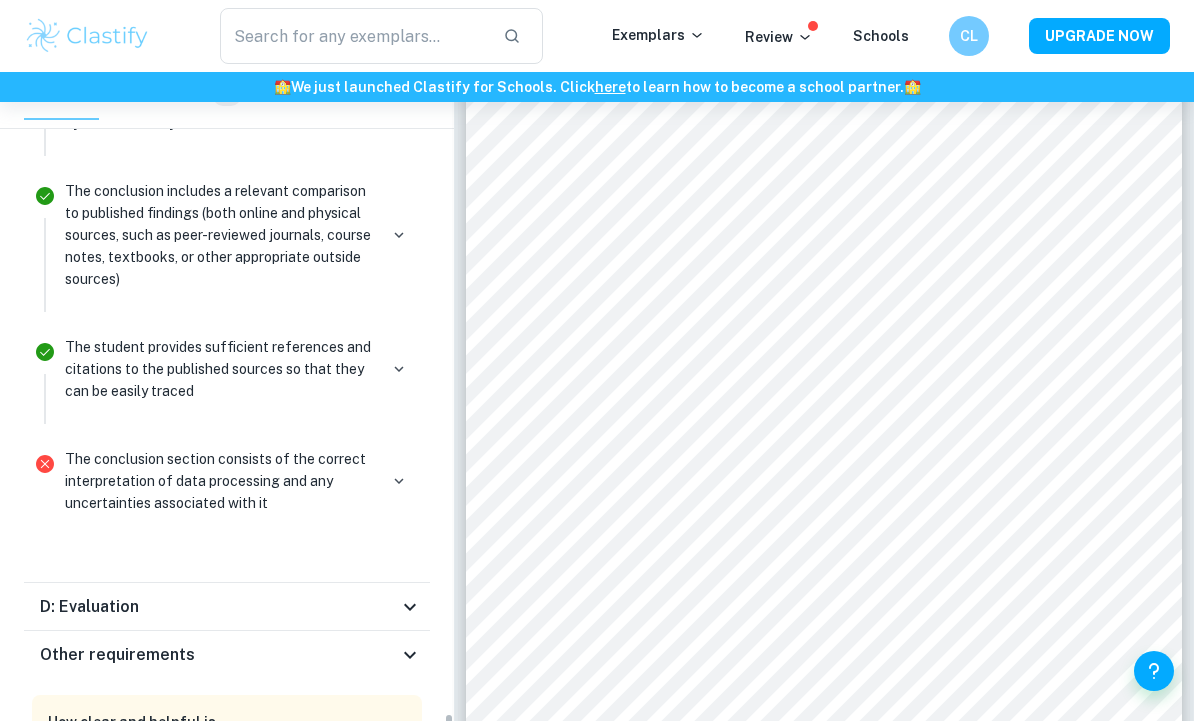click on "D: Evaluation" at bounding box center (219, 607) 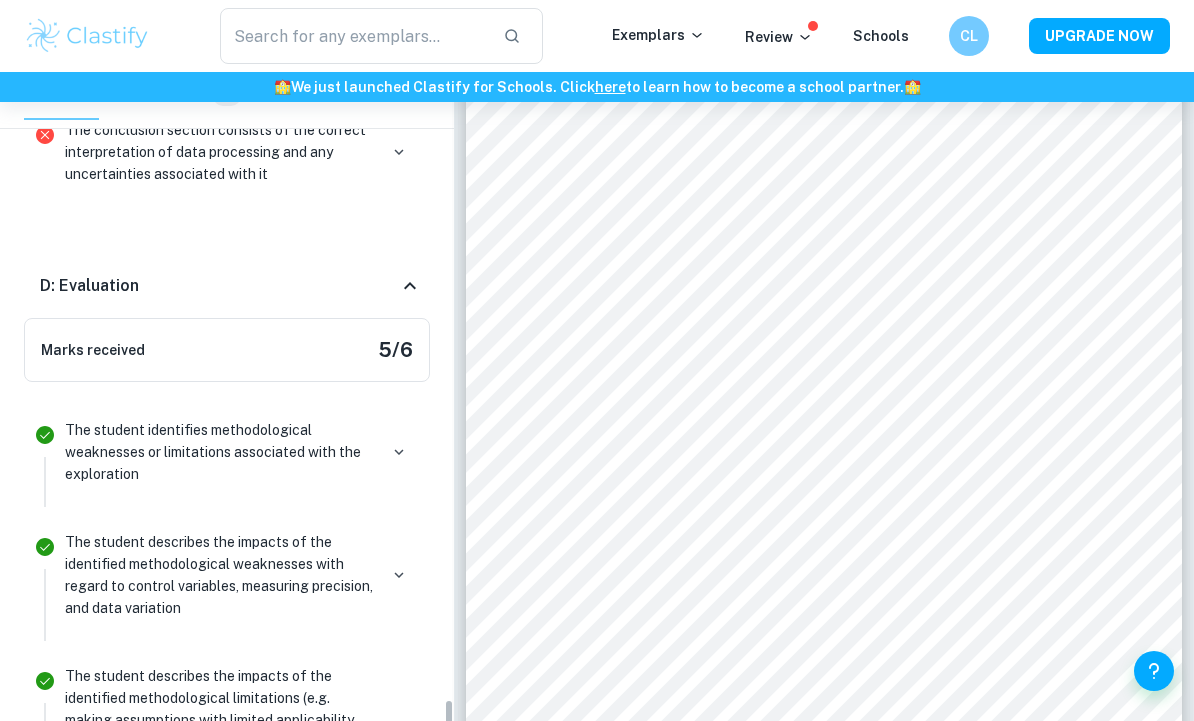 scroll, scrollTop: 6734, scrollLeft: 0, axis: vertical 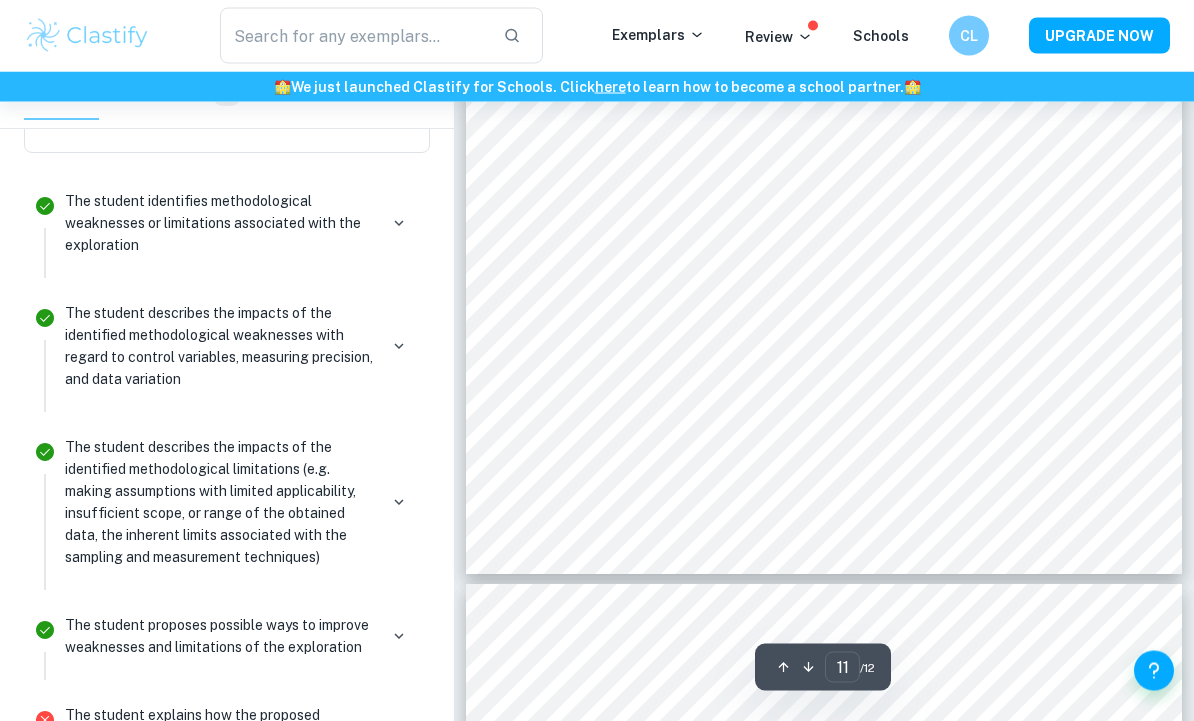 type on "12" 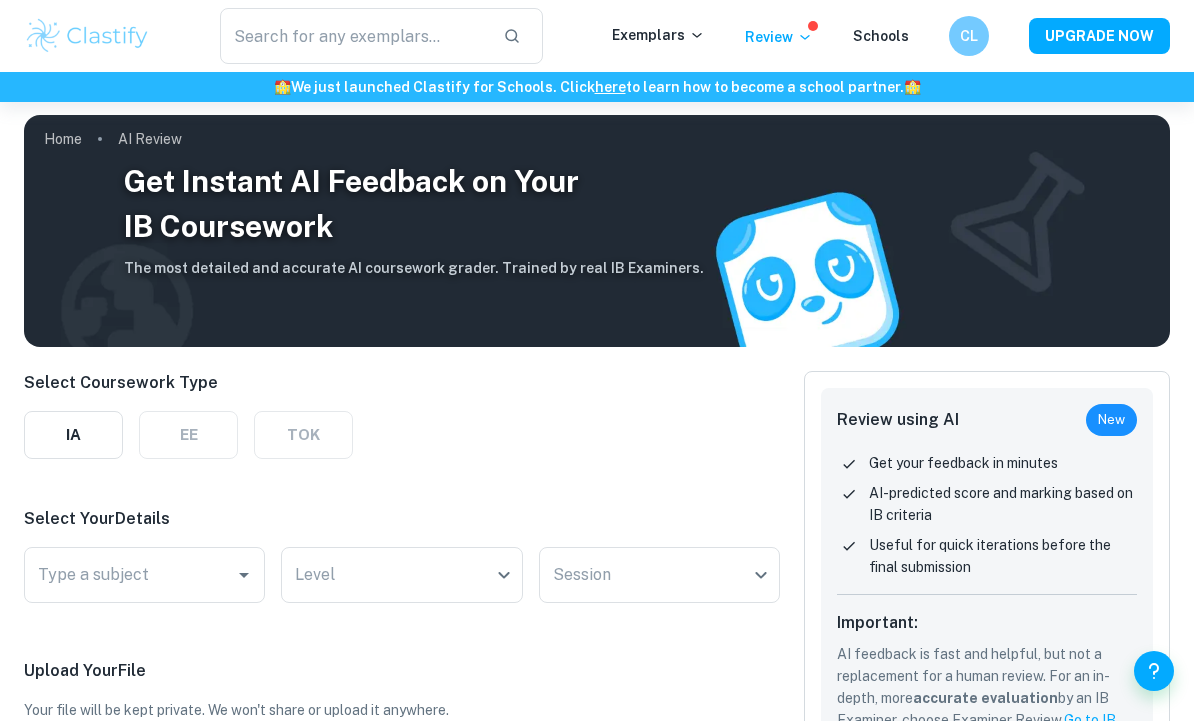 scroll, scrollTop: 0, scrollLeft: 0, axis: both 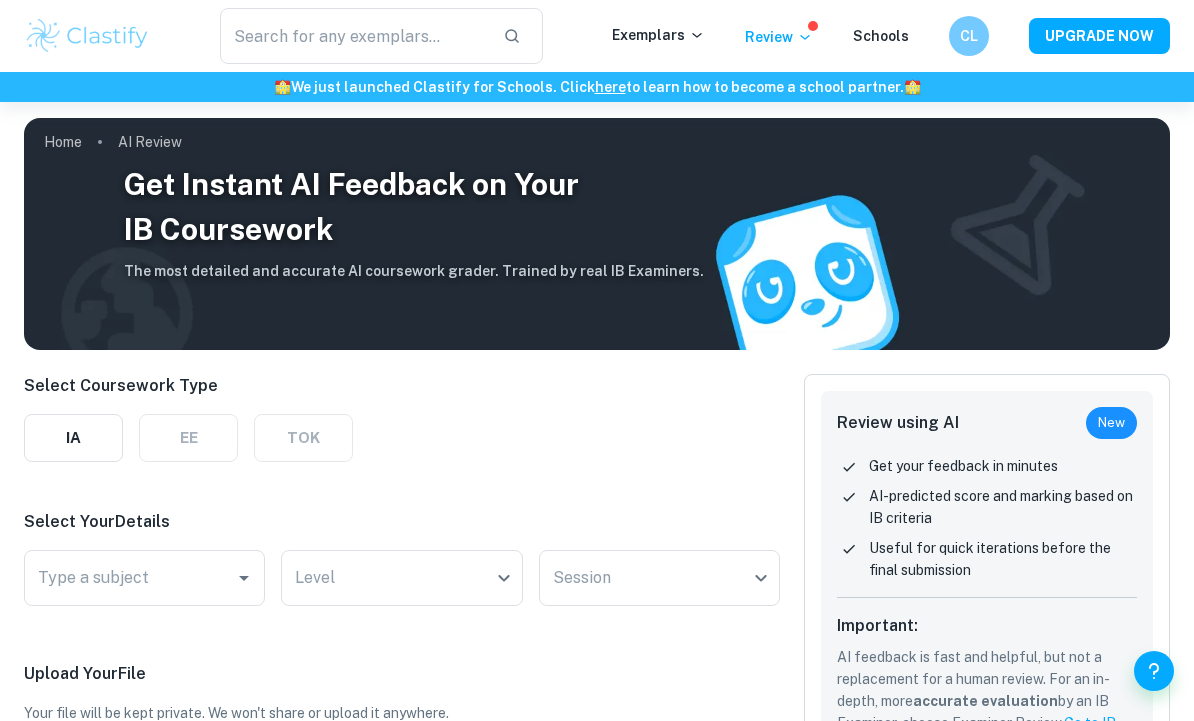 click on "Review" at bounding box center (779, 37) 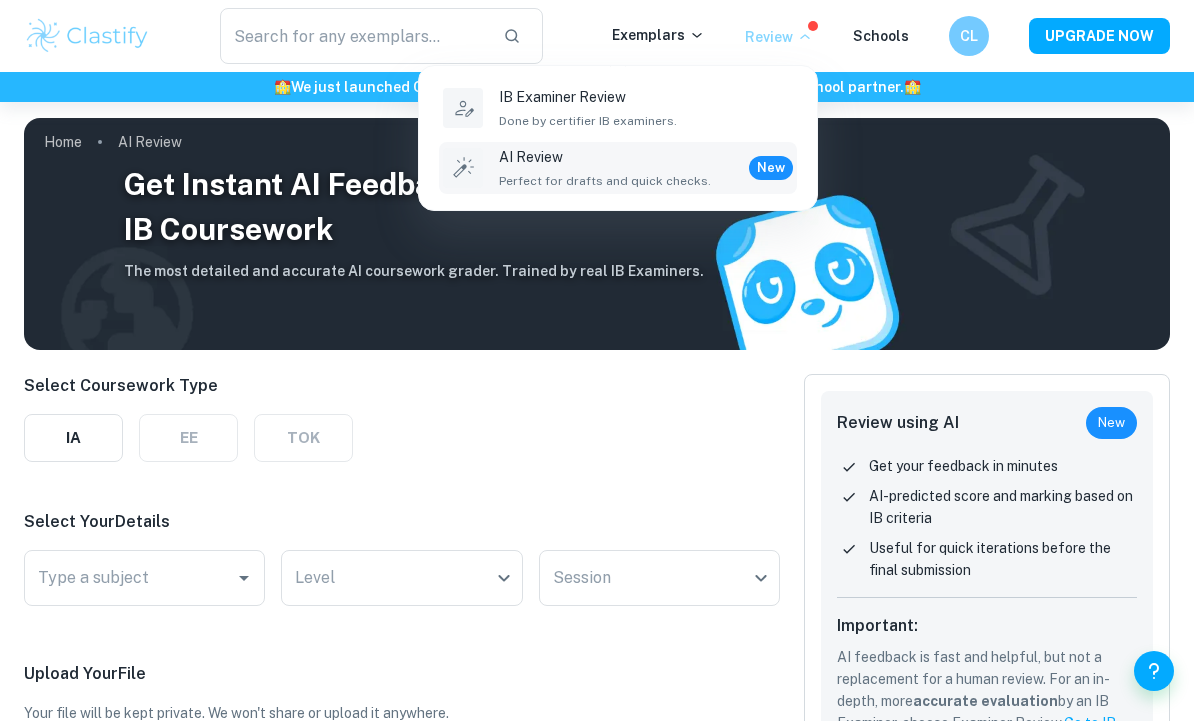 click on "Done by certifier IB examiners." at bounding box center [588, 121] 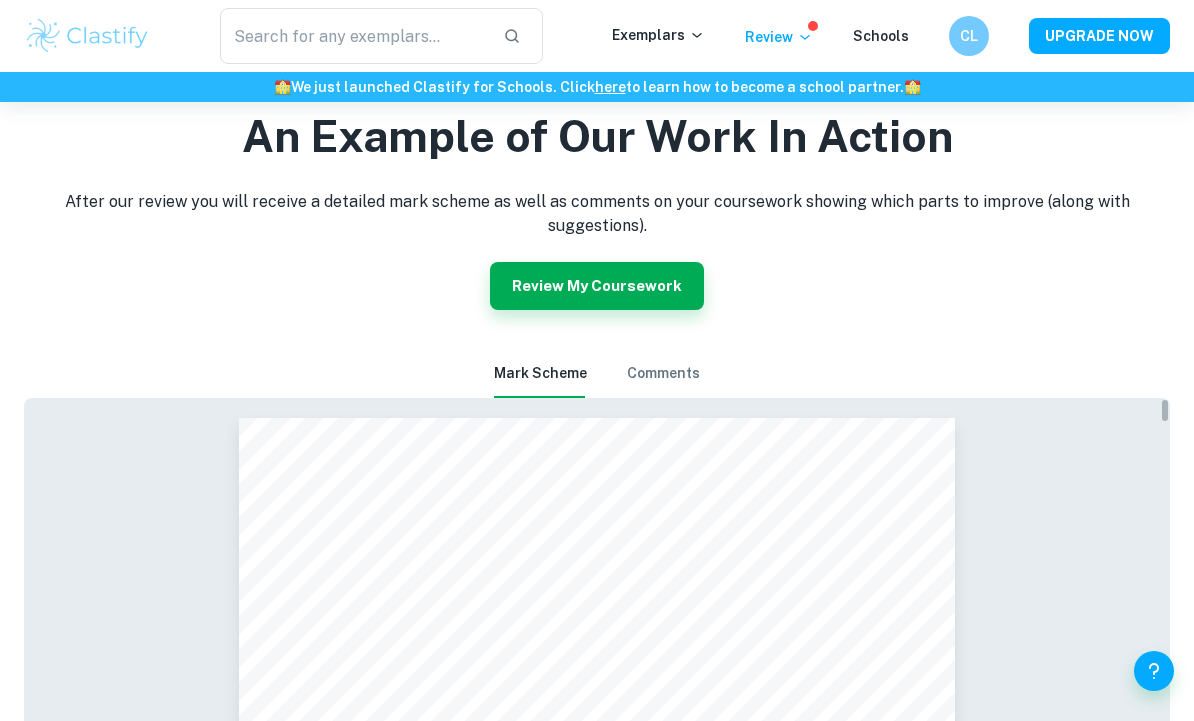 scroll, scrollTop: 5337, scrollLeft: 0, axis: vertical 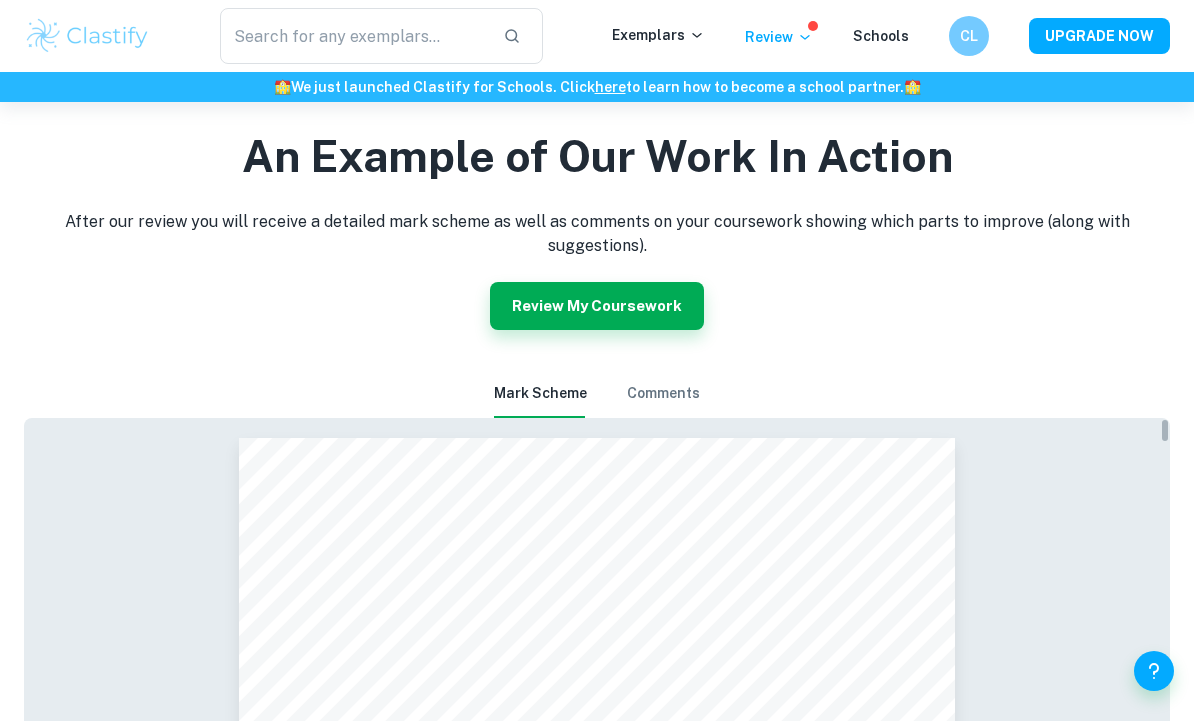 click on "Review my Coursework" at bounding box center [597, 306] 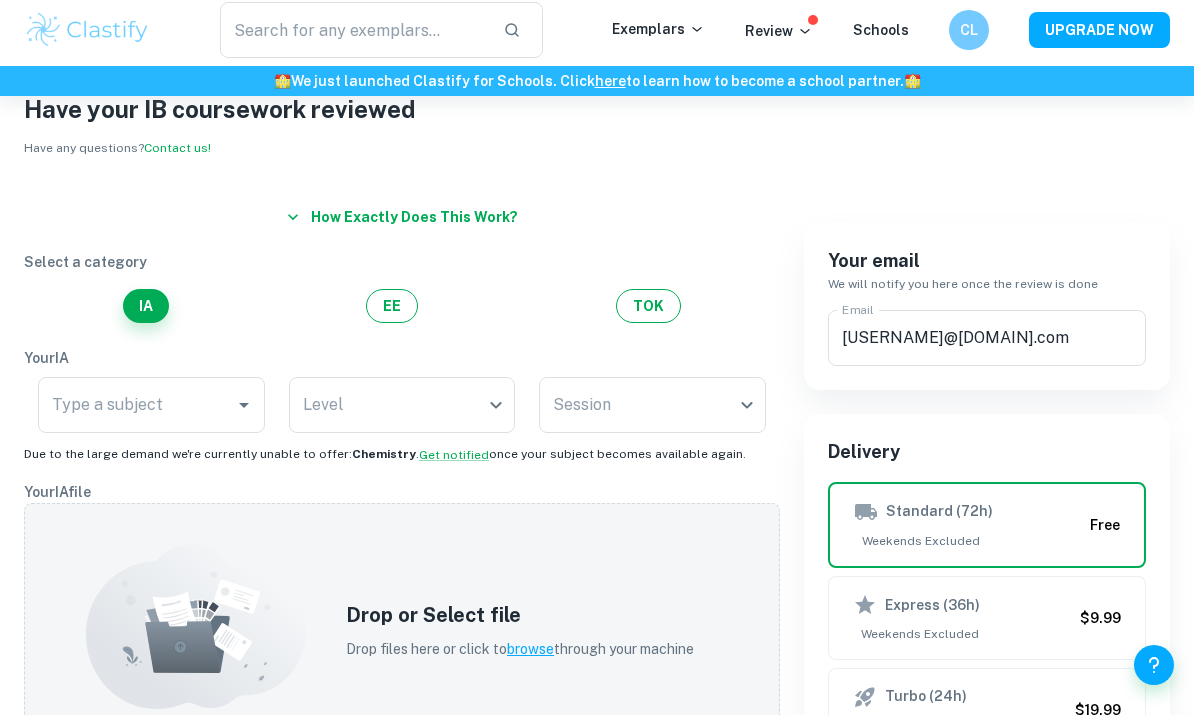 scroll, scrollTop: 67, scrollLeft: 0, axis: vertical 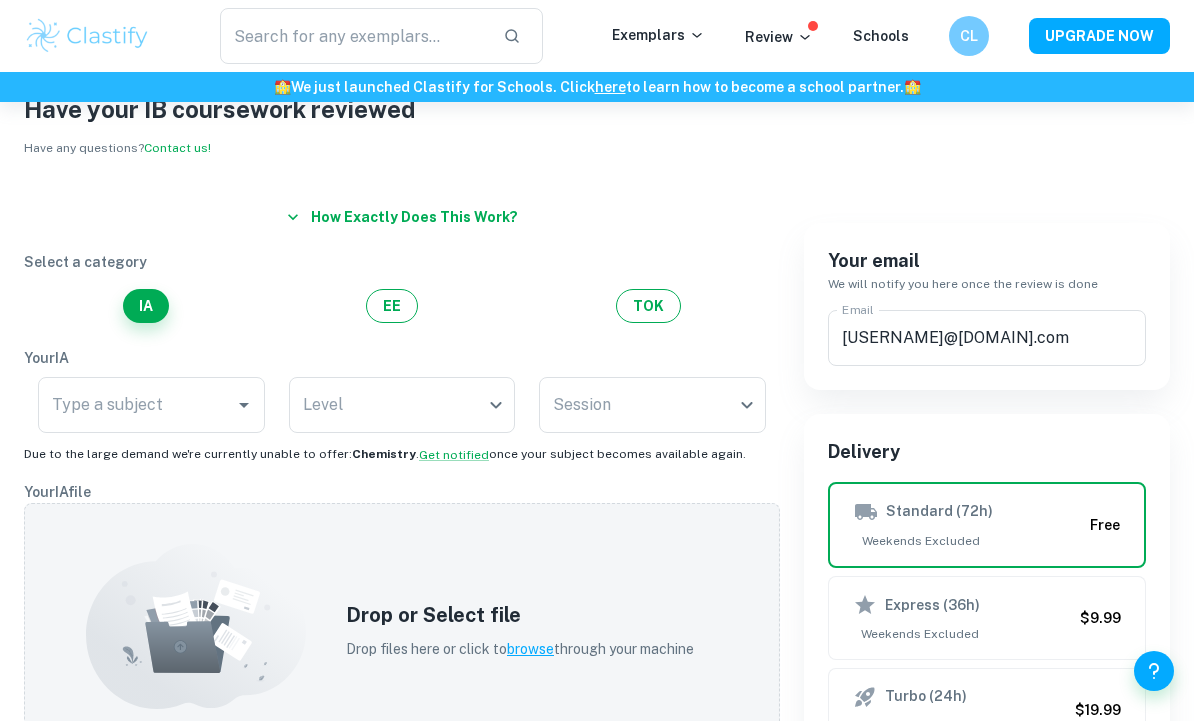 click on "We value your privacy We use cookies to enhance your browsing experience, serve personalised ads or content, and analyse our traffic. By clicking "Accept All", you consent to our use of cookies.   Cookie Policy Customise   Reject All   Accept All   Customise Consent Preferences   We use cookies to help you navigate efficiently and perform certain functions. You will find detailed information about all cookies under each consent category below. The cookies that are categorised as "Necessary" are stored on your browser as they are essential for enabling the basic functionalities of the site. ...  Show more For more information on how Google's third-party cookies operate and handle your data, see:   Google Privacy Policy Necessary Always Active Necessary cookies are required to enable the basic features of this site, such as providing secure log-in or adjusting your consent preferences. These cookies do not store any personally identifiable data. Functional Analytics Performance Advertisement Uncategorised" at bounding box center [597, 395] 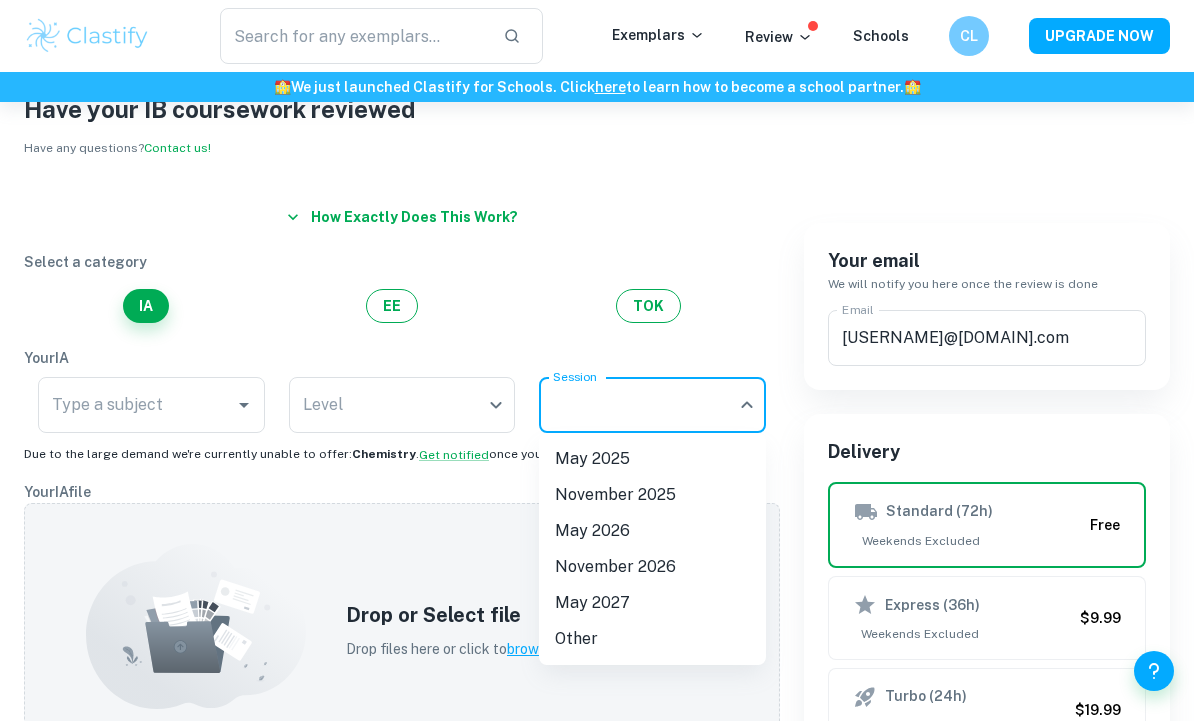 click at bounding box center [597, 360] 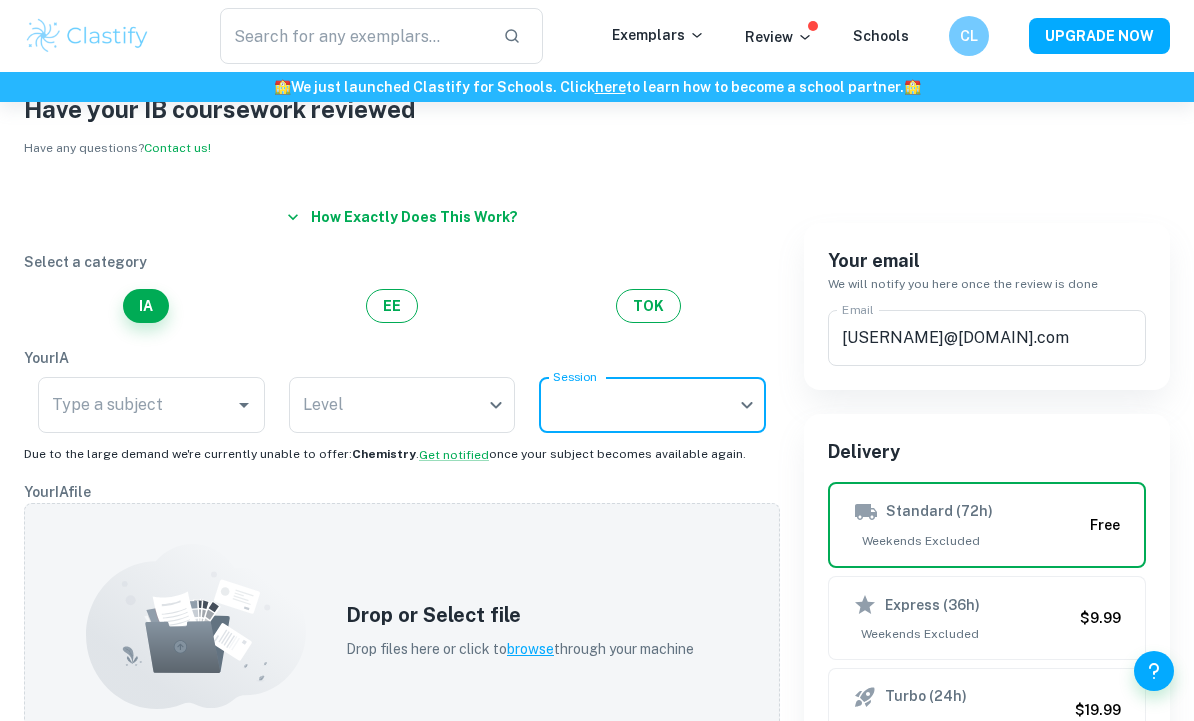 click 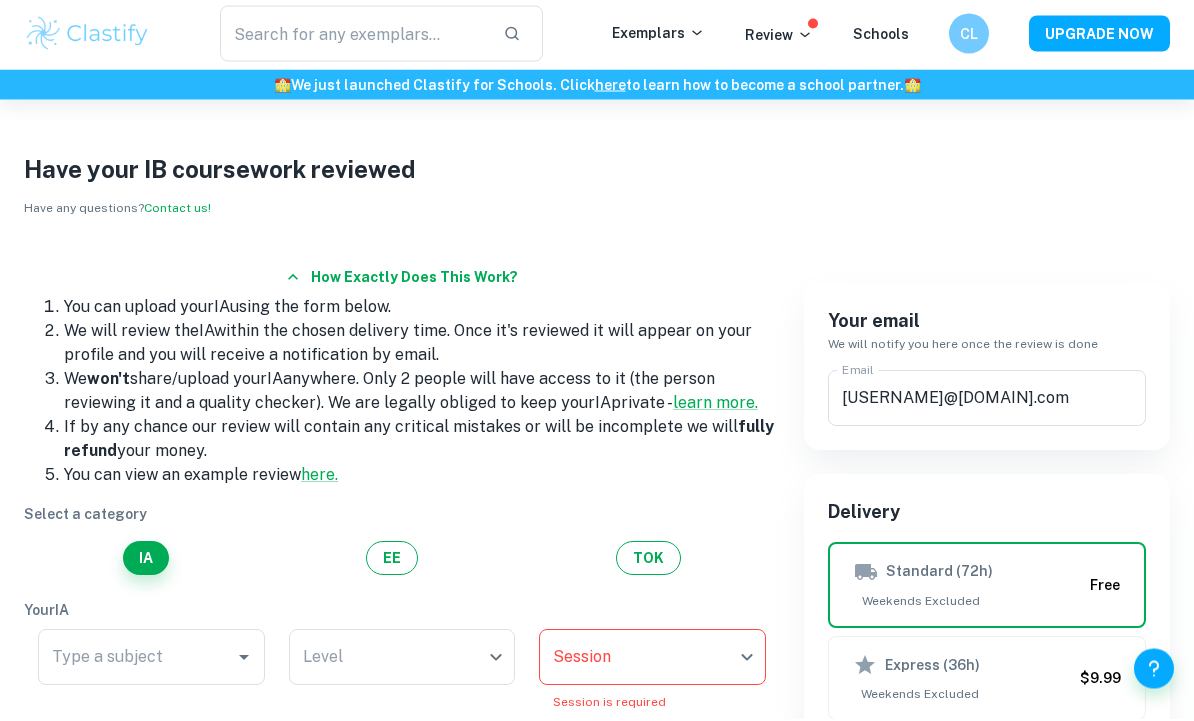 scroll, scrollTop: 0, scrollLeft: 0, axis: both 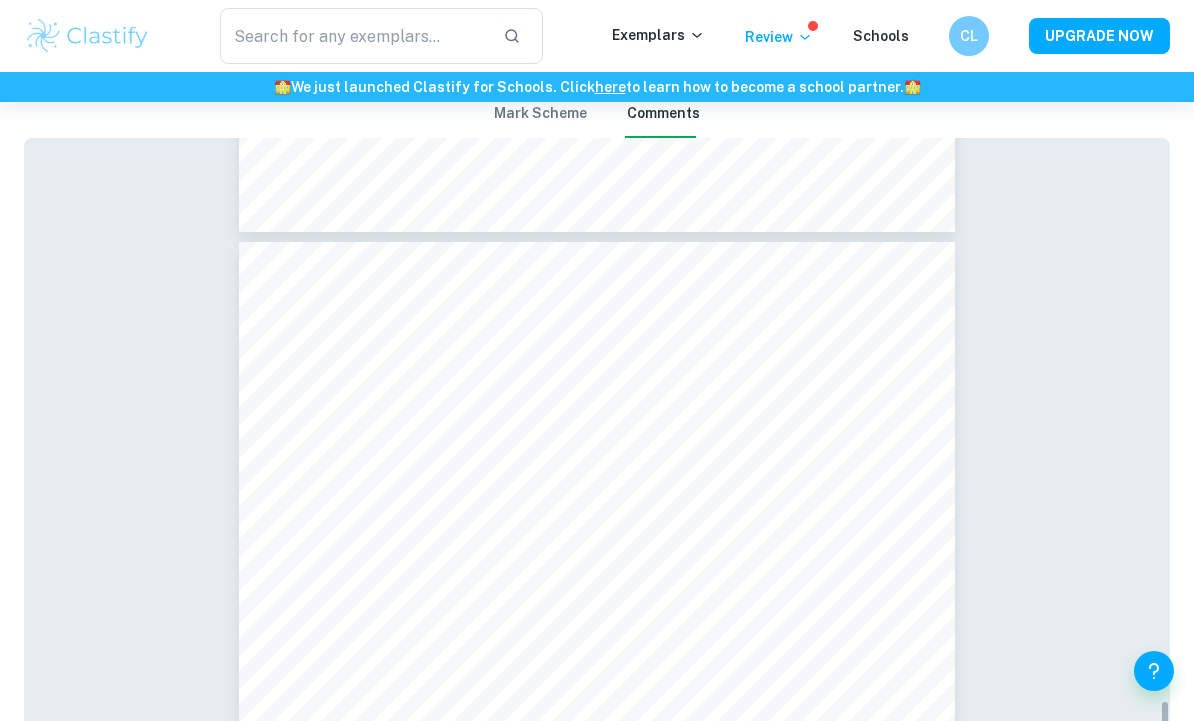 click on "Mark scheme" at bounding box center (540, 114) 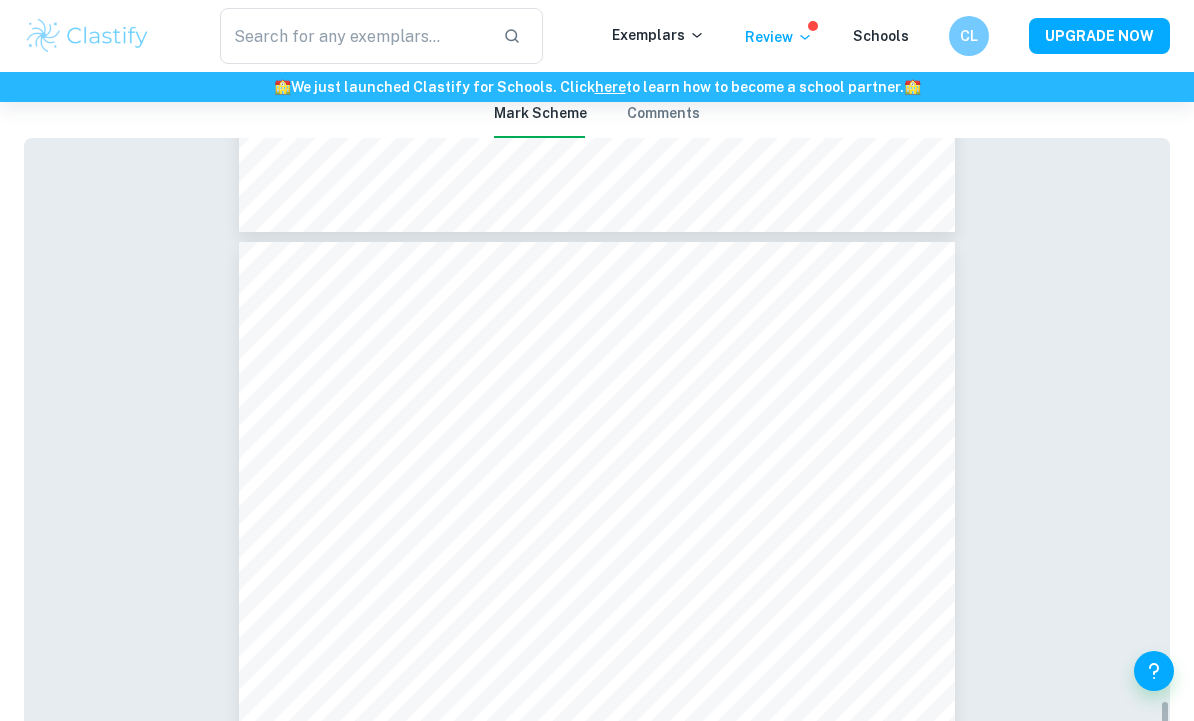 scroll, scrollTop: 0, scrollLeft: 0, axis: both 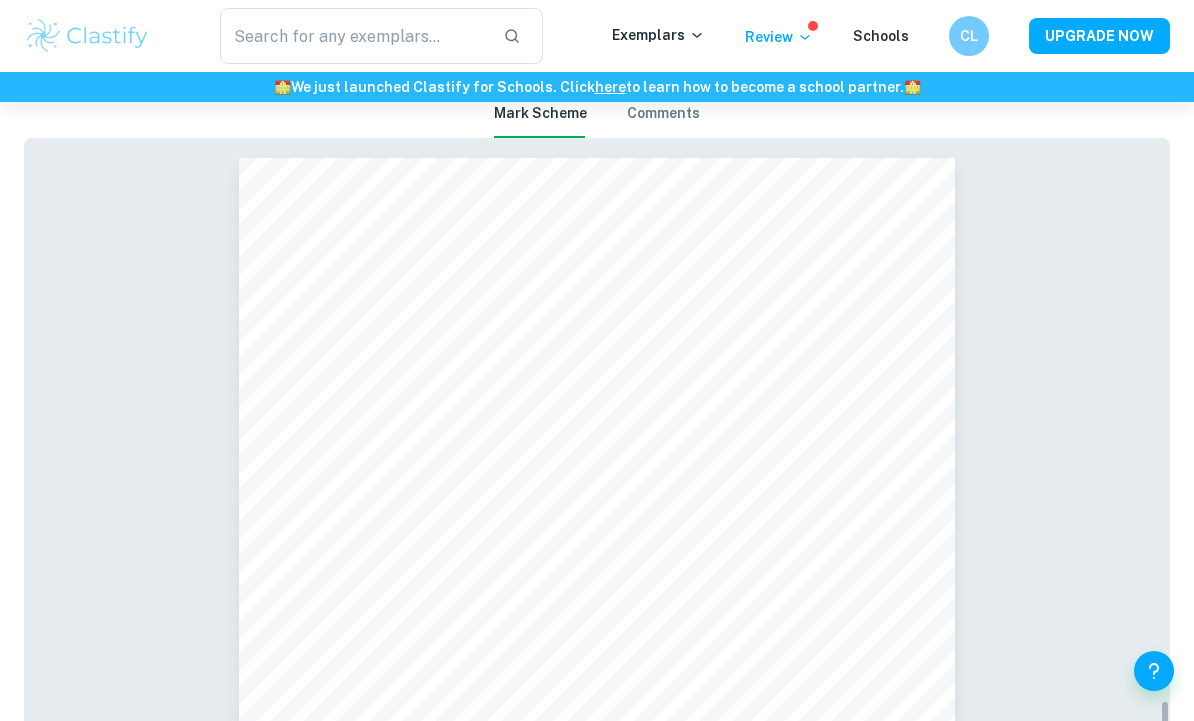 click on "Mark scheme" at bounding box center [540, 114] 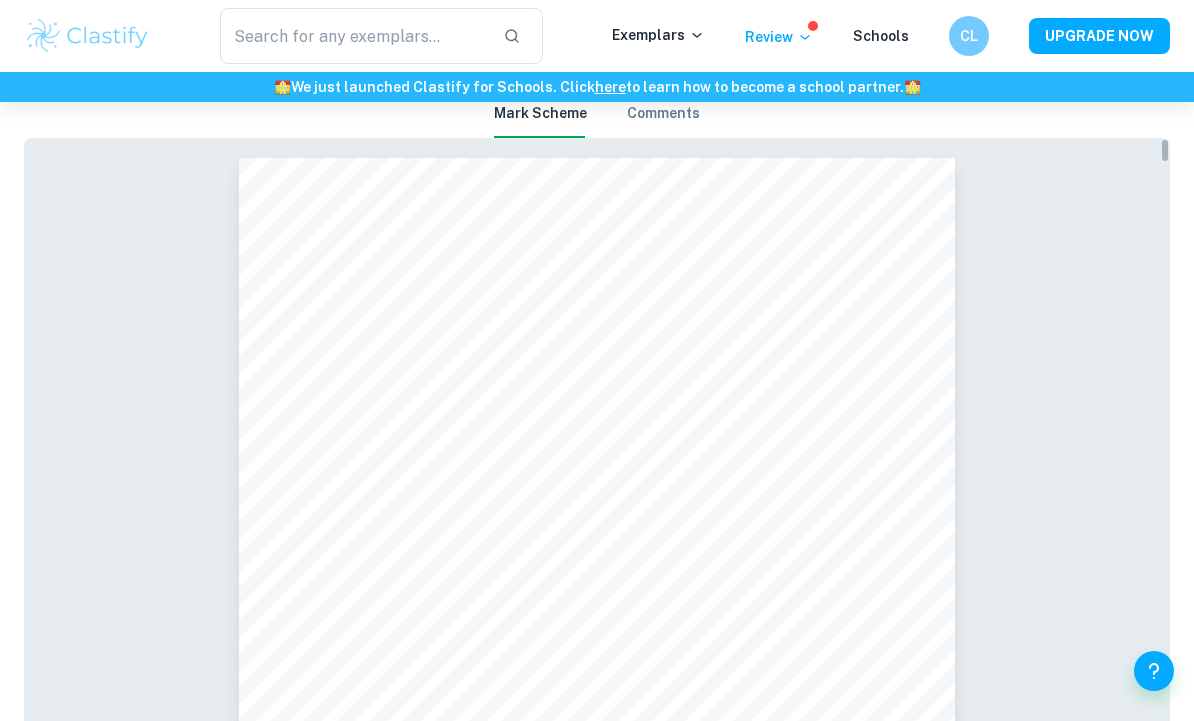 scroll, scrollTop: -2, scrollLeft: 0, axis: vertical 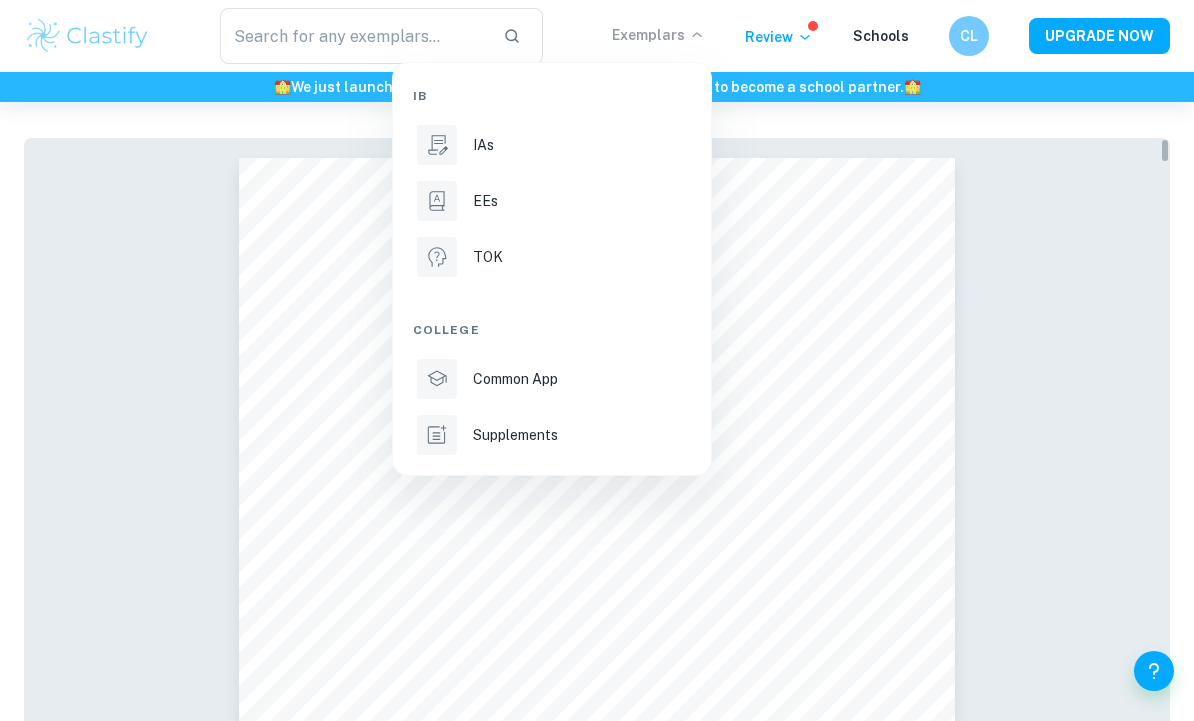 click at bounding box center [597, 360] 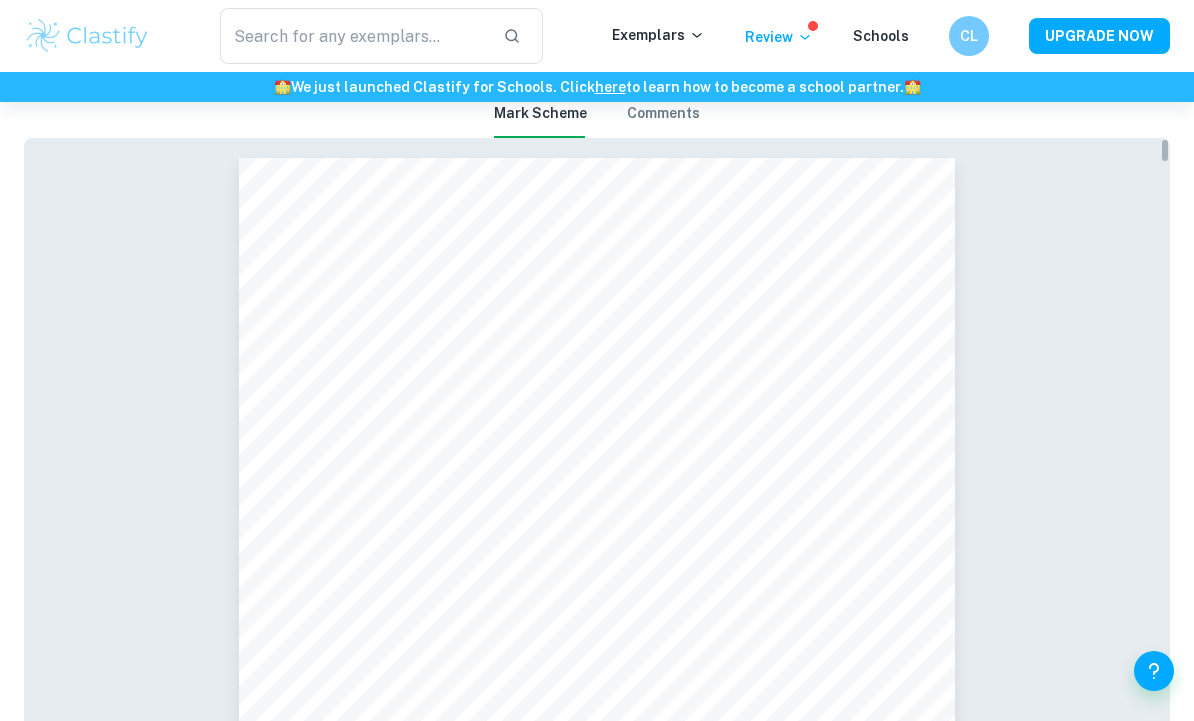 click on "Exemplars" at bounding box center [678, 36] 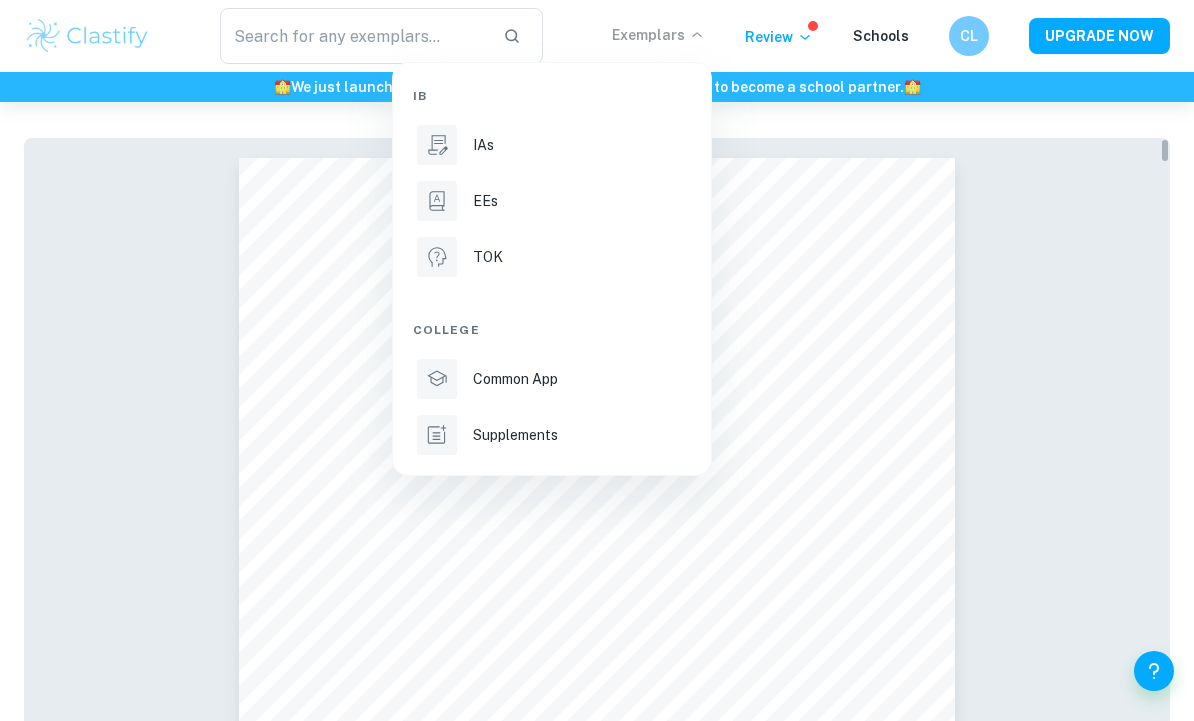 click on "IAs" at bounding box center [580, 145] 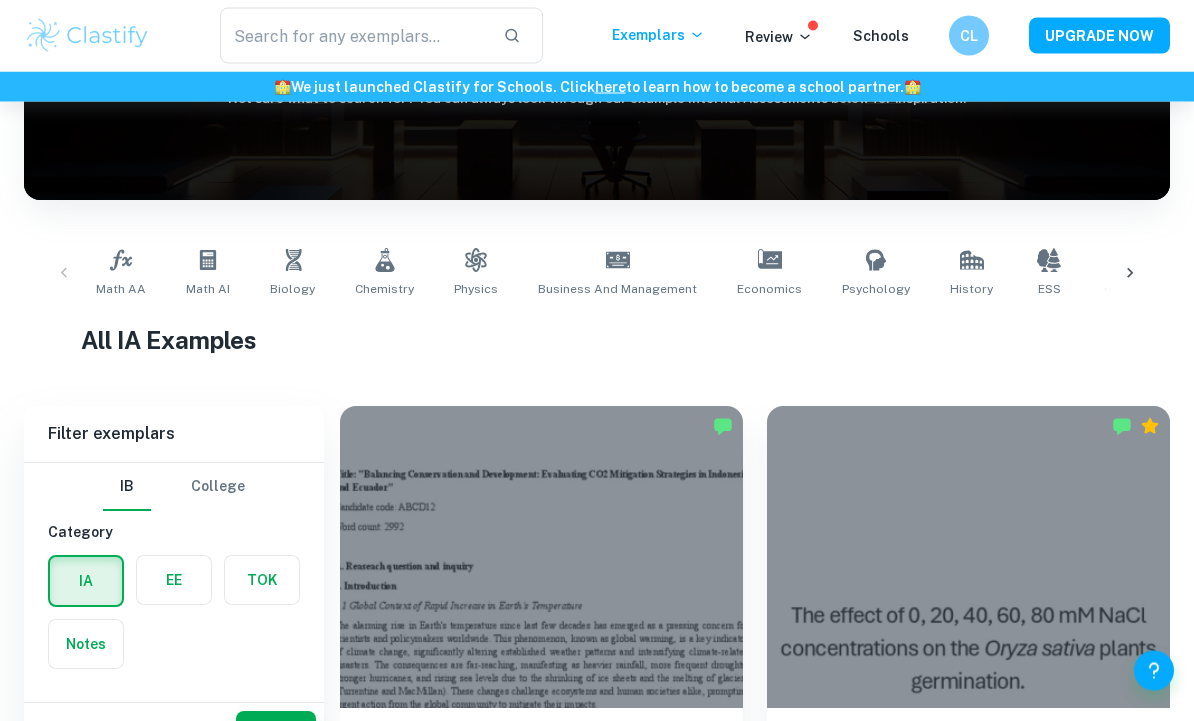 scroll, scrollTop: 349, scrollLeft: 0, axis: vertical 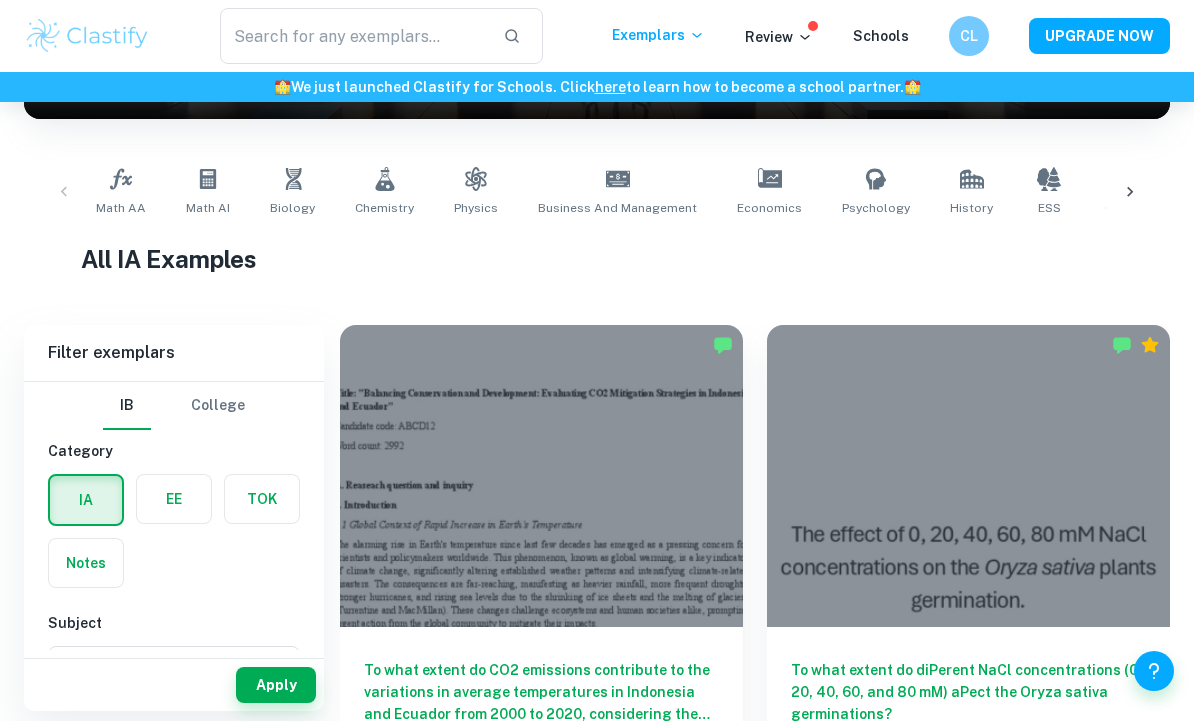 click on "Chemistry" at bounding box center (384, 192) 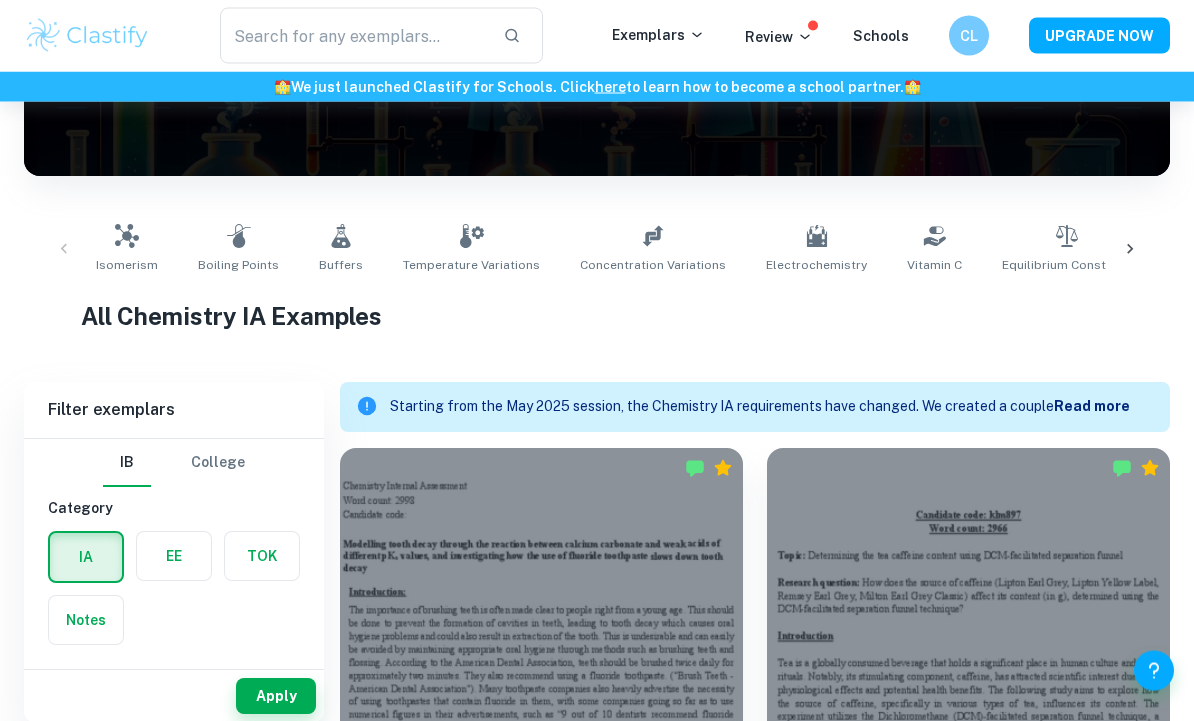scroll, scrollTop: 321, scrollLeft: 0, axis: vertical 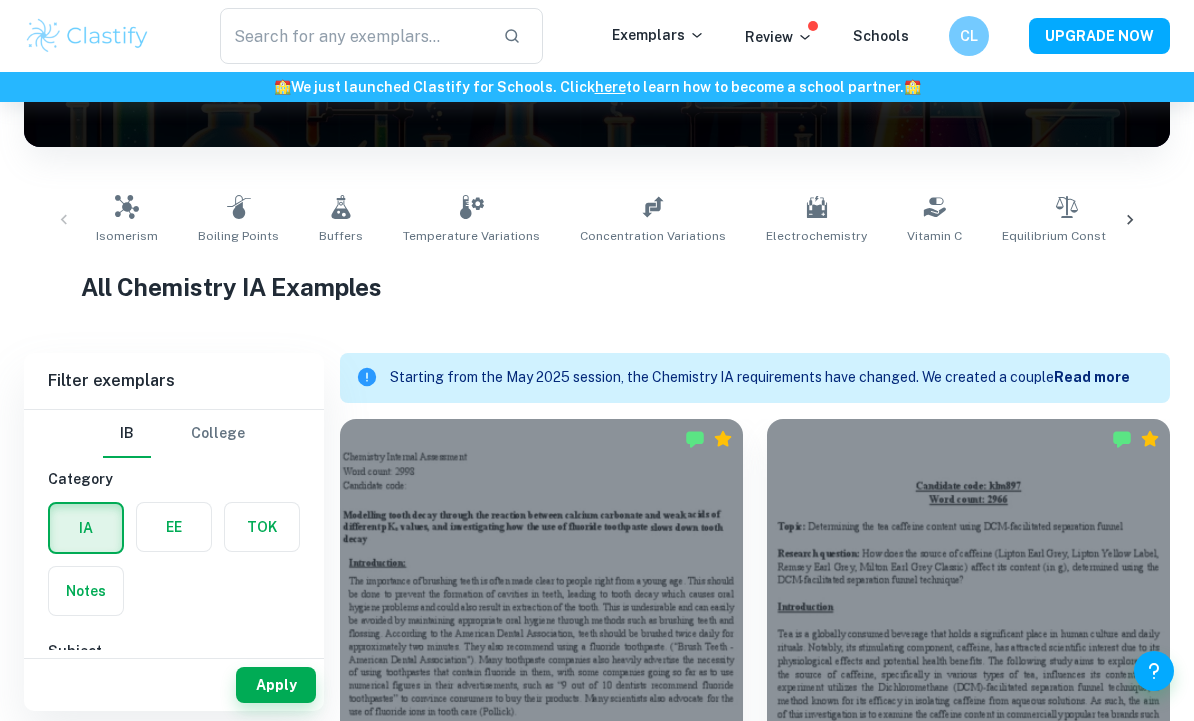click on "Isomerism Boiling Points Buffers Temperature Variations Concentration Variations Electrochemistry Vitamin C Equilibrium Constants Reaction Rates pH Effects Antioxidant Content Activation Energy Titration Solubility Transition Metals Acid-Base Reactions Redox Reactions Spectrophotometry Organic Chemistry Biological Oxygen Demand Enthalpy Catalysts" at bounding box center (597, 220) 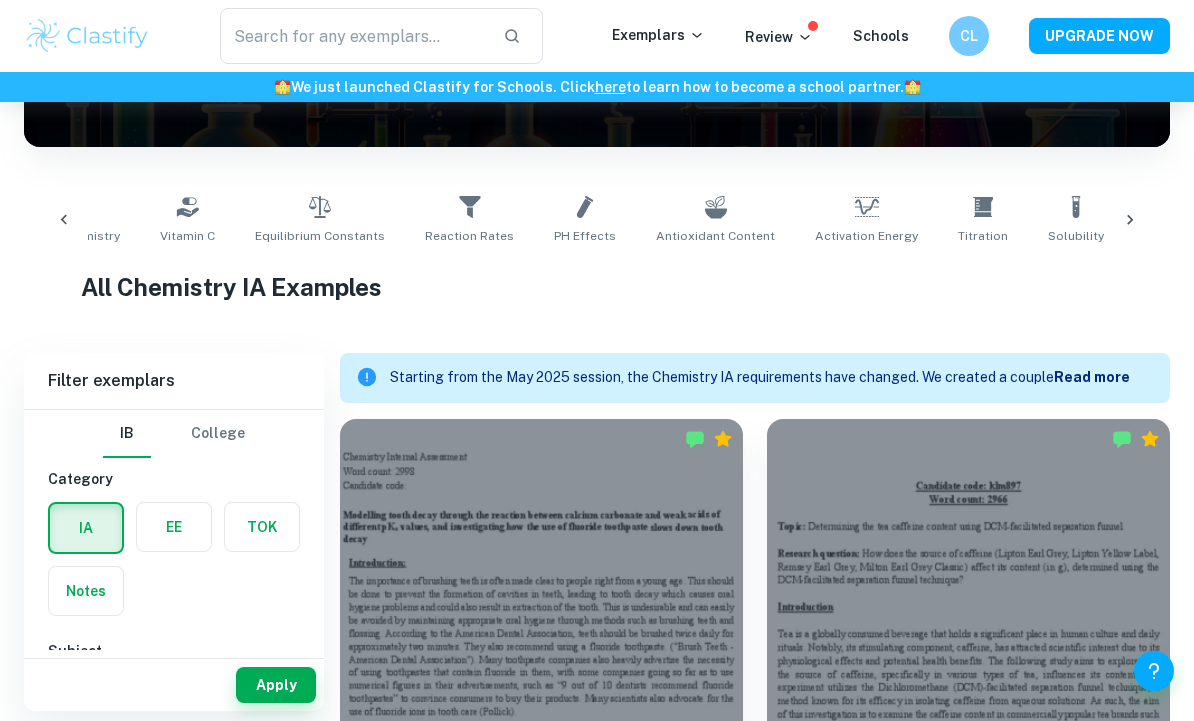 scroll, scrollTop: 0, scrollLeft: 759, axis: horizontal 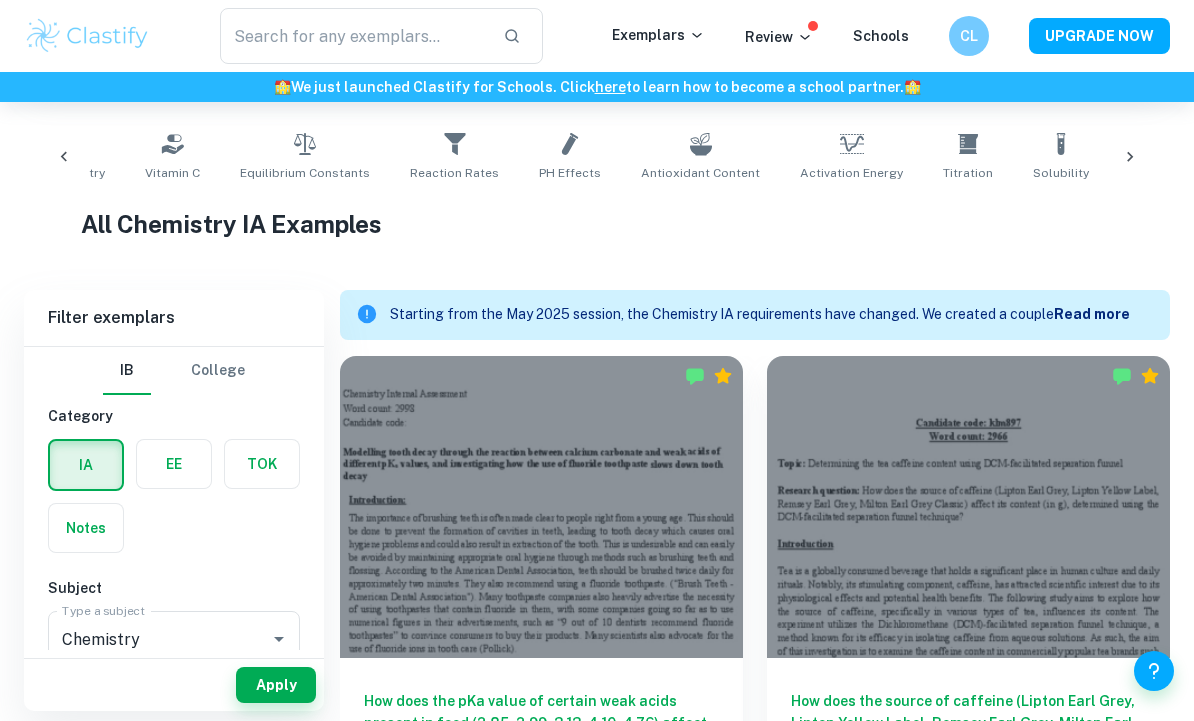 click 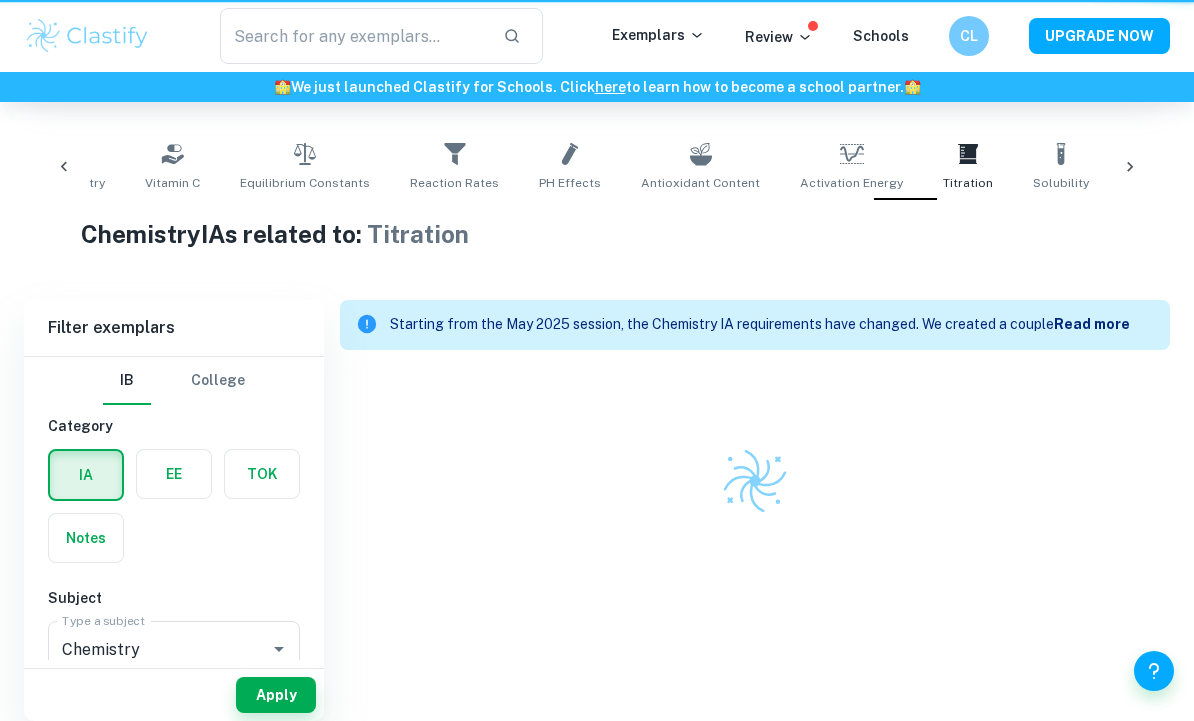 type on "Titration" 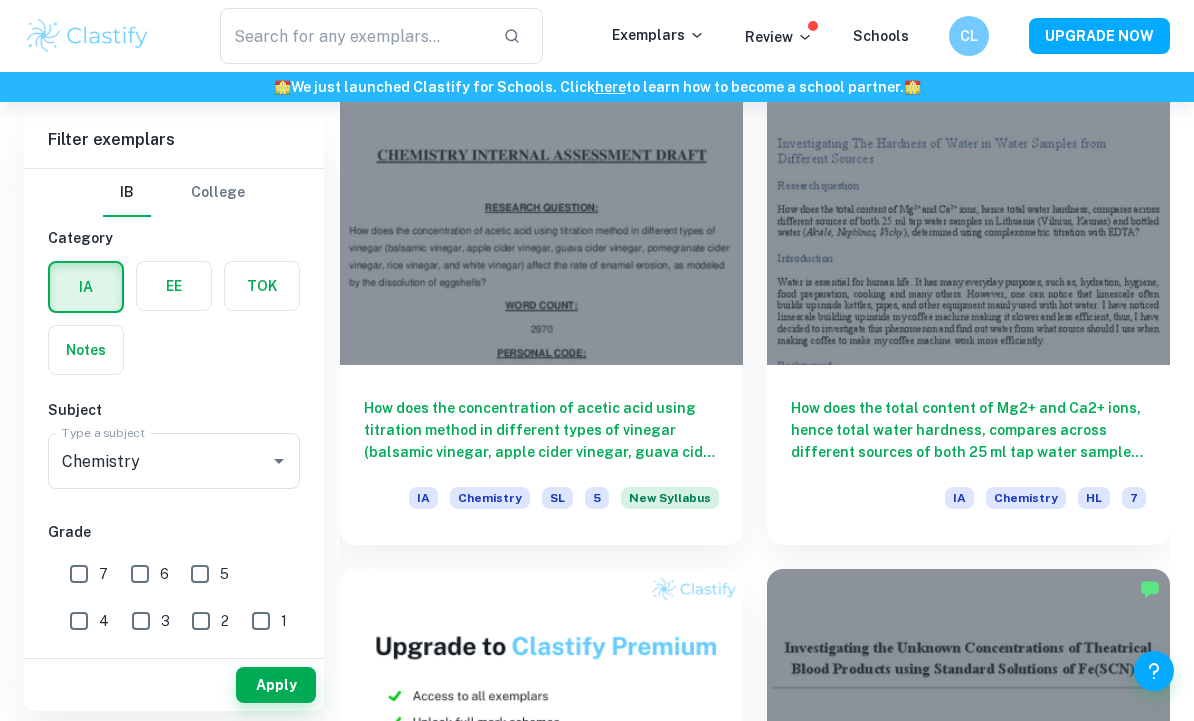 scroll, scrollTop: 5744, scrollLeft: 0, axis: vertical 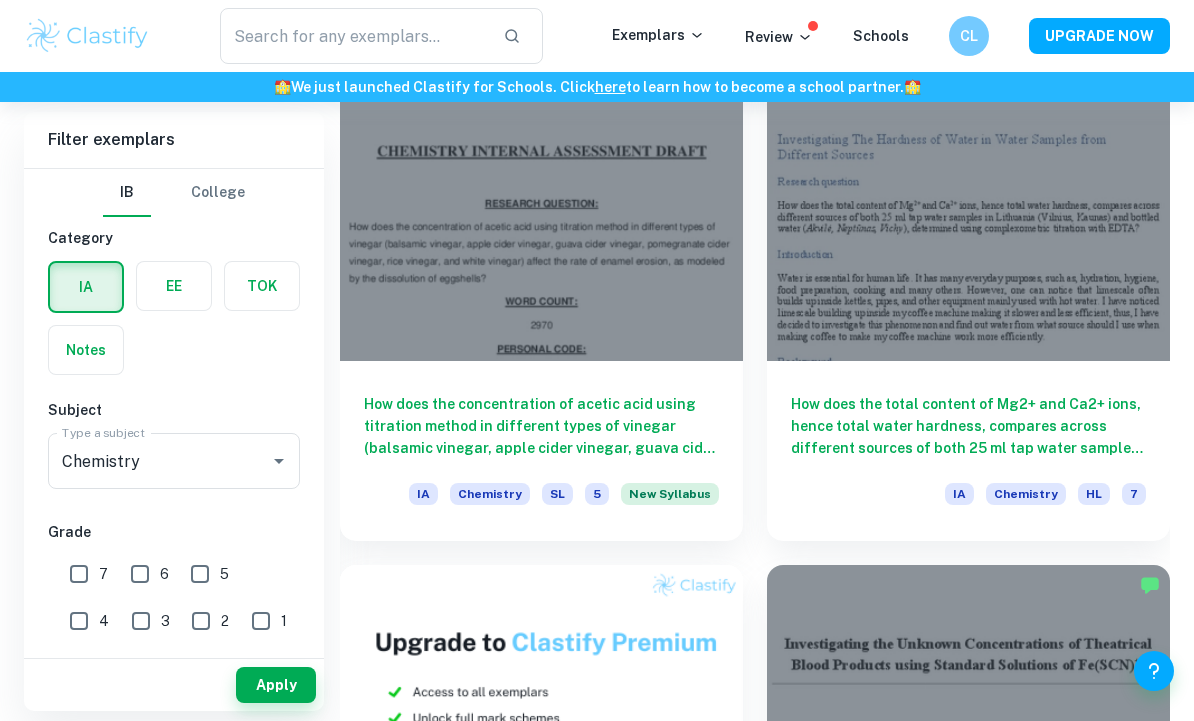 click at bounding box center [353, 36] 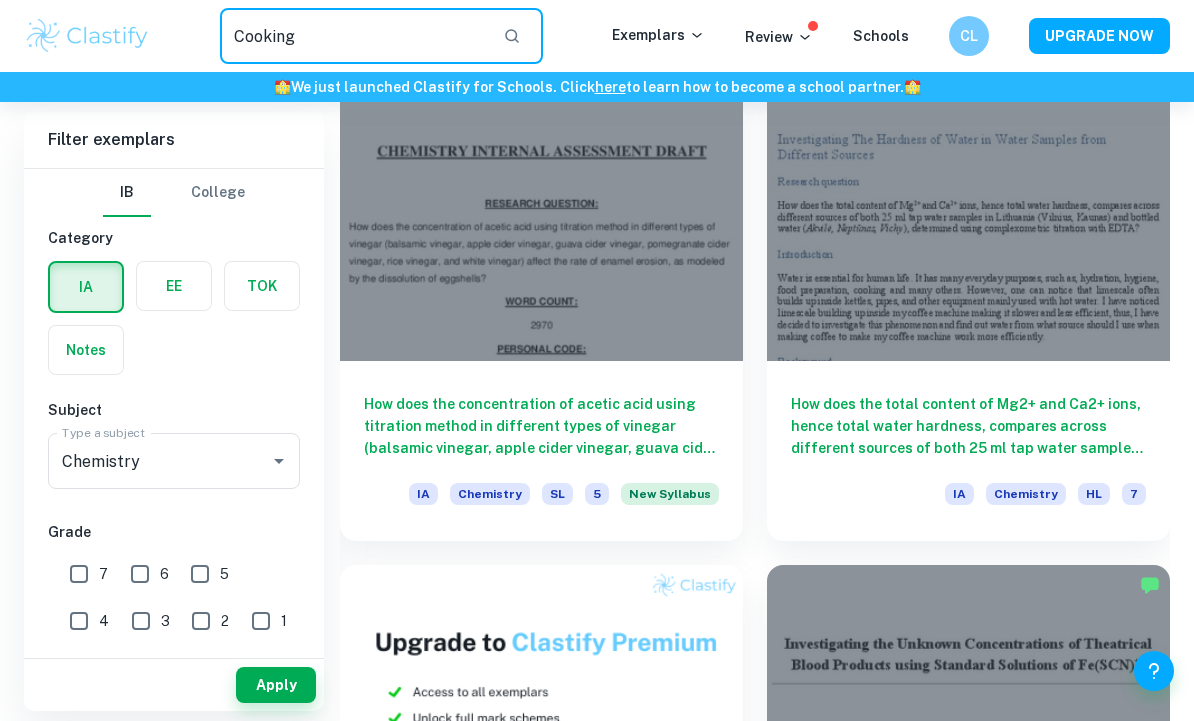 type on "Cooking" 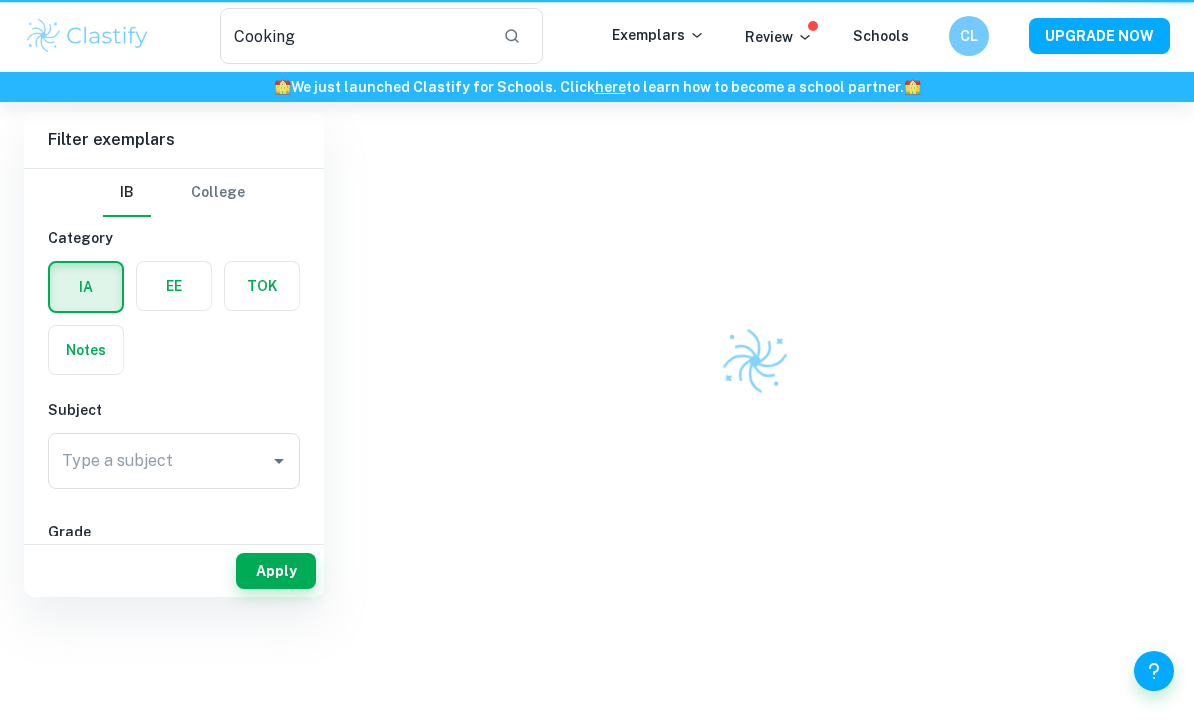 scroll, scrollTop: 0, scrollLeft: 0, axis: both 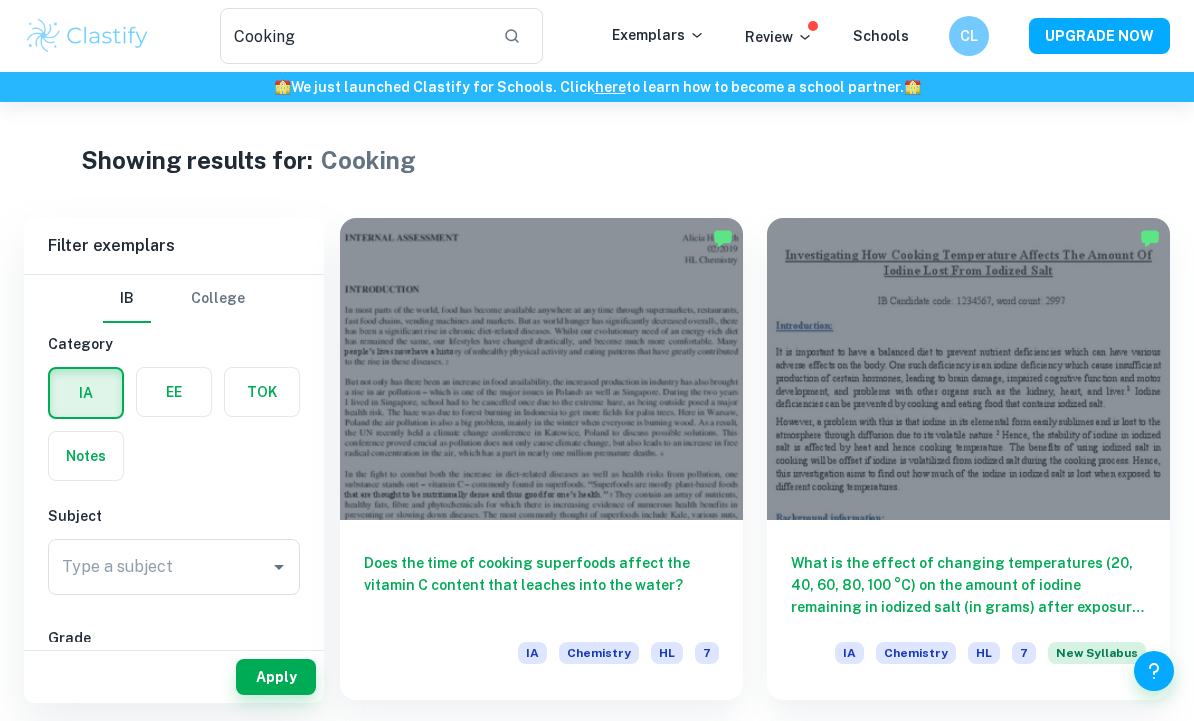 click at bounding box center (968, 369) 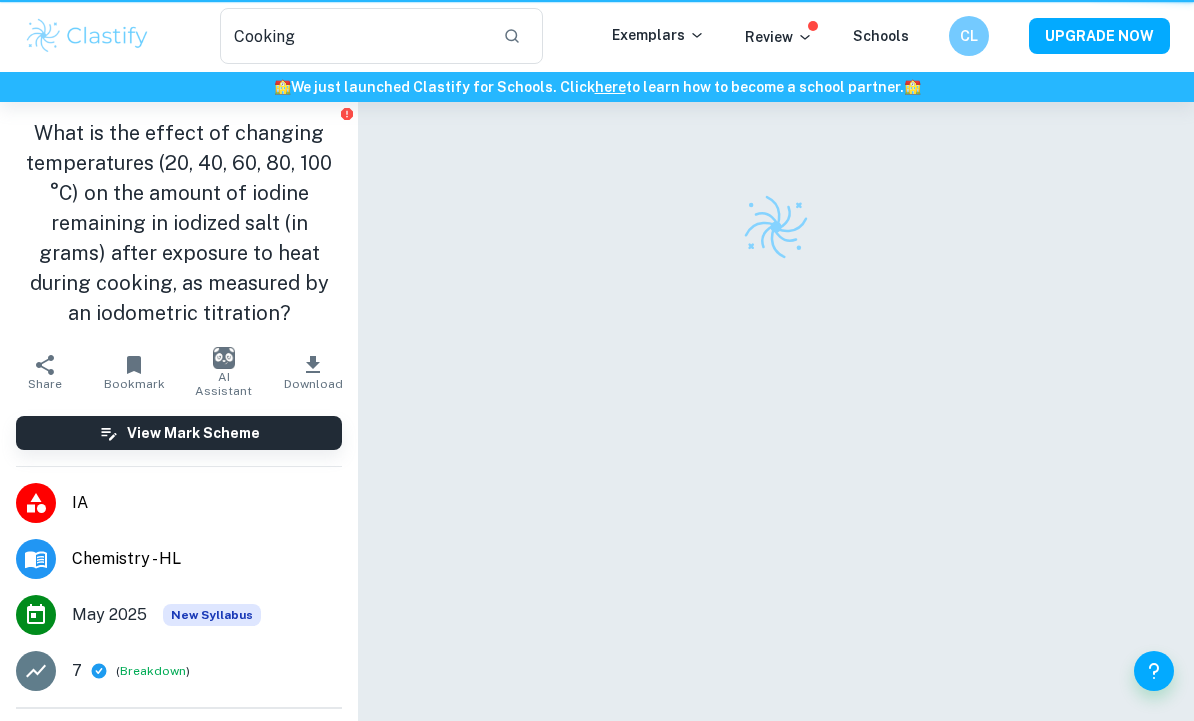 type 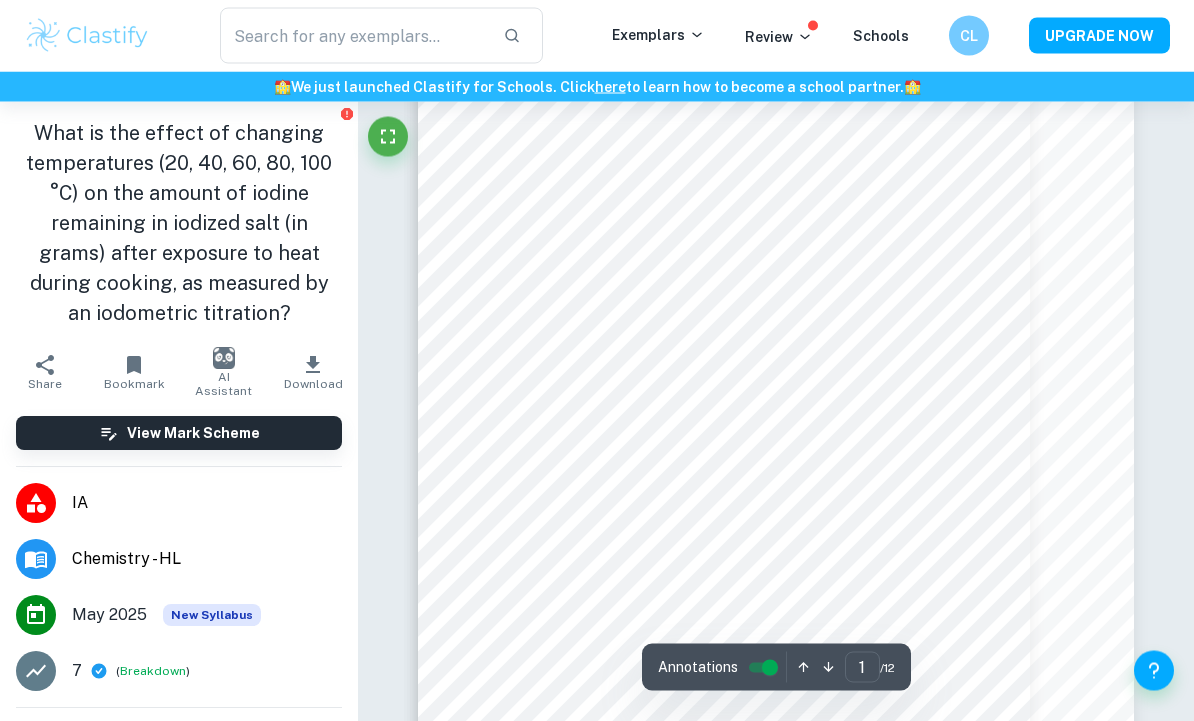 scroll, scrollTop: 98, scrollLeft: 0, axis: vertical 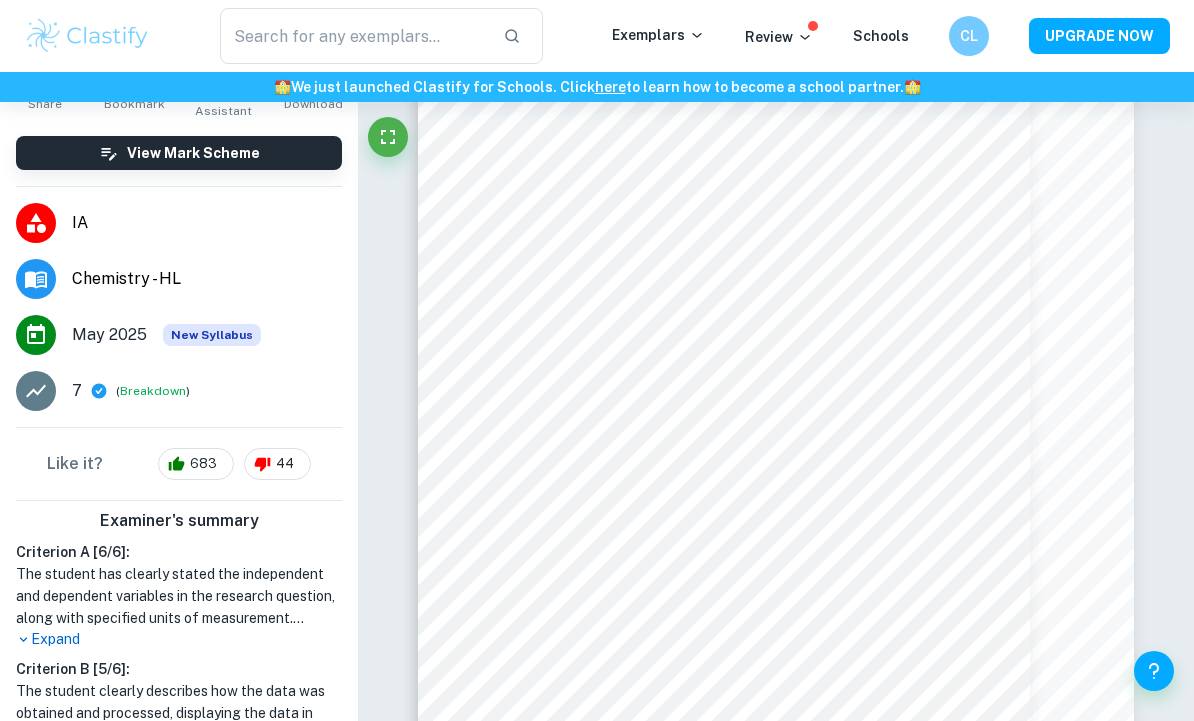 click on "Breakdown" at bounding box center [153, 391] 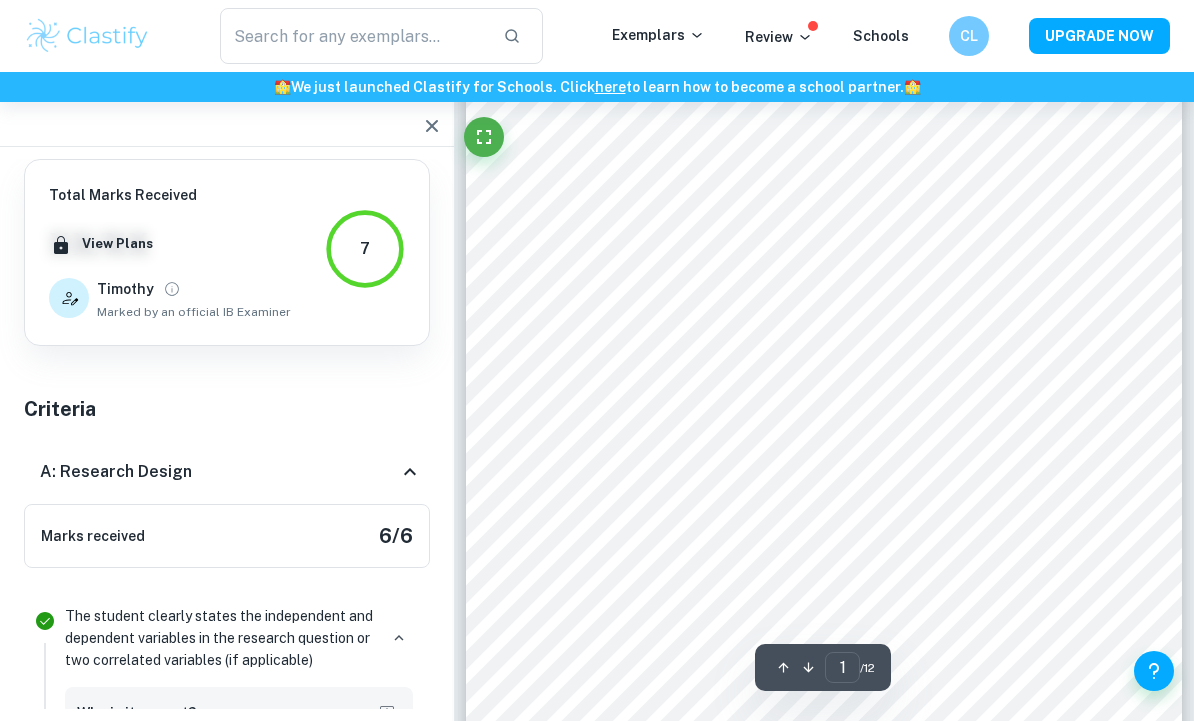 scroll, scrollTop: 54, scrollLeft: 0, axis: vertical 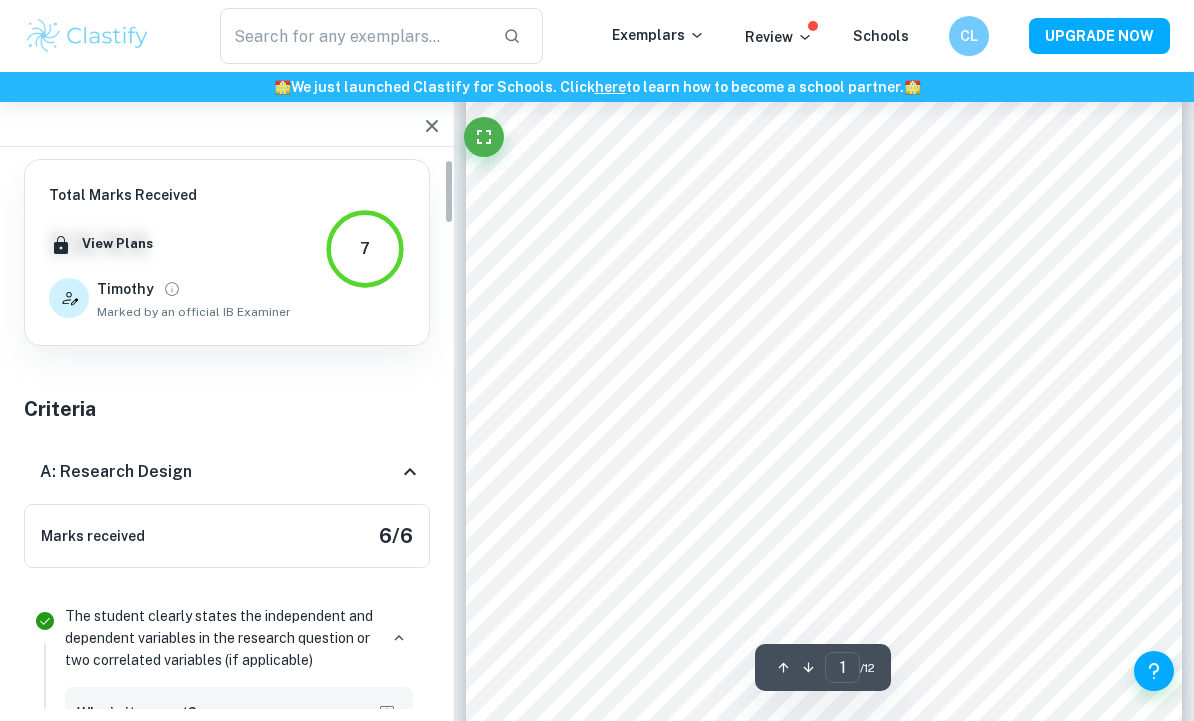 click on "Timothy" at bounding box center [194, 289] 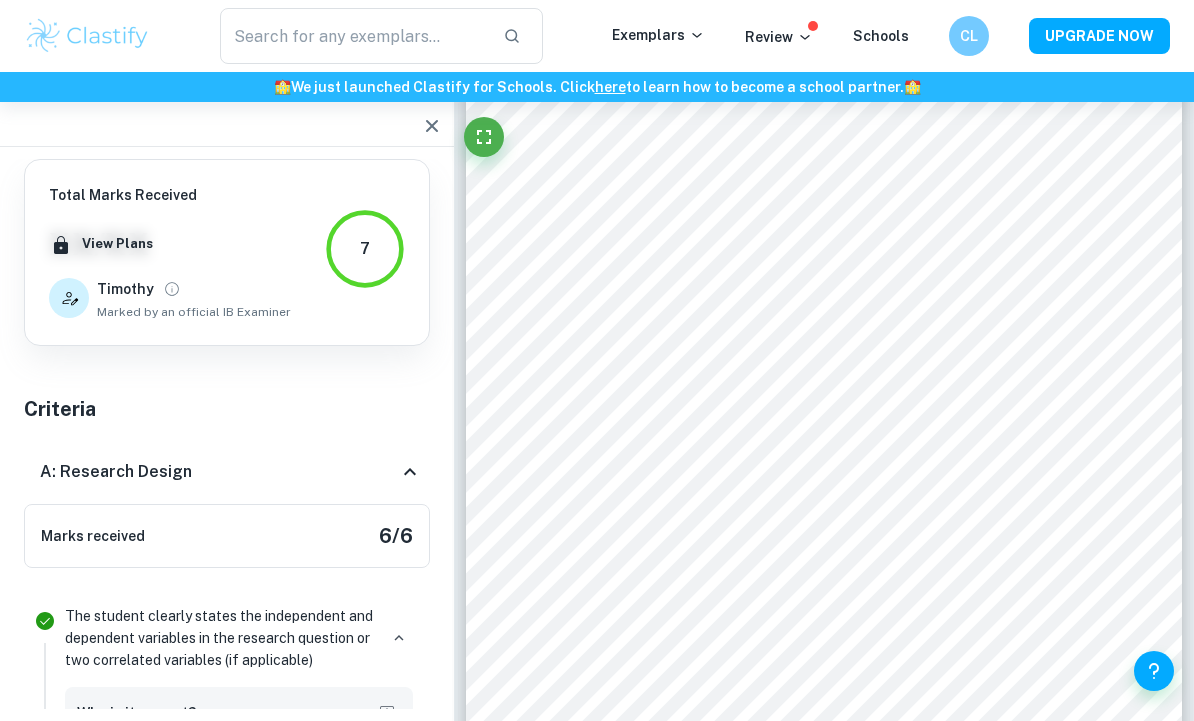 click 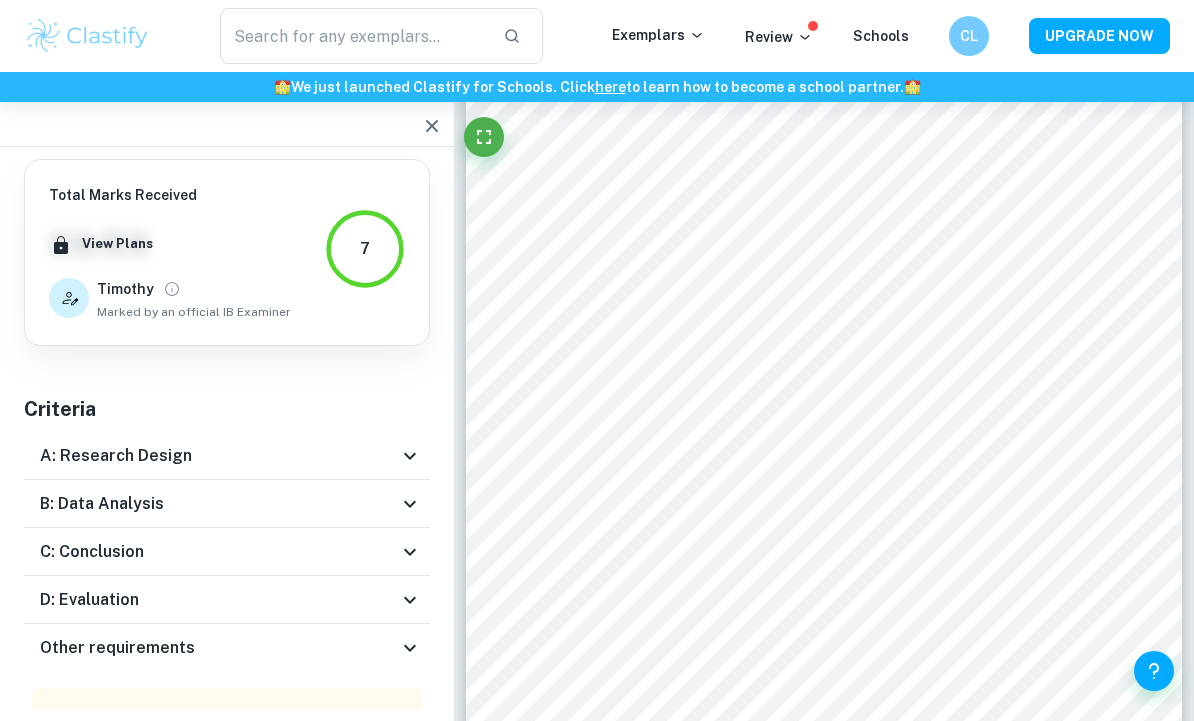 click on "B: Data Analysis" at bounding box center (219, 504) 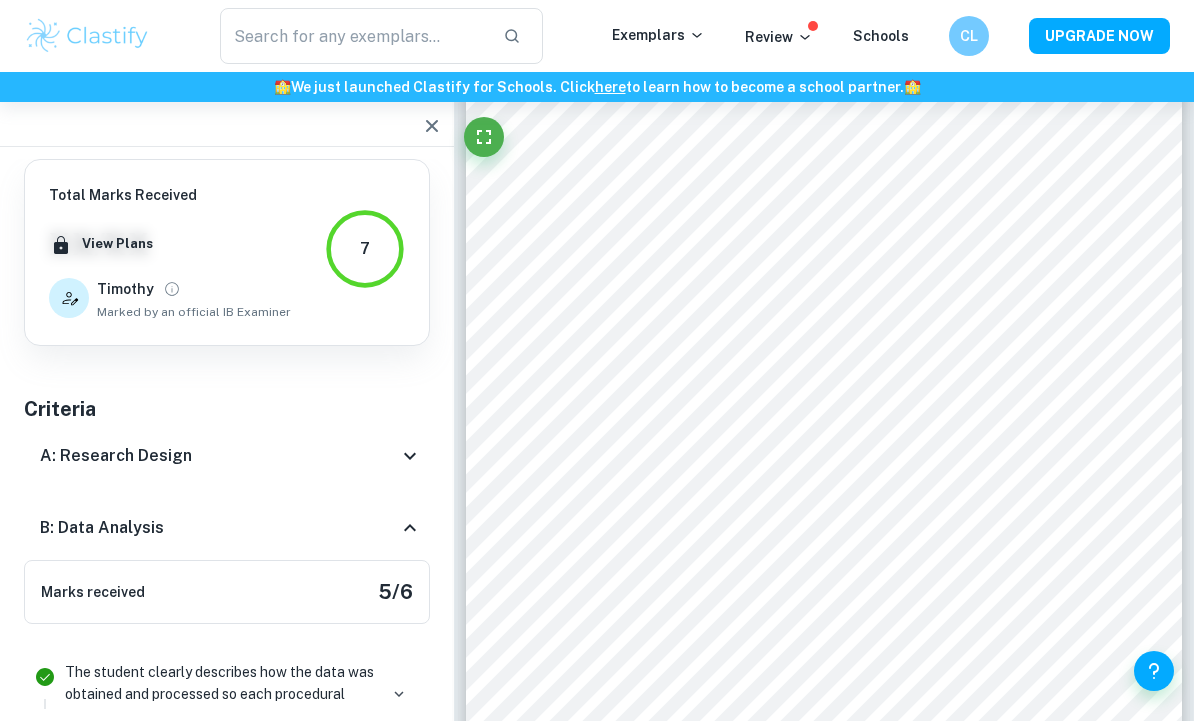 click on "A: Research Design" at bounding box center (219, 456) 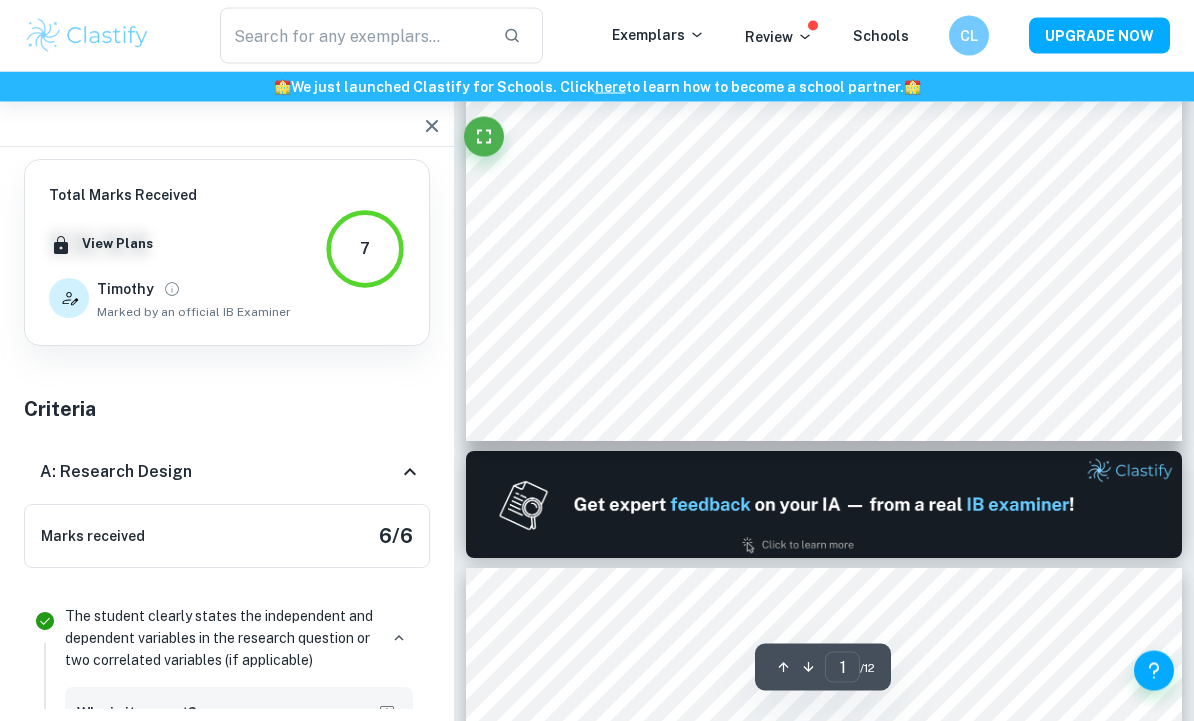 scroll, scrollTop: 608, scrollLeft: 0, axis: vertical 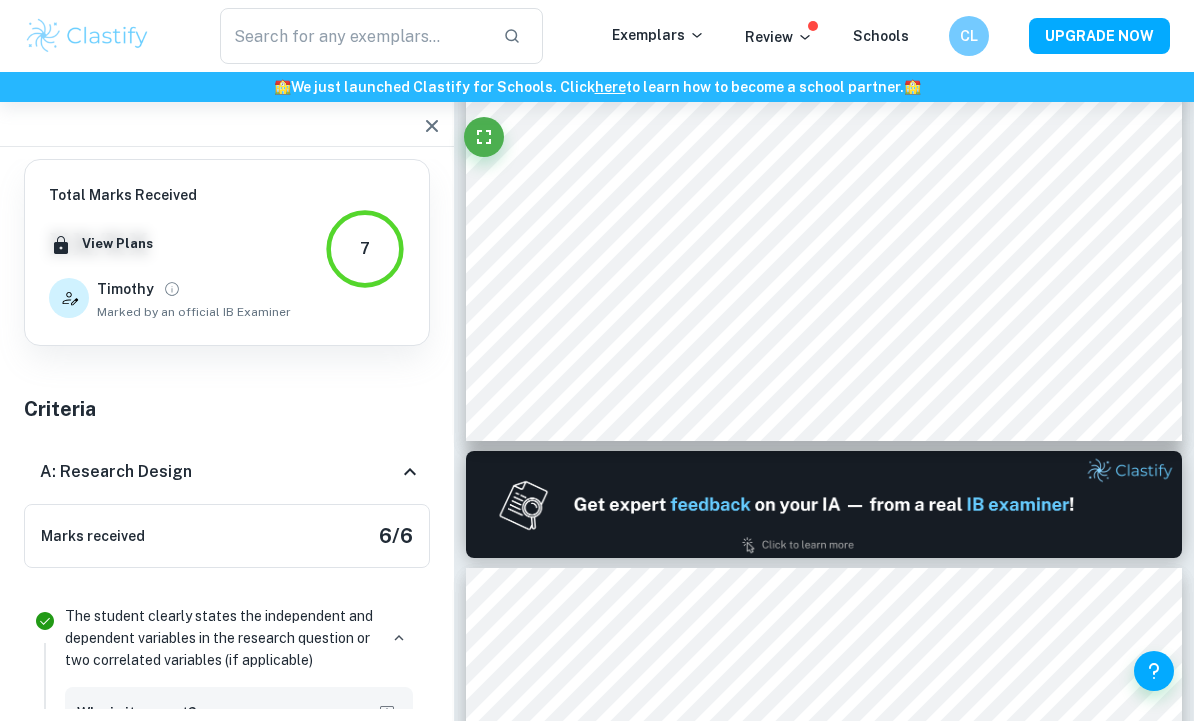 click 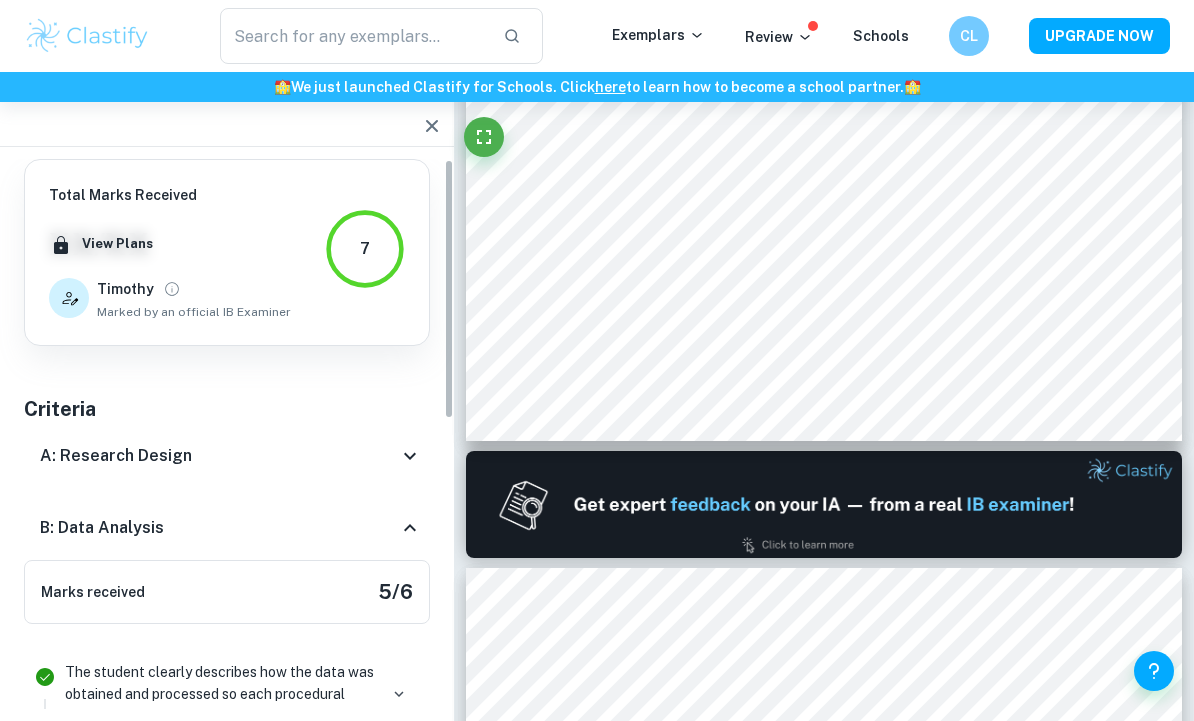 scroll, scrollTop: 0, scrollLeft: 0, axis: both 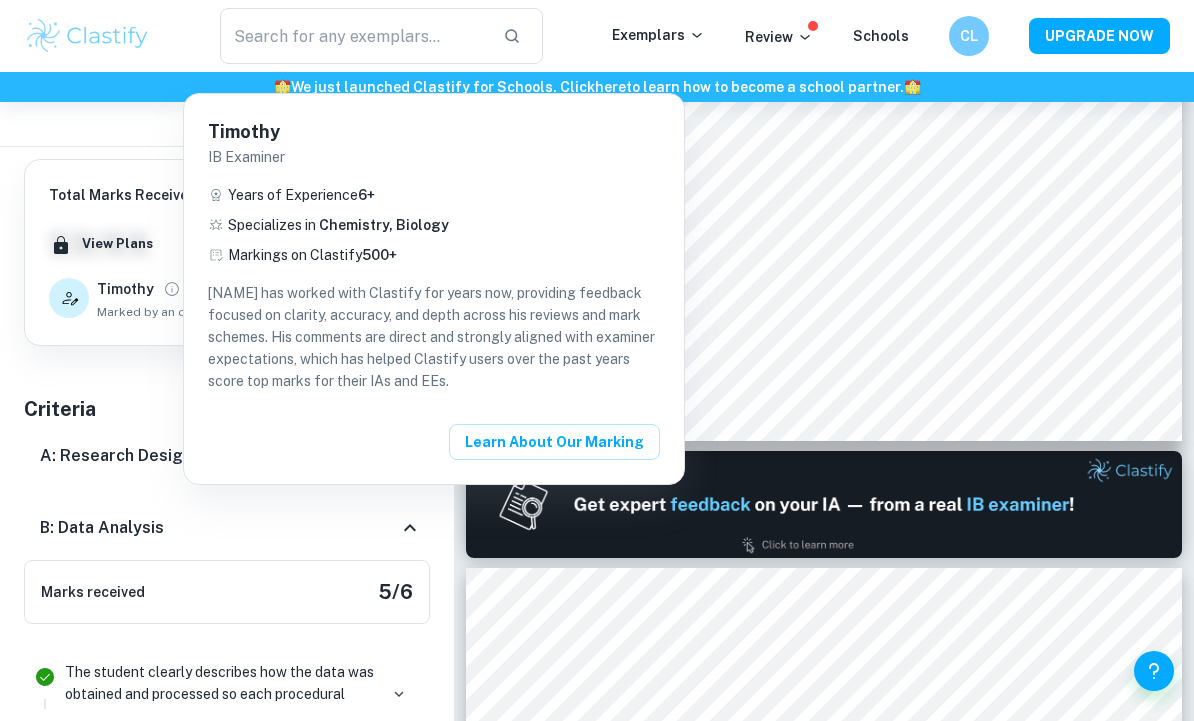 click at bounding box center [597, 360] 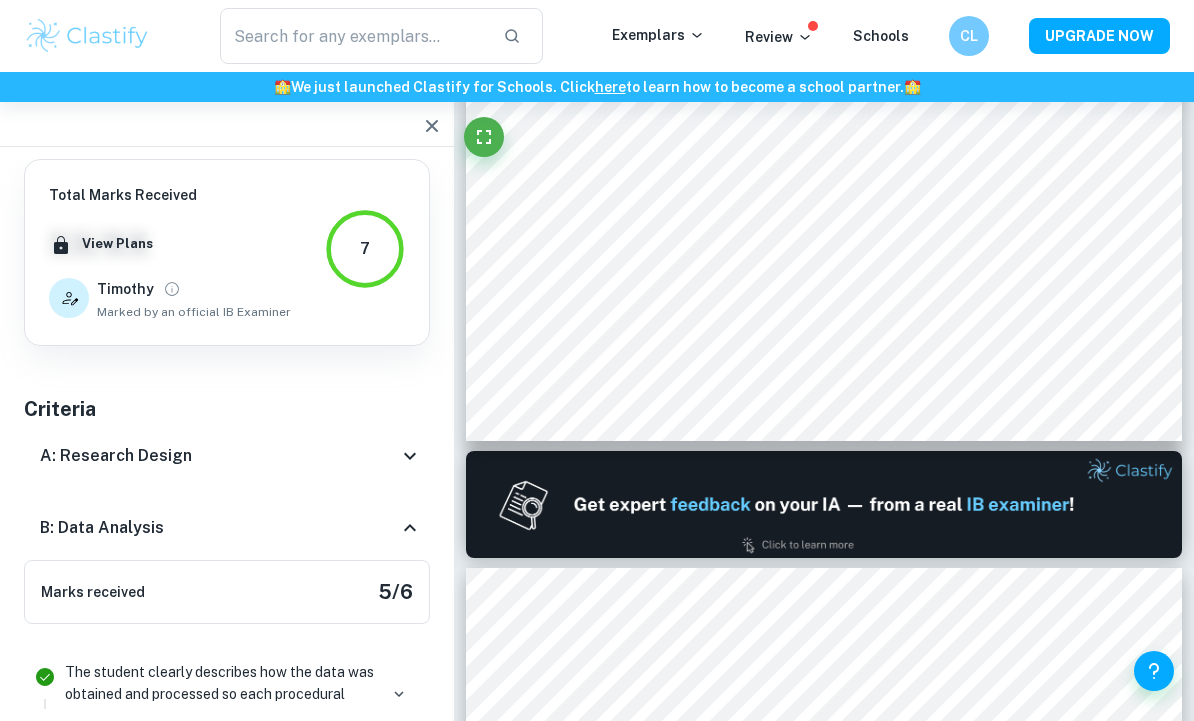 click 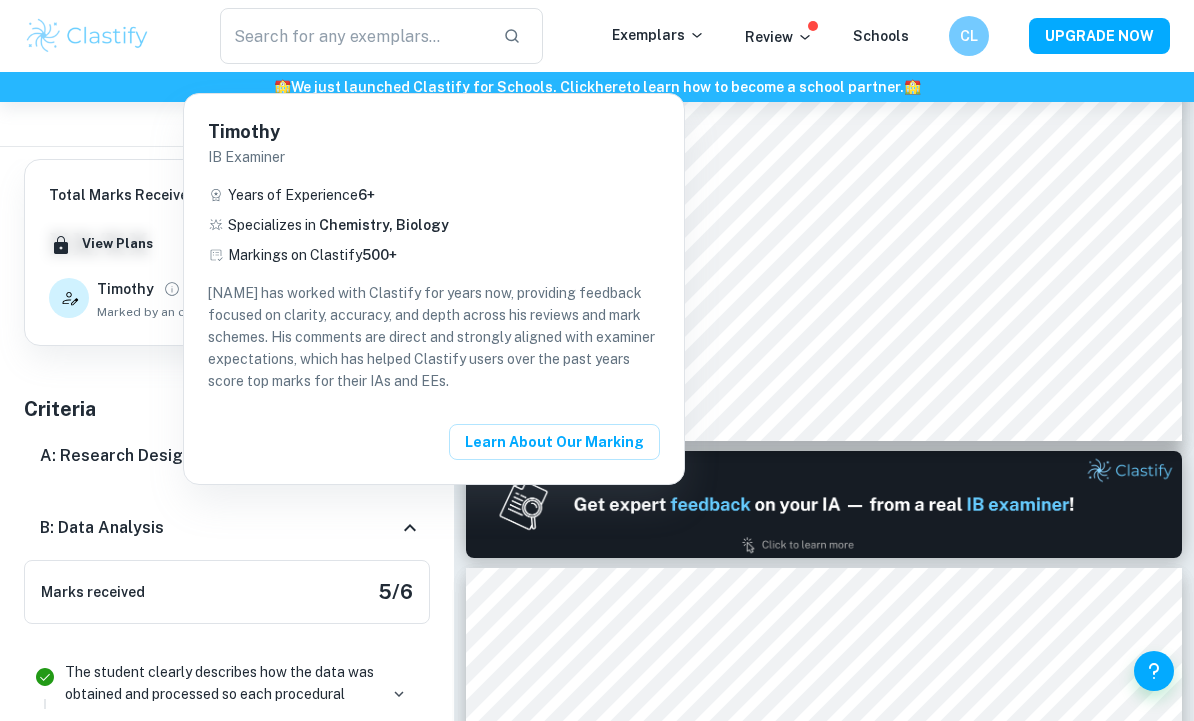 click at bounding box center (597, 360) 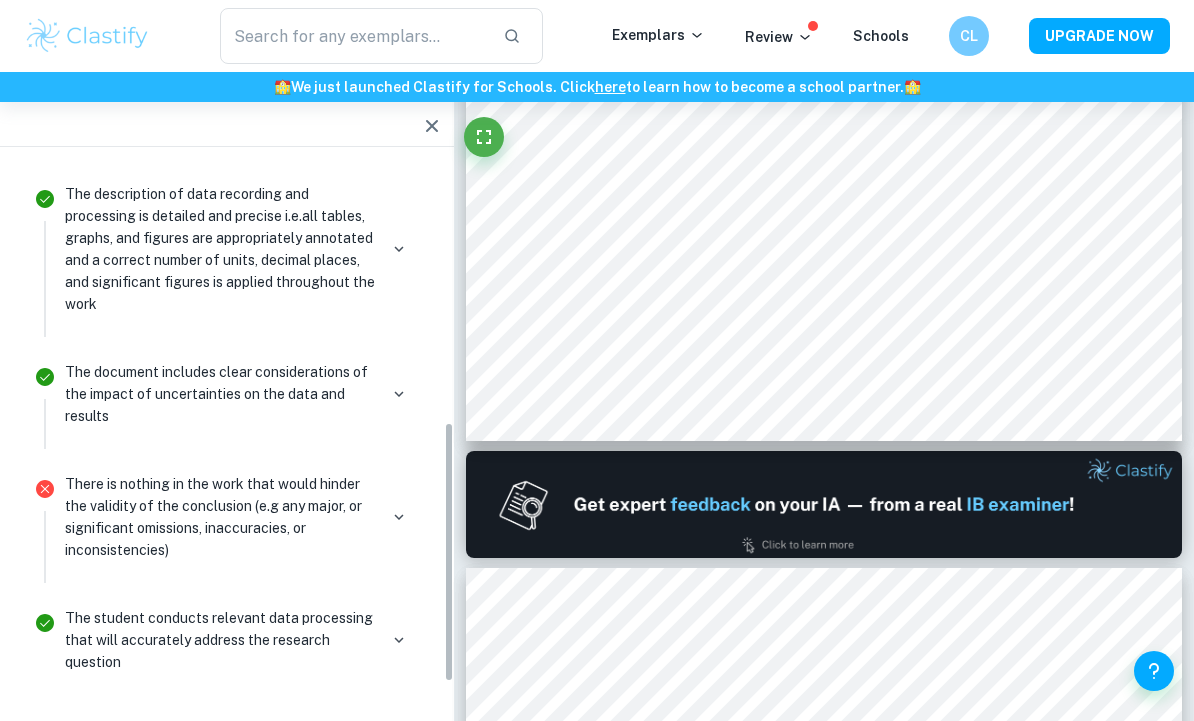 scroll, scrollTop: 637, scrollLeft: 0, axis: vertical 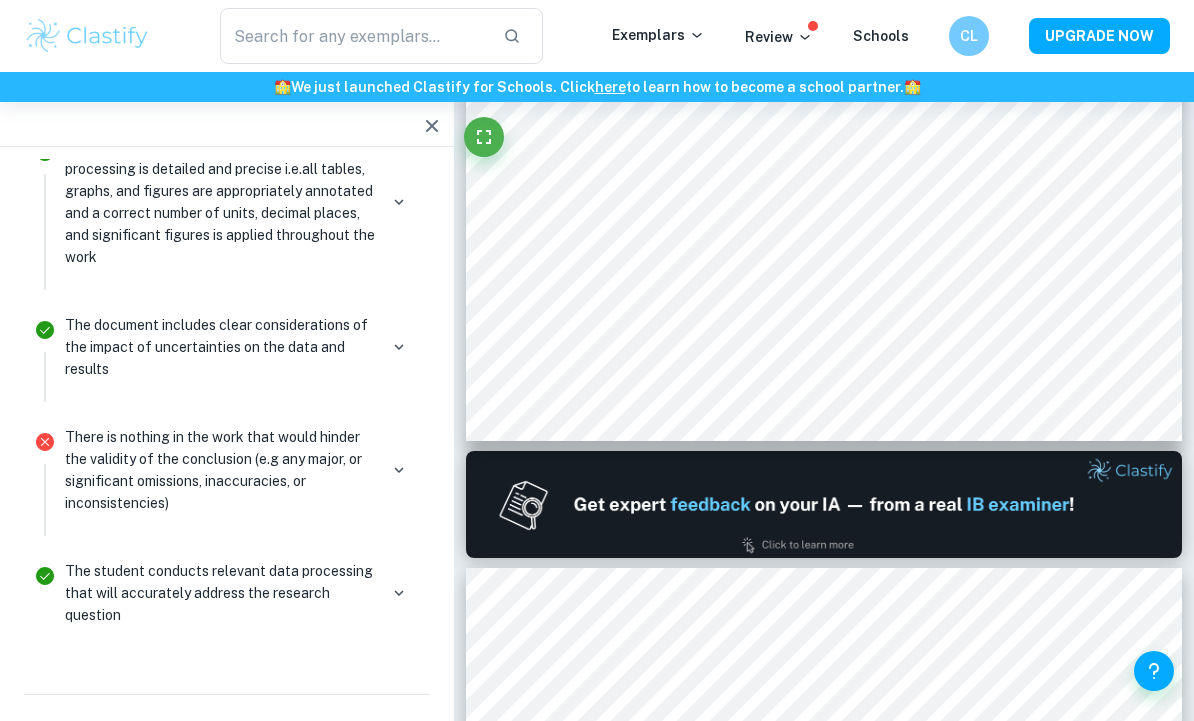 click at bounding box center (399, 470) 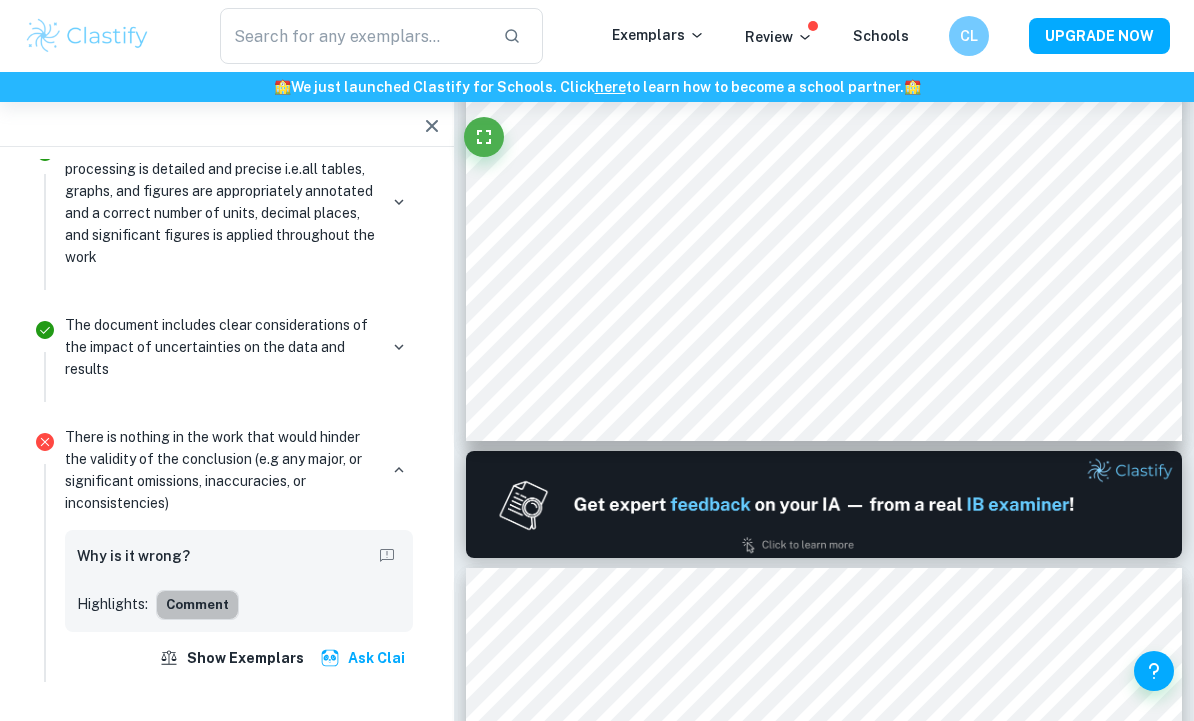 click on "Comment" at bounding box center (197, 605) 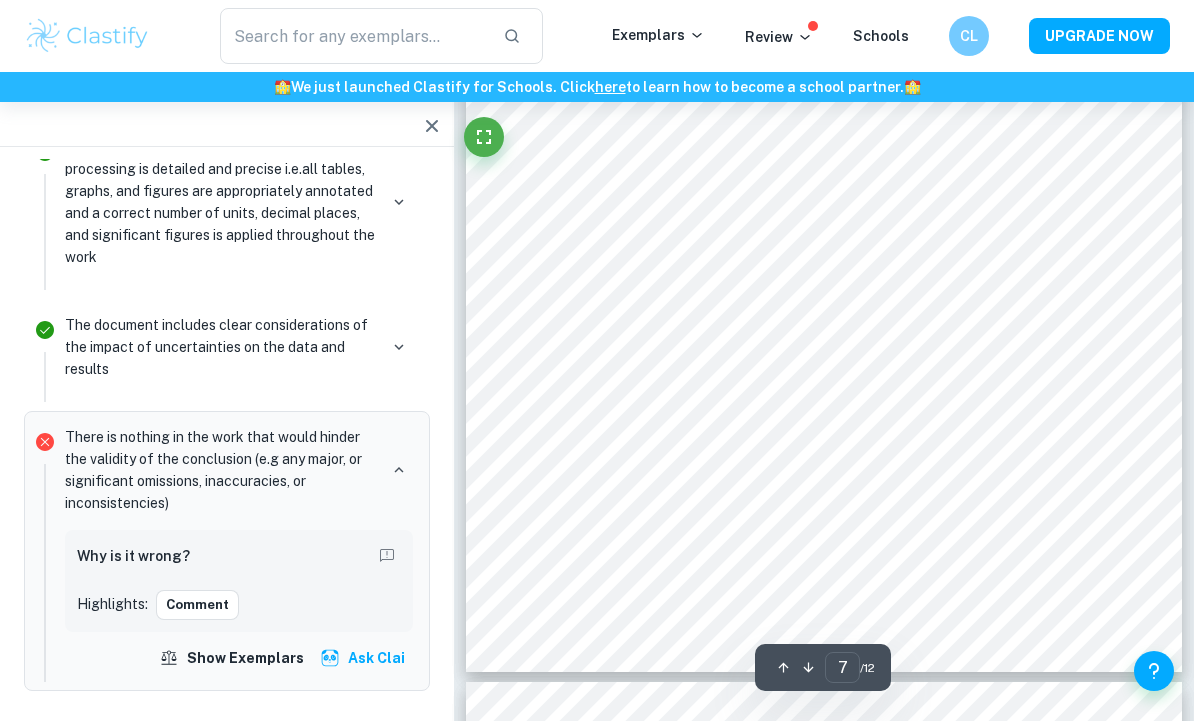 scroll, scrollTop: 6133, scrollLeft: 0, axis: vertical 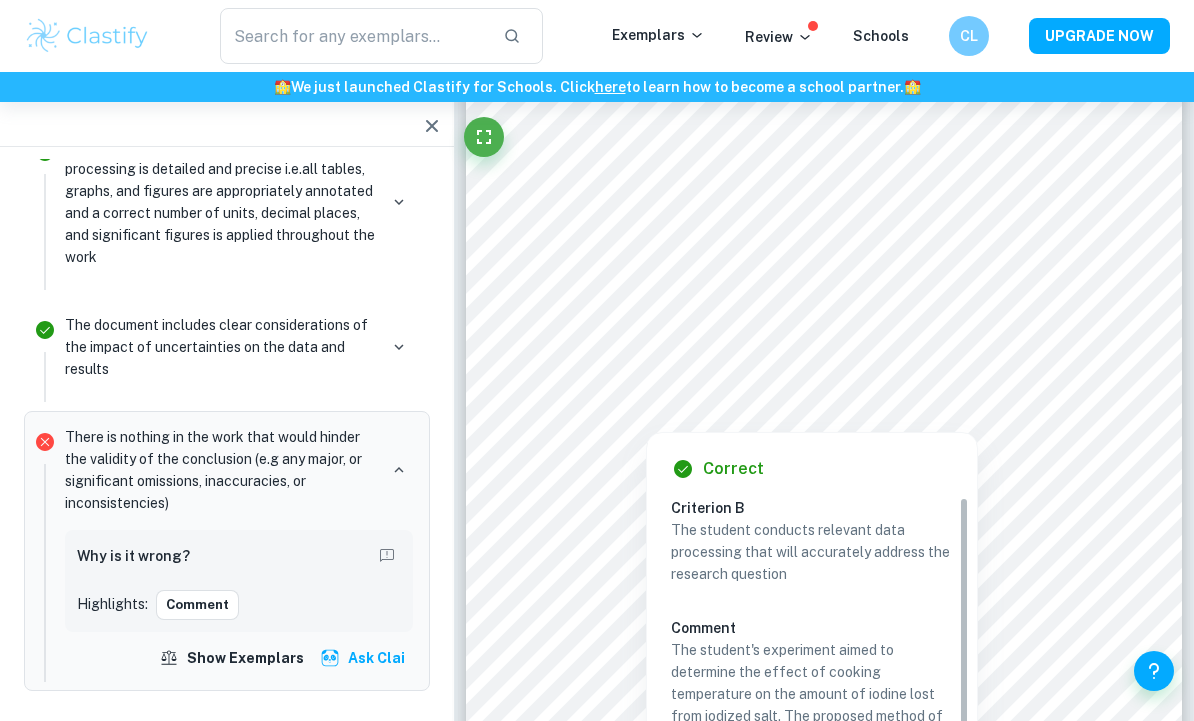 click on "Comment" at bounding box center (197, 605) 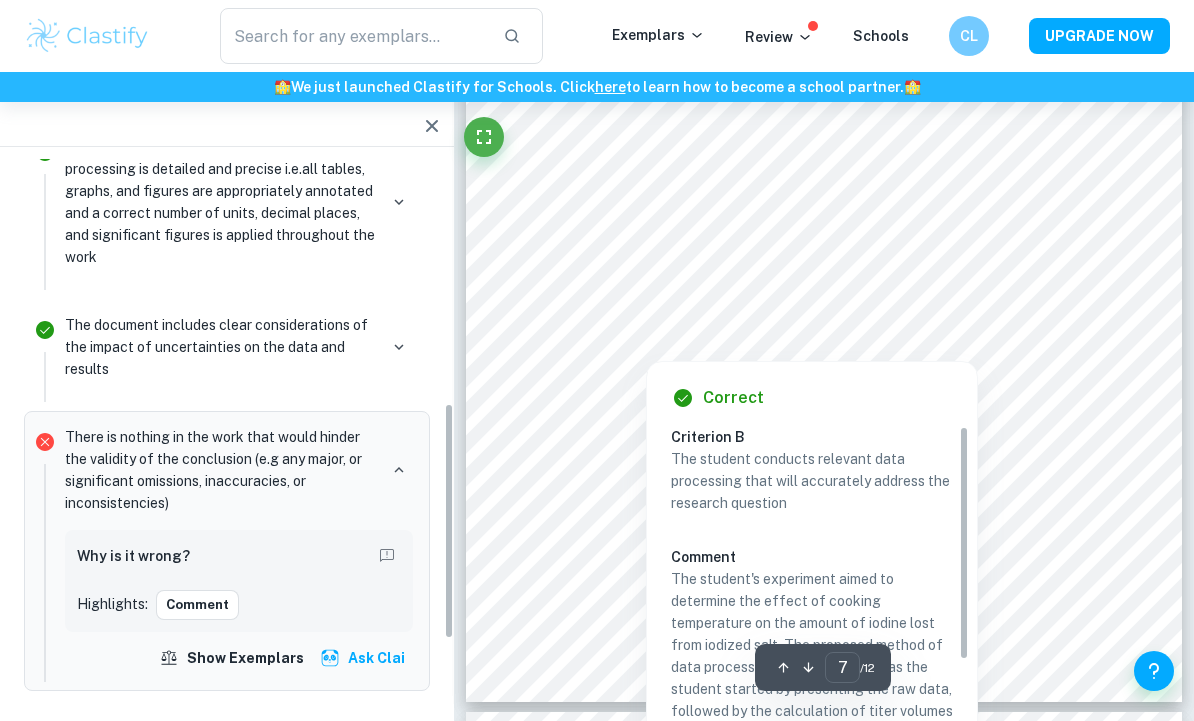 click on "Comment" at bounding box center (197, 605) 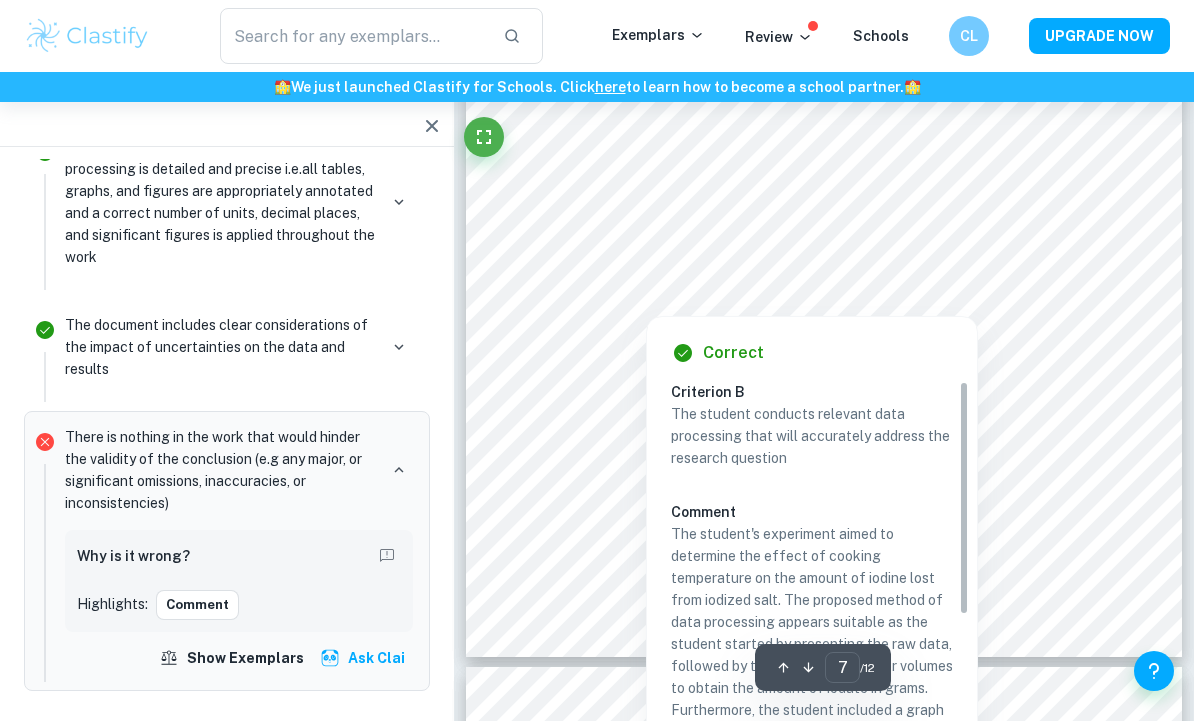 scroll, scrollTop: 6251, scrollLeft: 0, axis: vertical 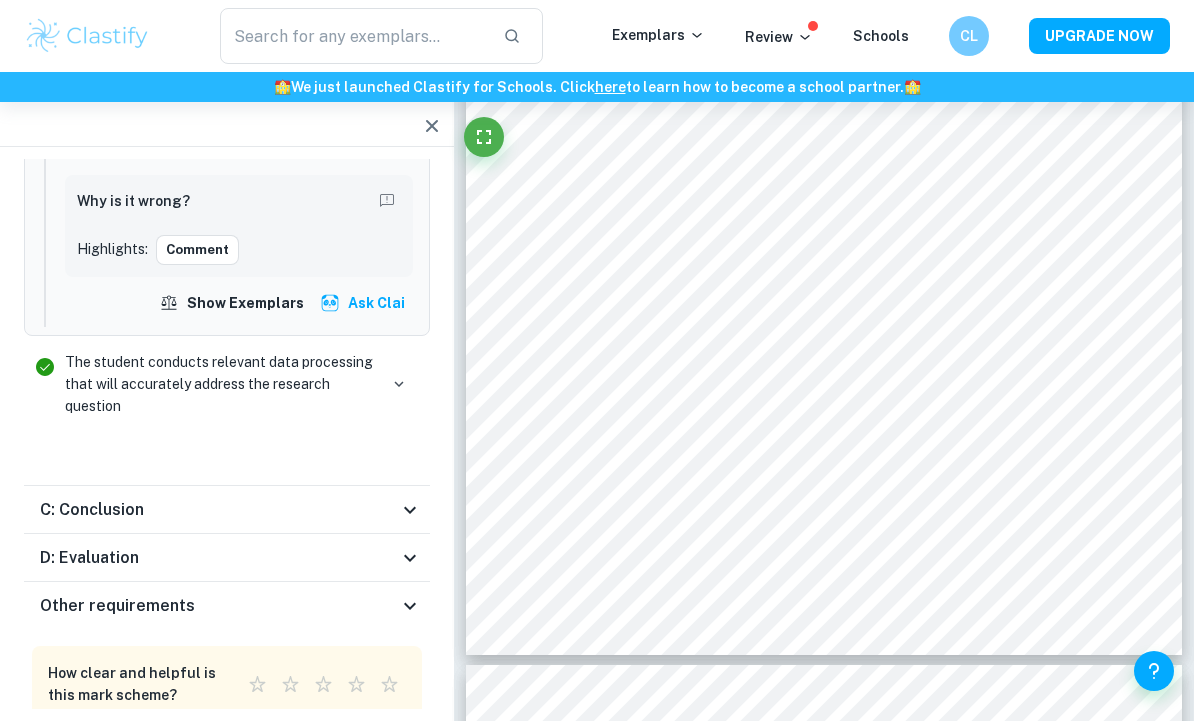 click on "C: Conclusion" at bounding box center (219, 510) 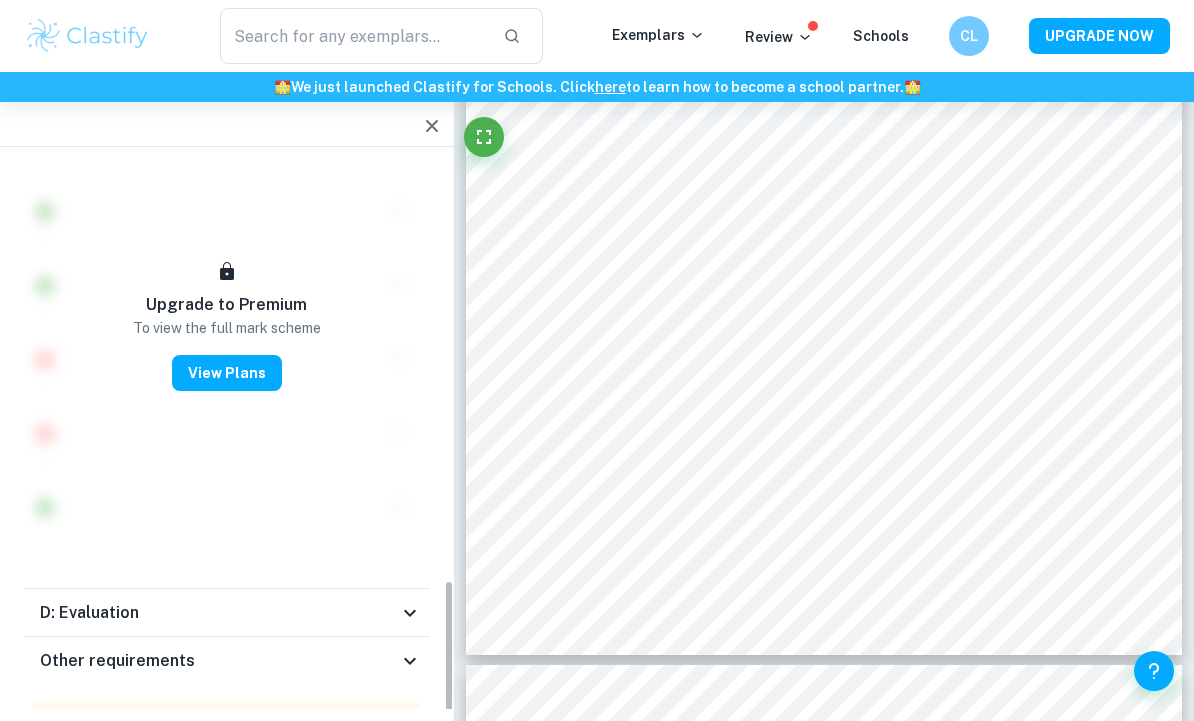 click on "D: Evaluation" at bounding box center [219, 613] 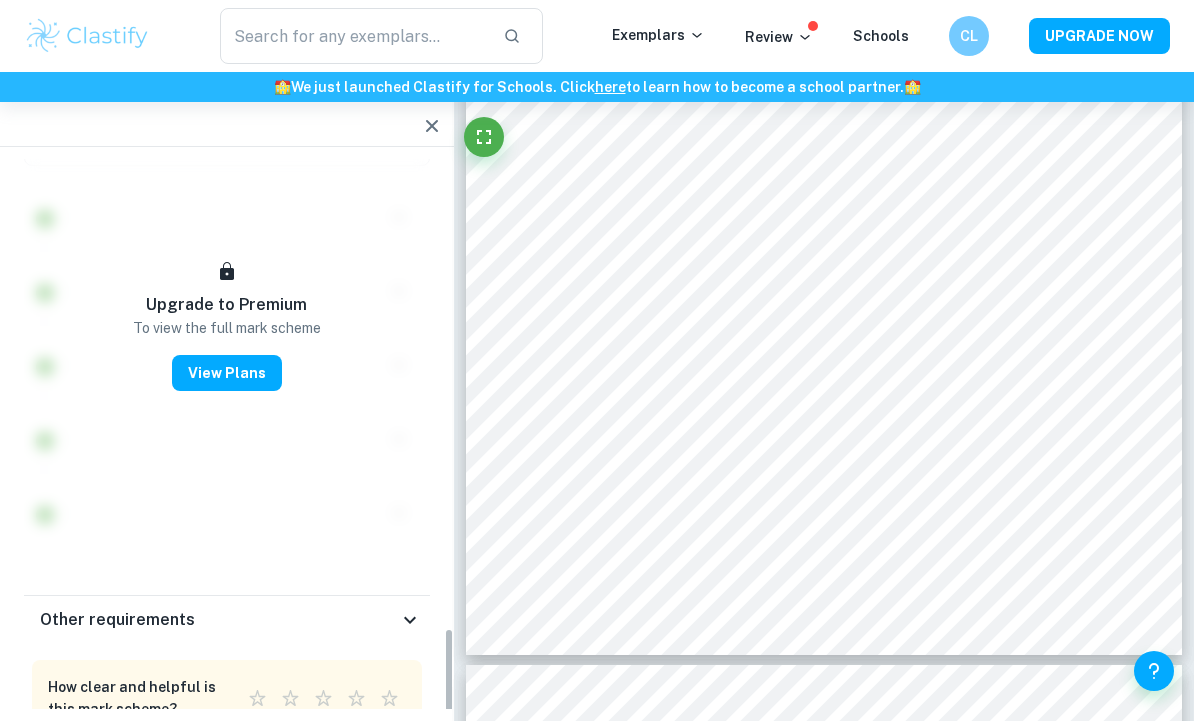 click on "Other requirements" at bounding box center (219, 620) 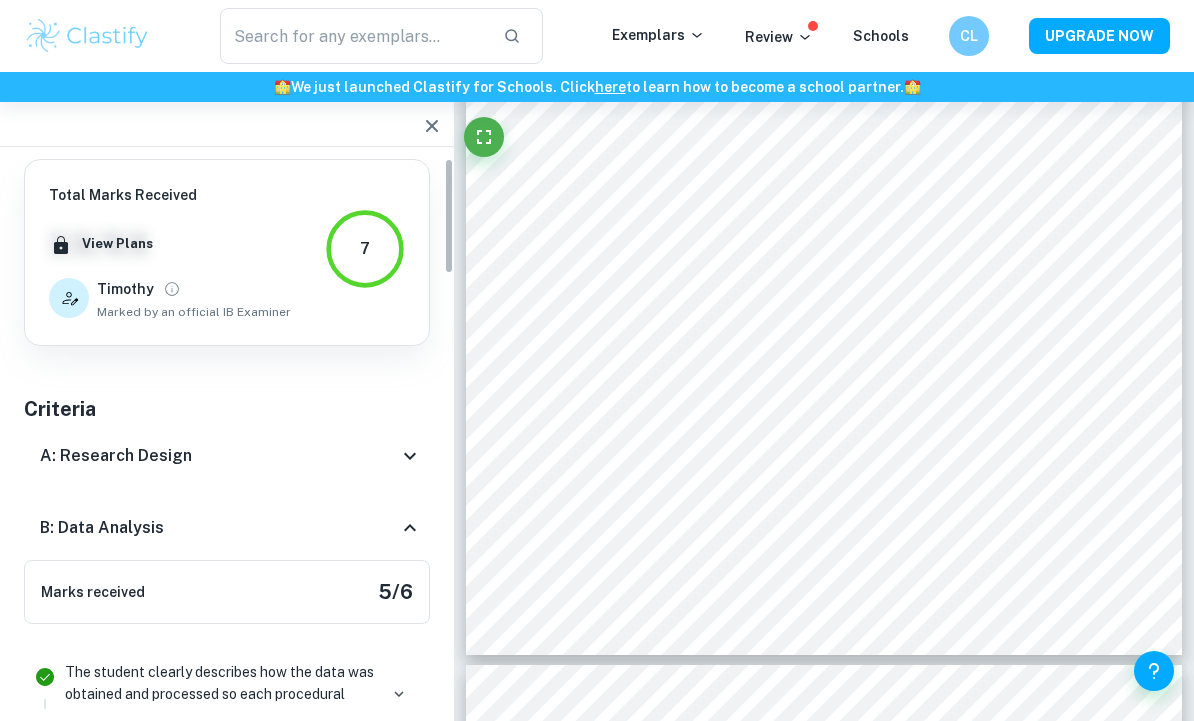 scroll, scrollTop: 0, scrollLeft: 0, axis: both 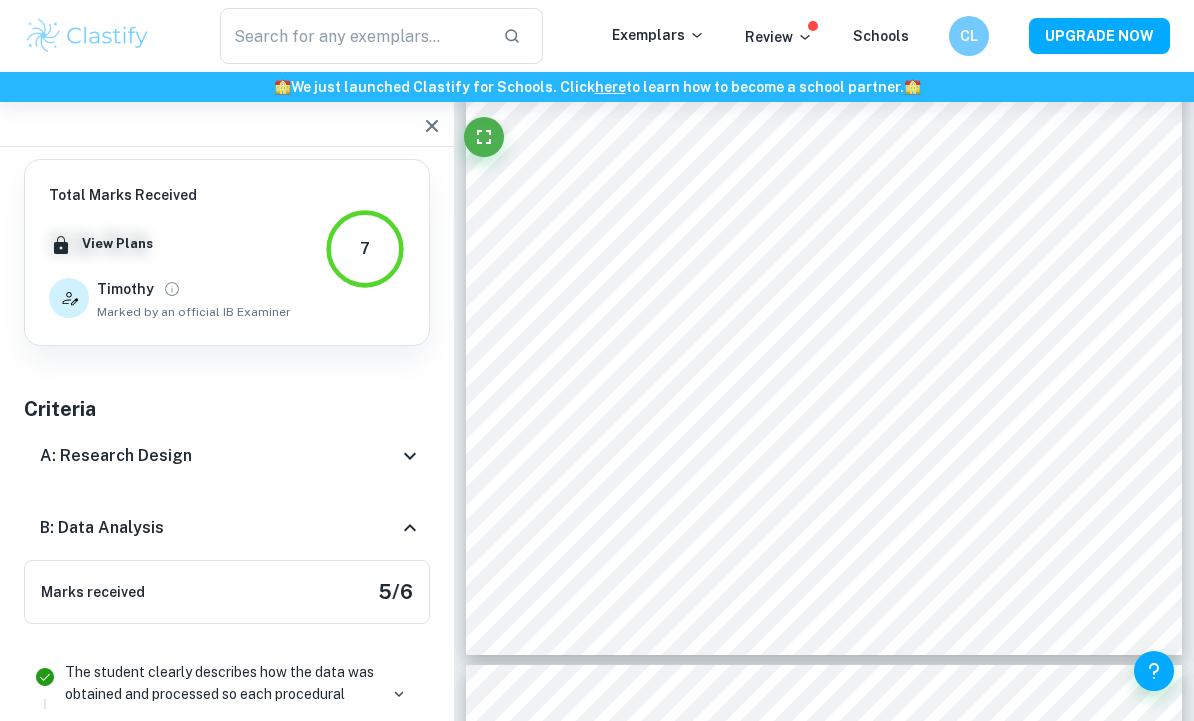 click on "A: Research Design" at bounding box center [227, 456] 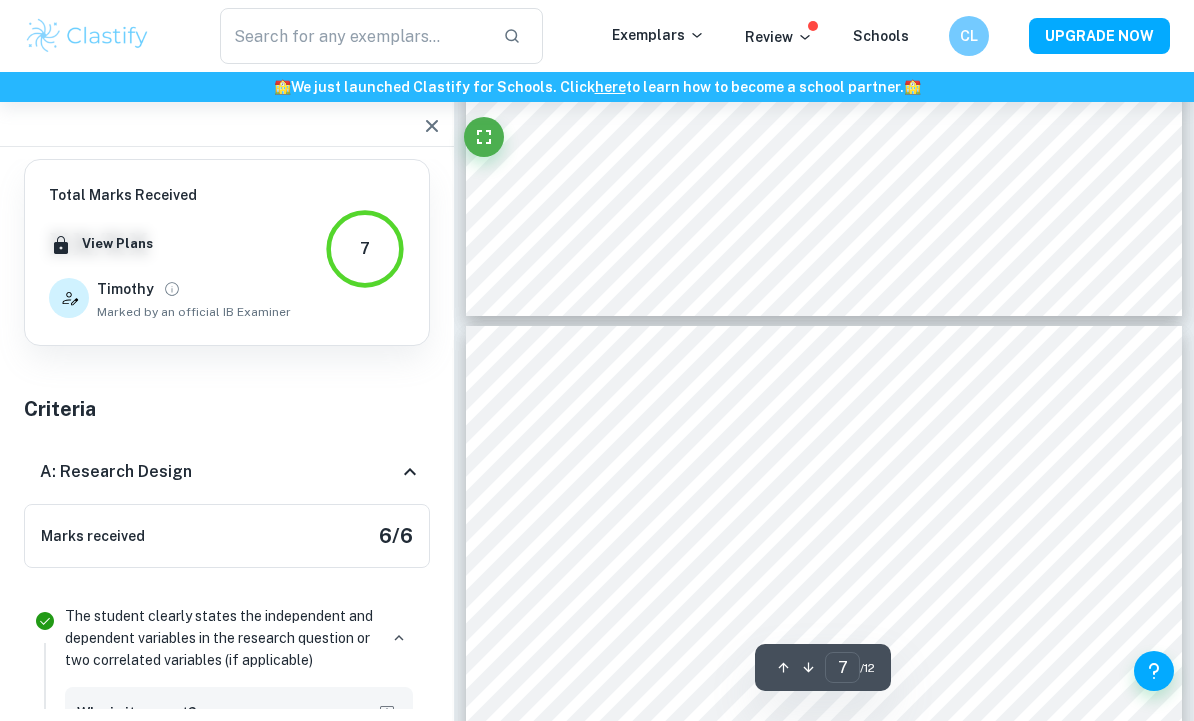 type on "6" 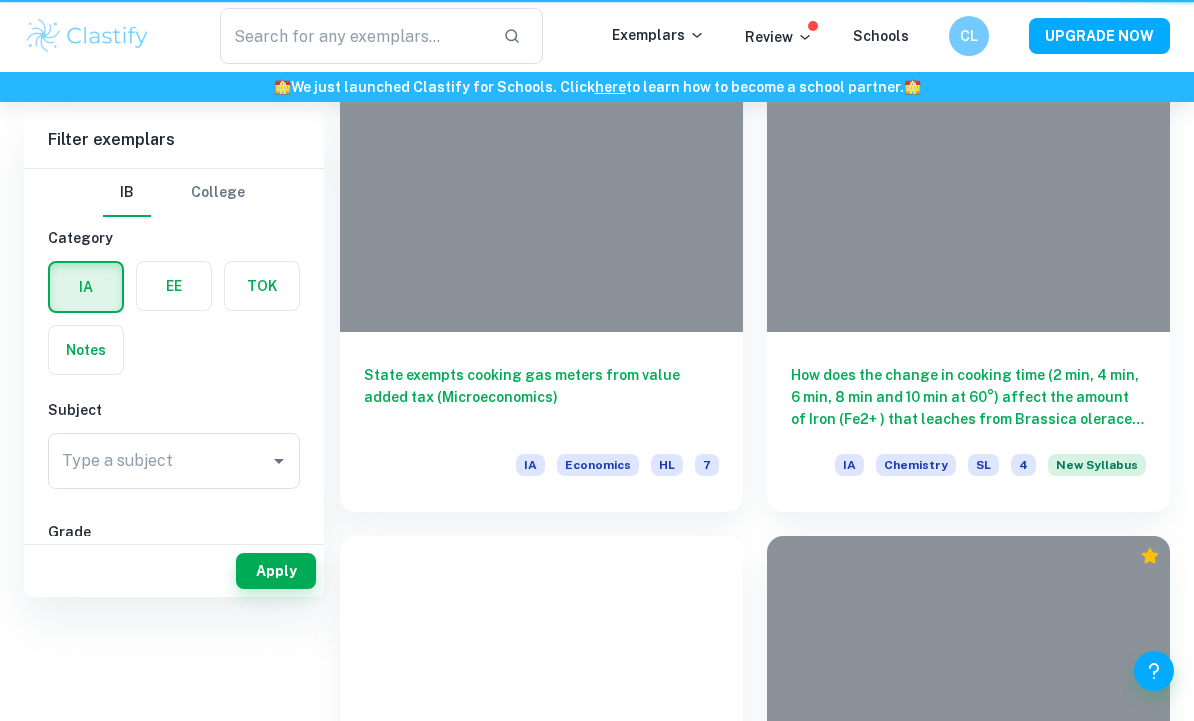 type on "Cooking" 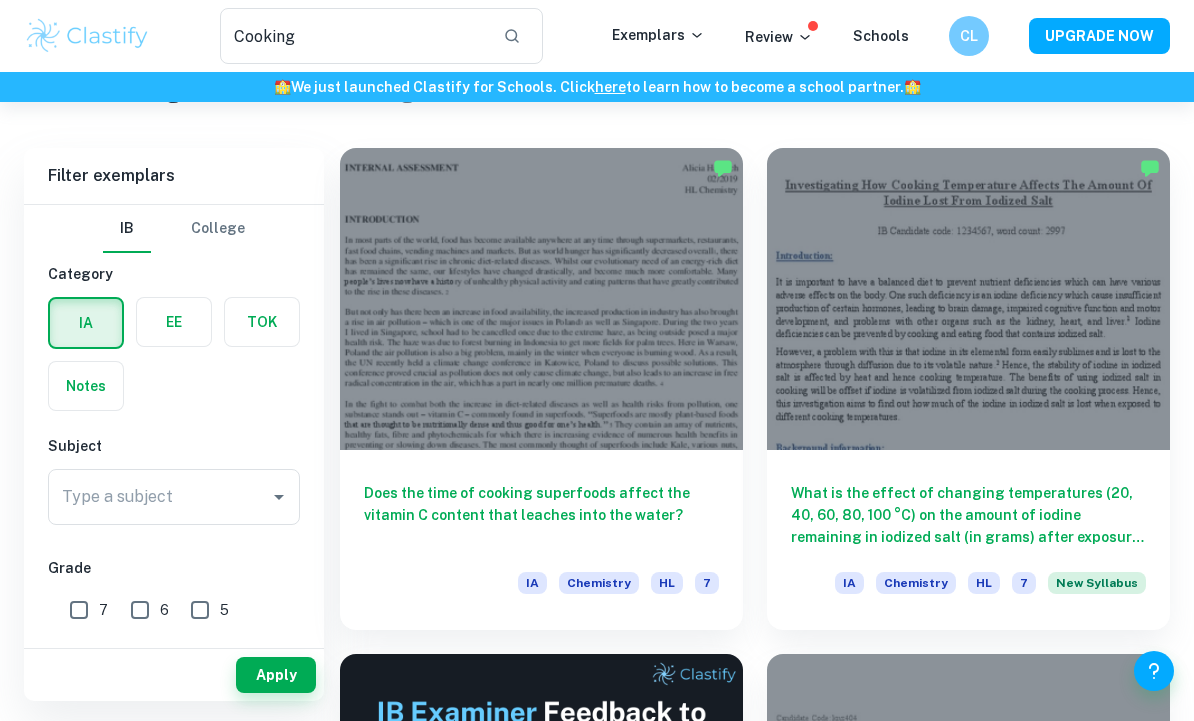 scroll, scrollTop: 68, scrollLeft: 0, axis: vertical 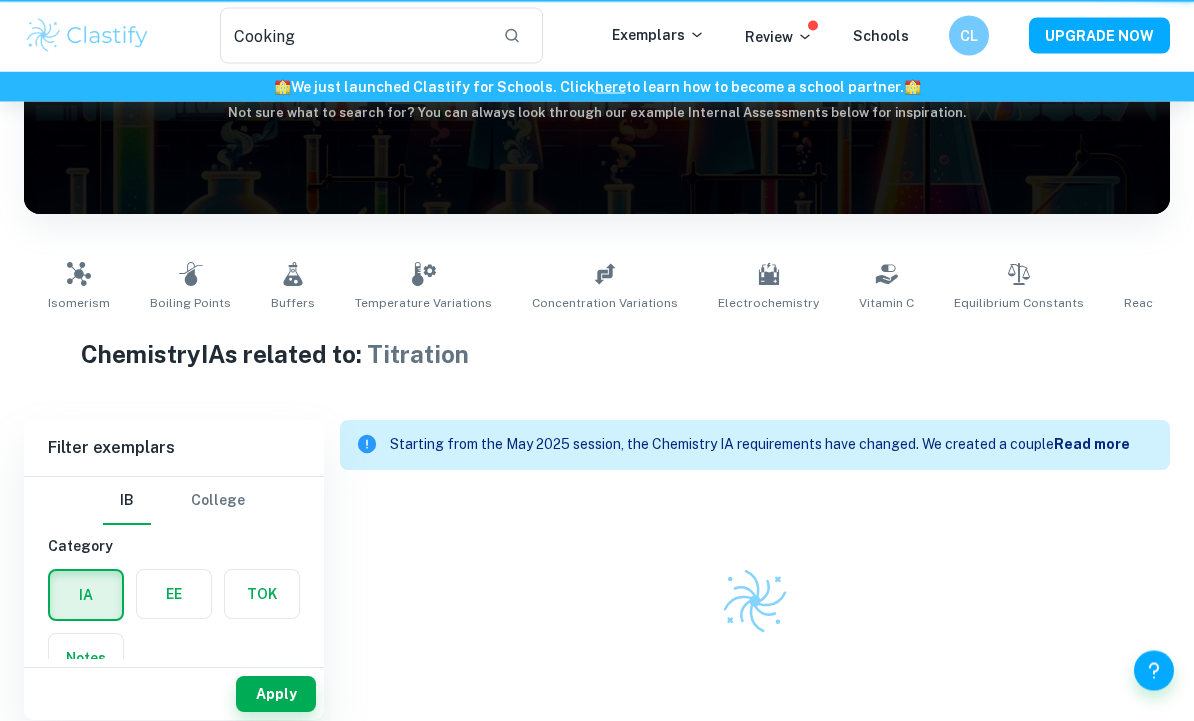 type 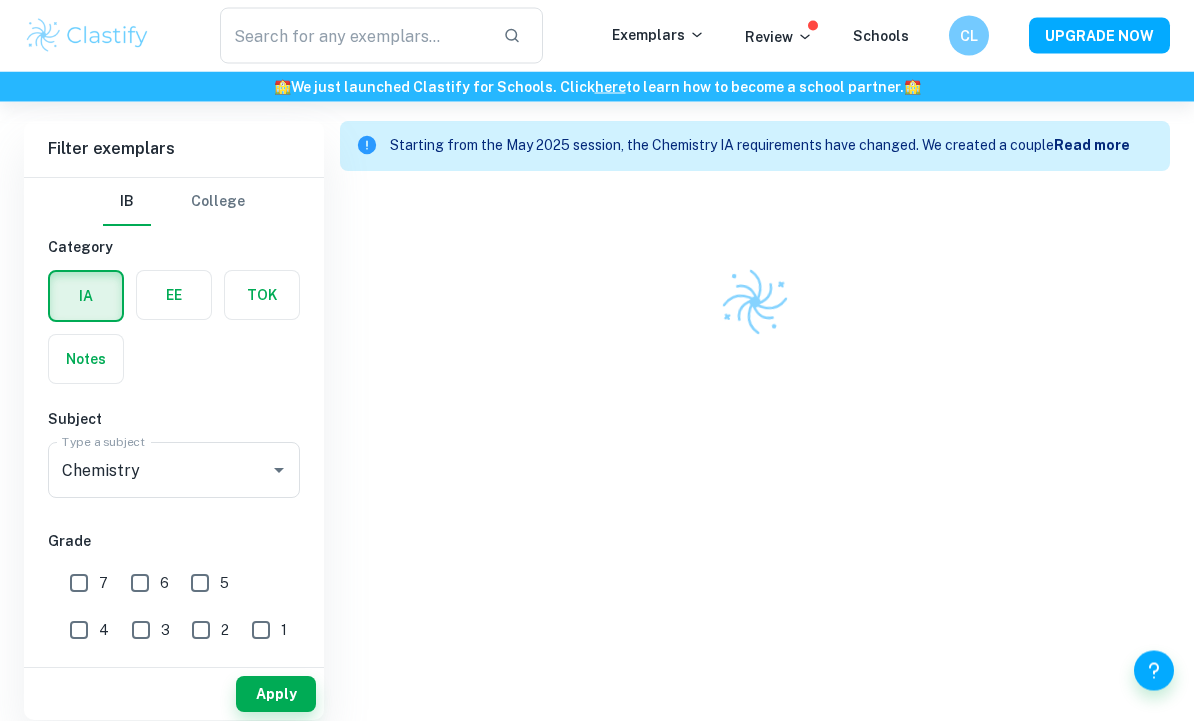 scroll, scrollTop: 618, scrollLeft: 0, axis: vertical 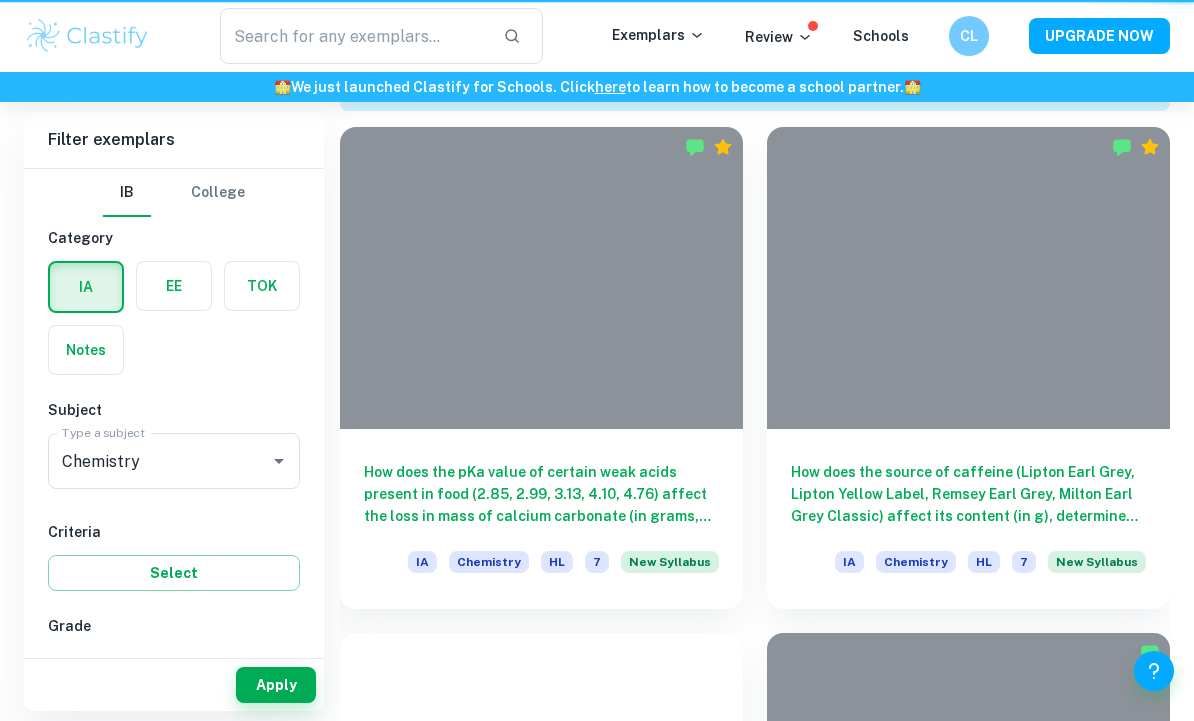 type 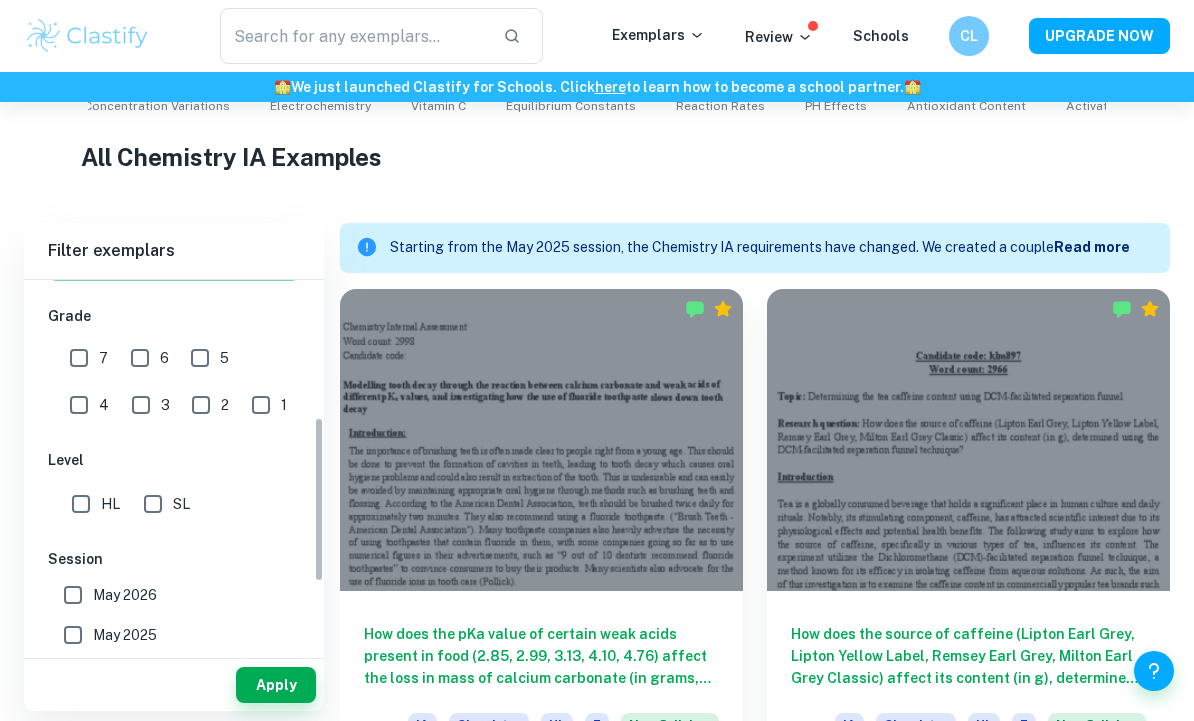 scroll, scrollTop: 440, scrollLeft: 0, axis: vertical 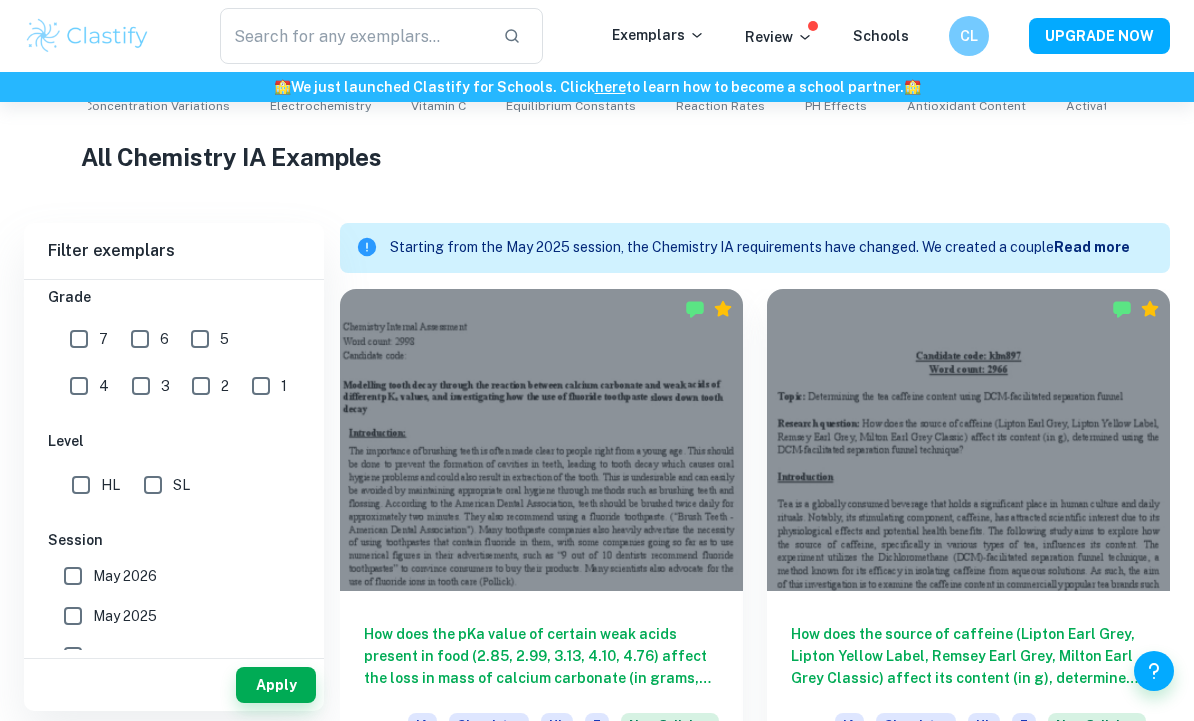 click on "May 2025" at bounding box center [125, 616] 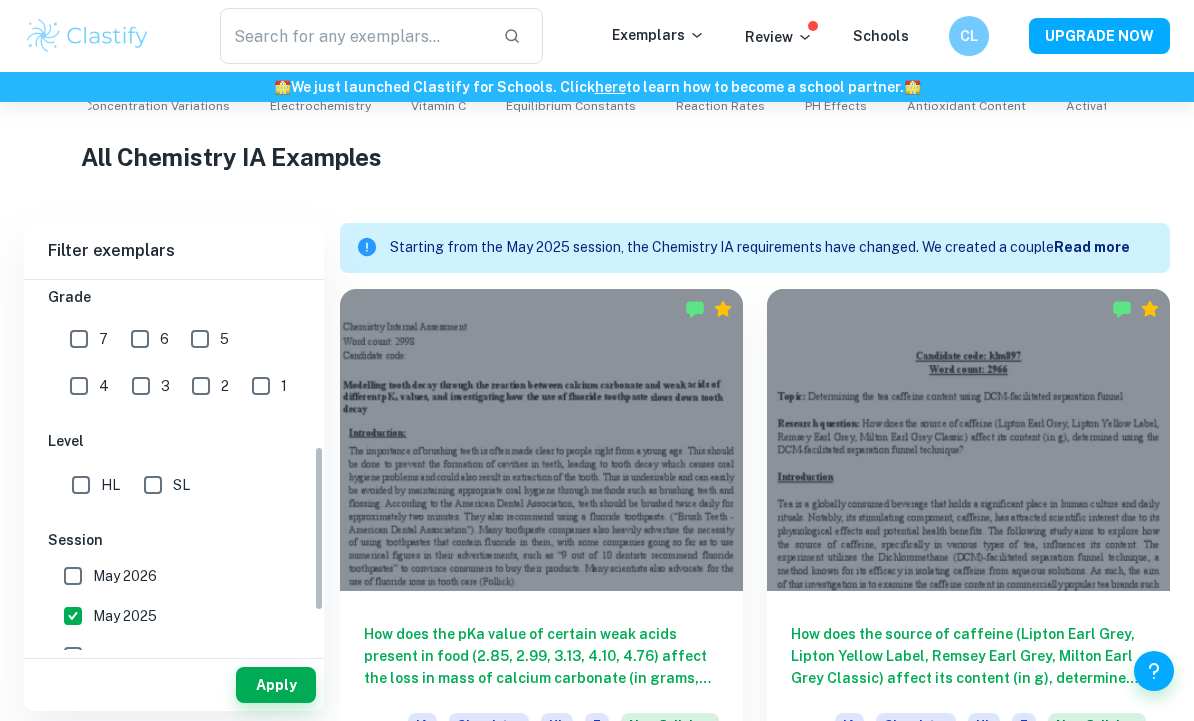 click on "HL" at bounding box center [81, 485] 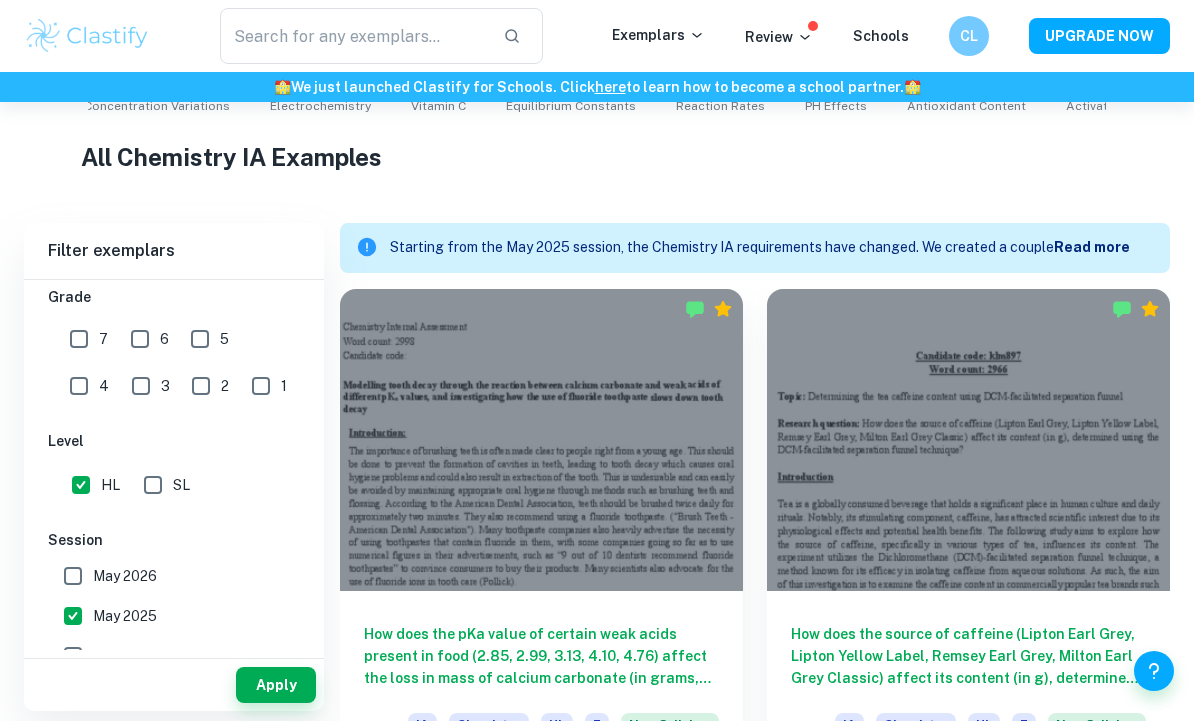 click on "7" at bounding box center (79, 339) 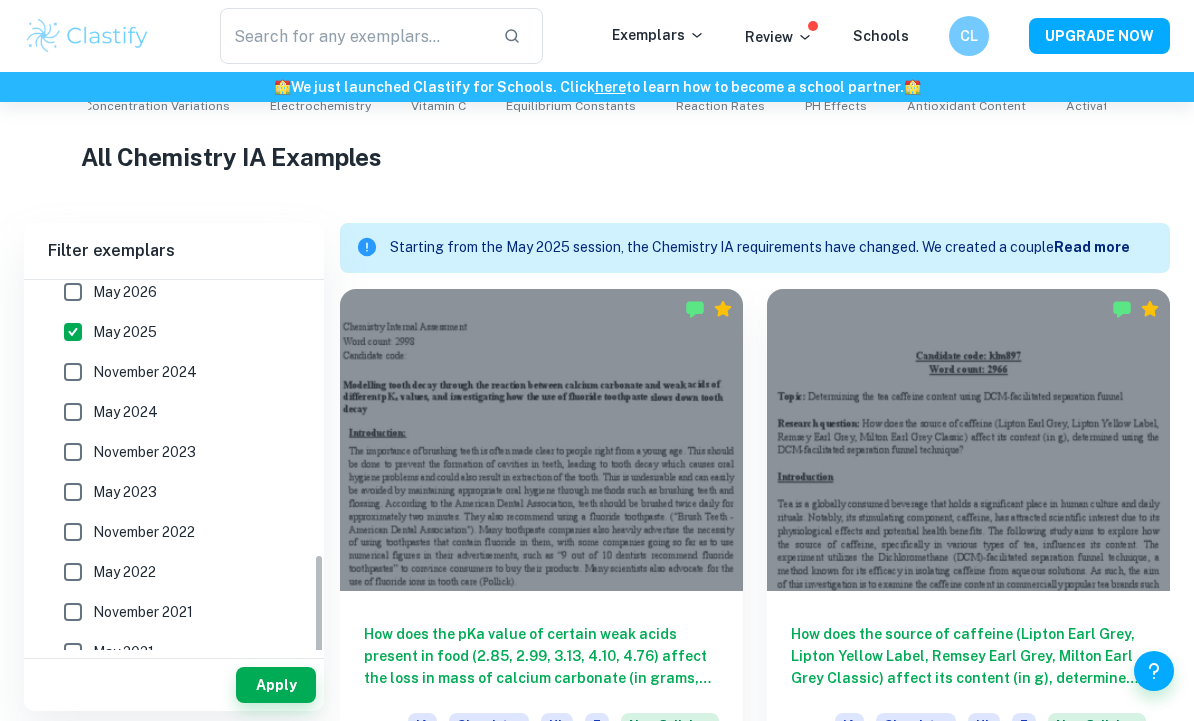 scroll, scrollTop: 720, scrollLeft: 0, axis: vertical 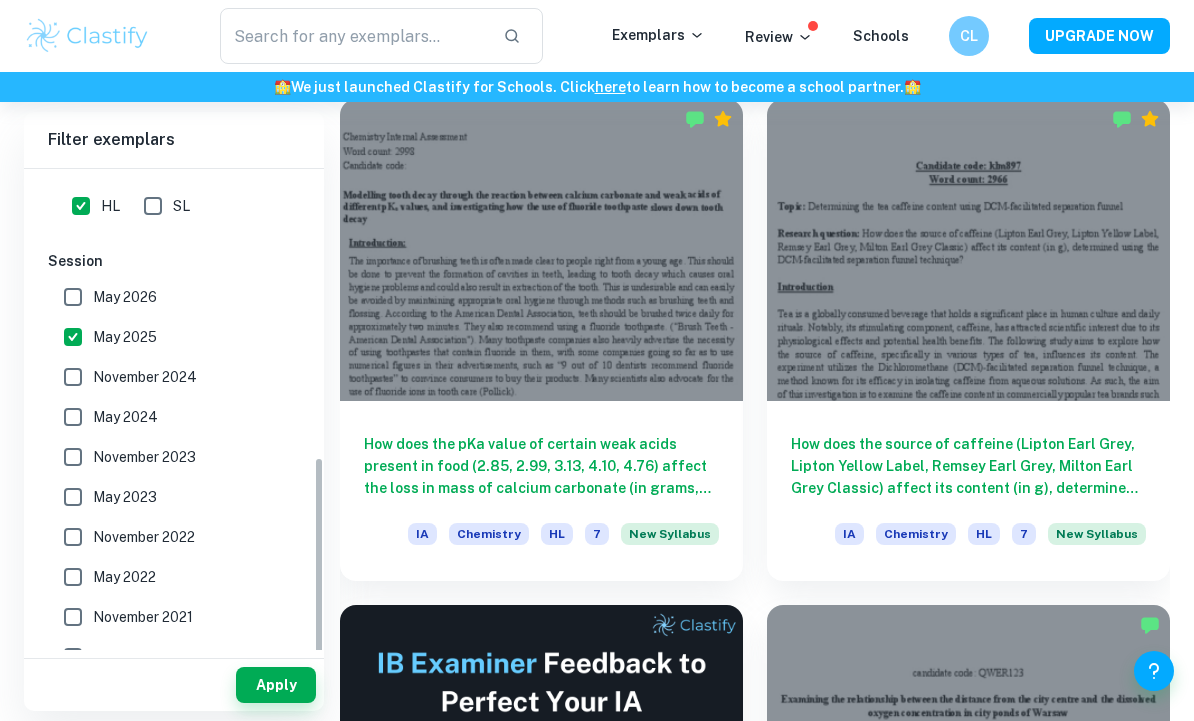 click on "Apply" at bounding box center [276, 685] 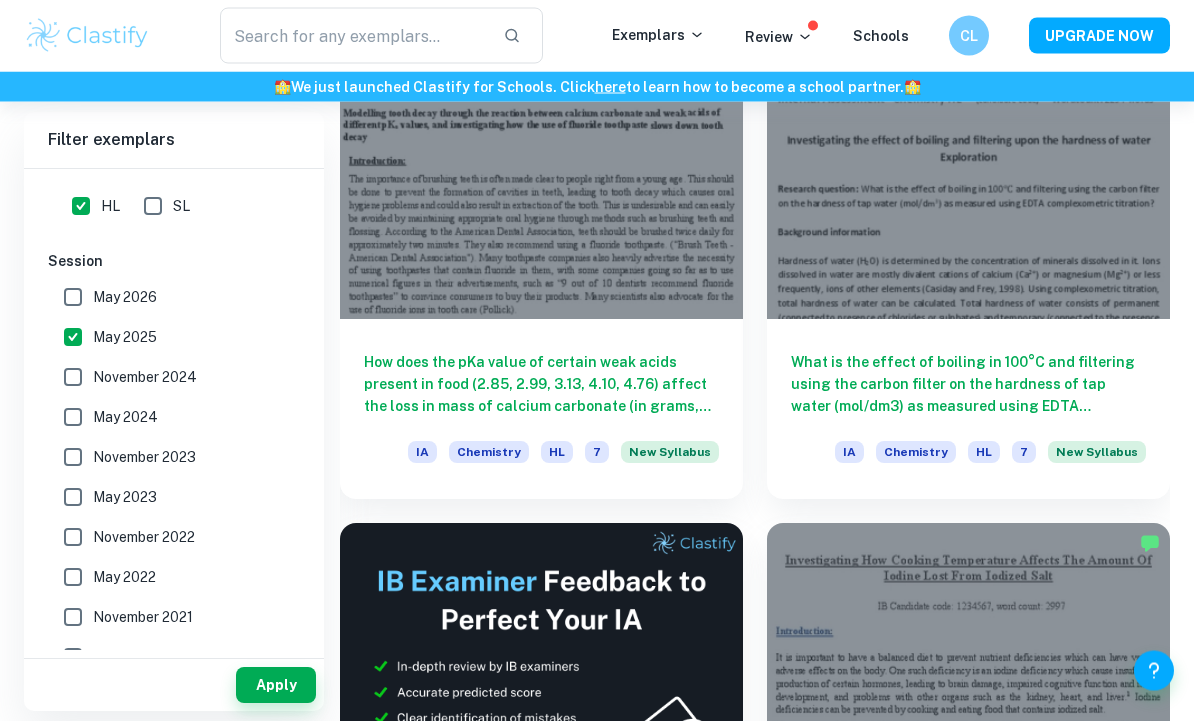 scroll, scrollTop: 729, scrollLeft: 0, axis: vertical 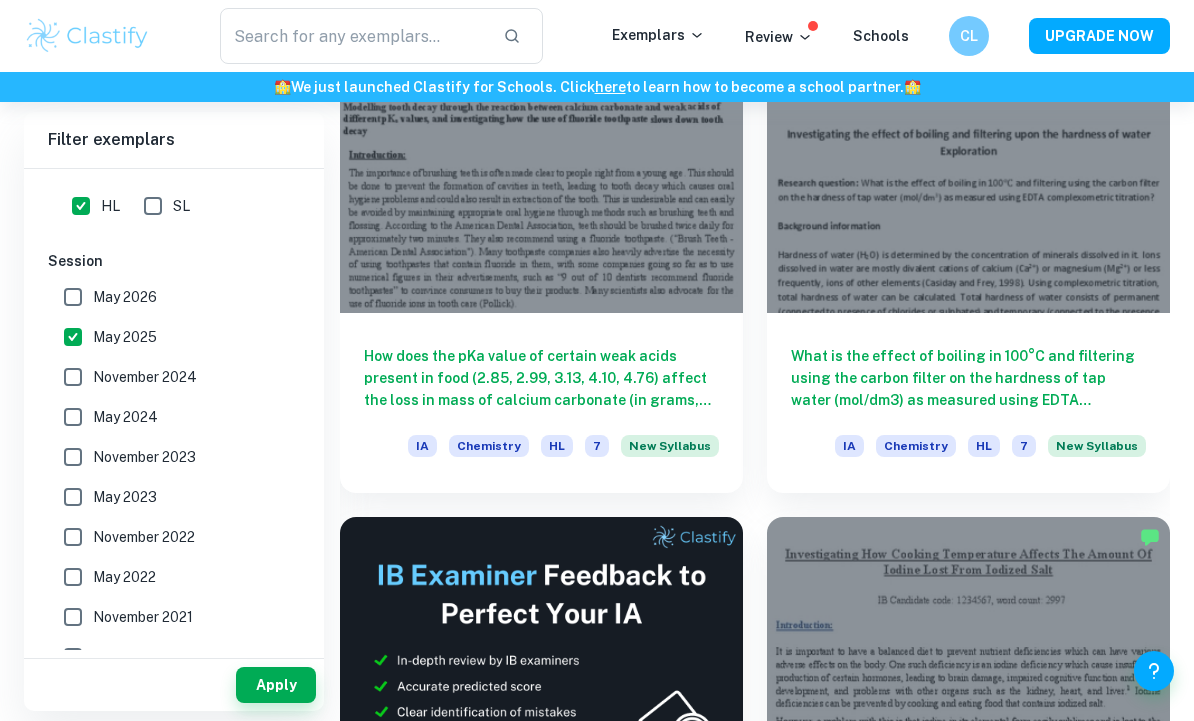 click at bounding box center (968, 162) 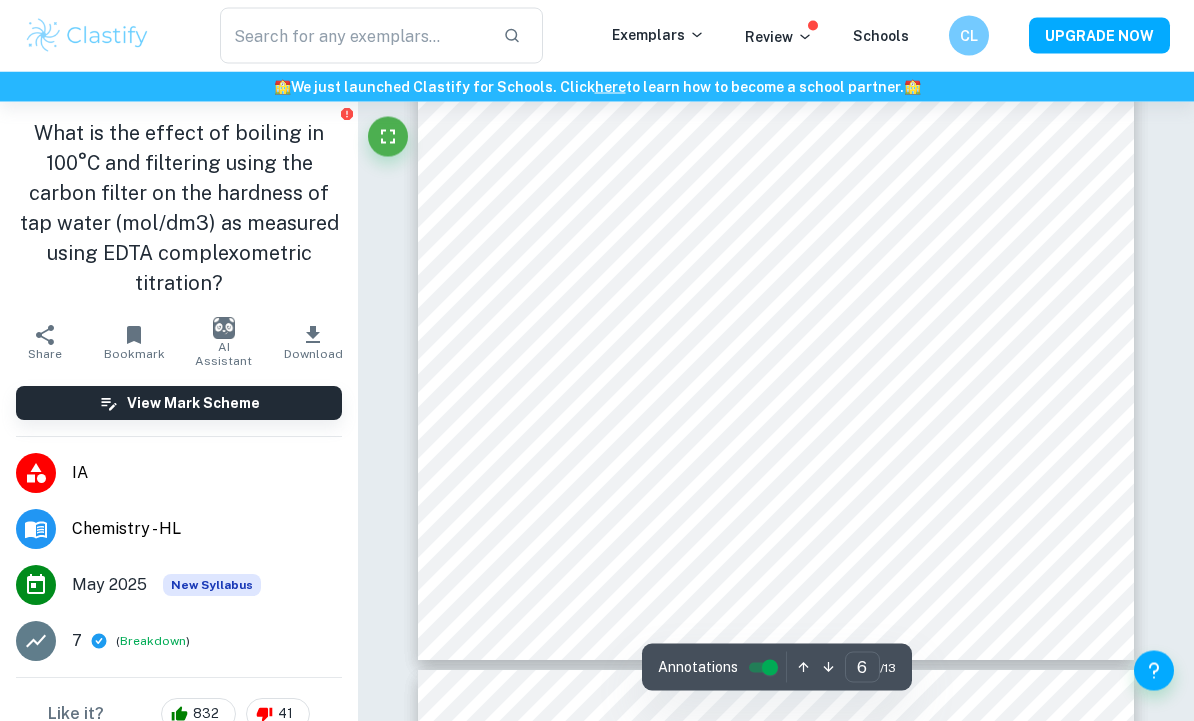 scroll, scrollTop: 5820, scrollLeft: 0, axis: vertical 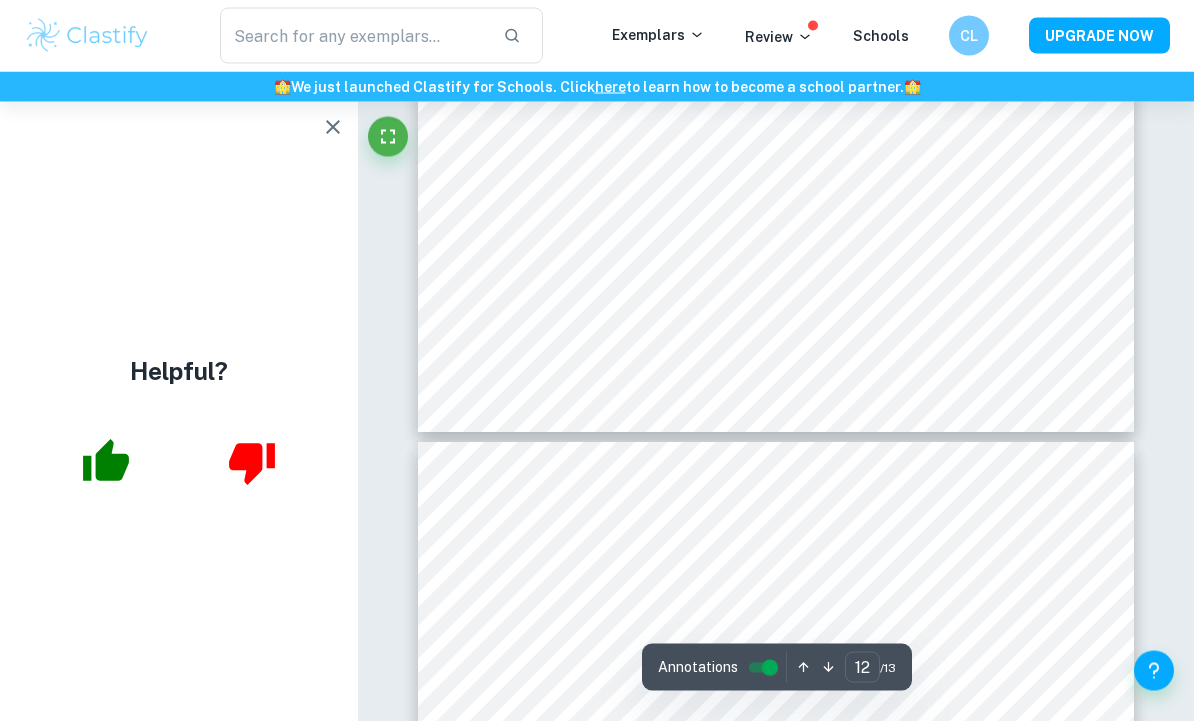 type on "13" 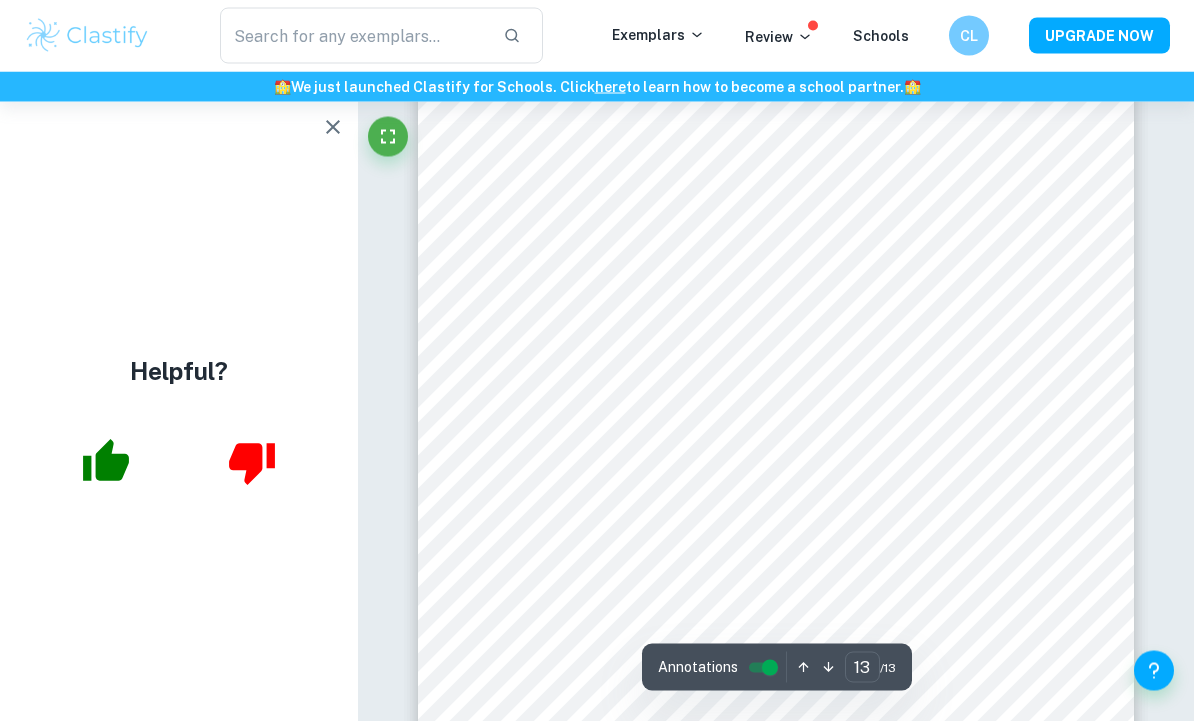 scroll, scrollTop: 12982, scrollLeft: 0, axis: vertical 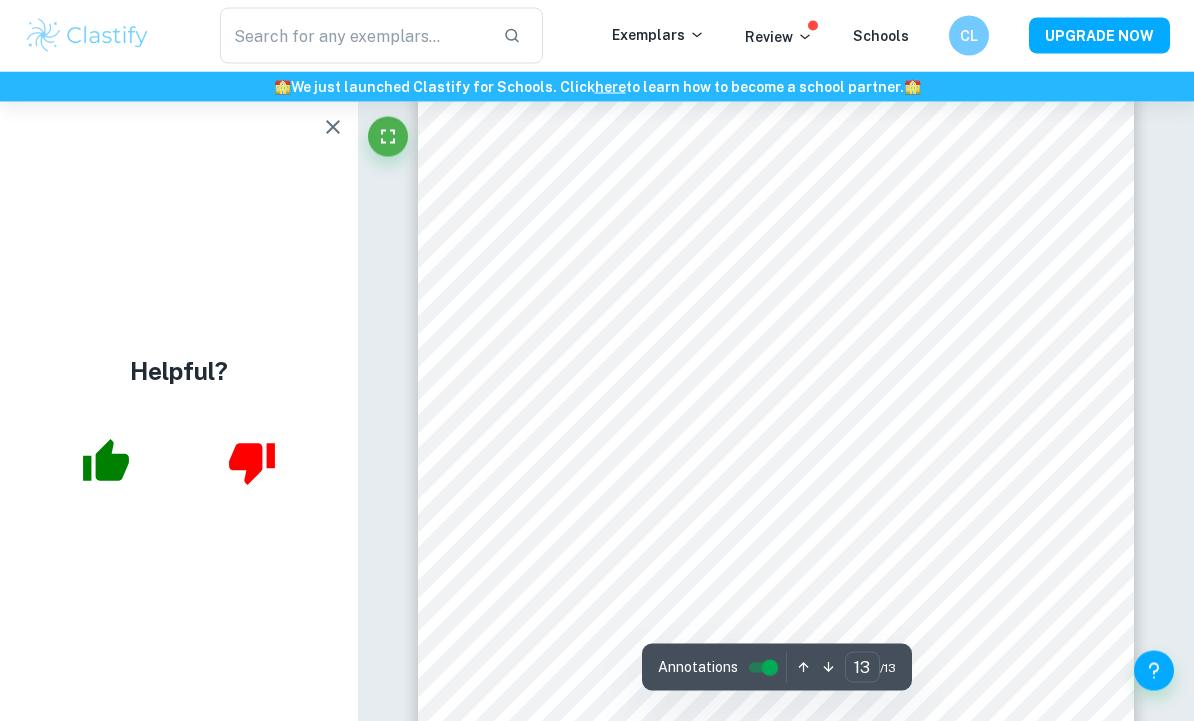 click at bounding box center (333, 127) 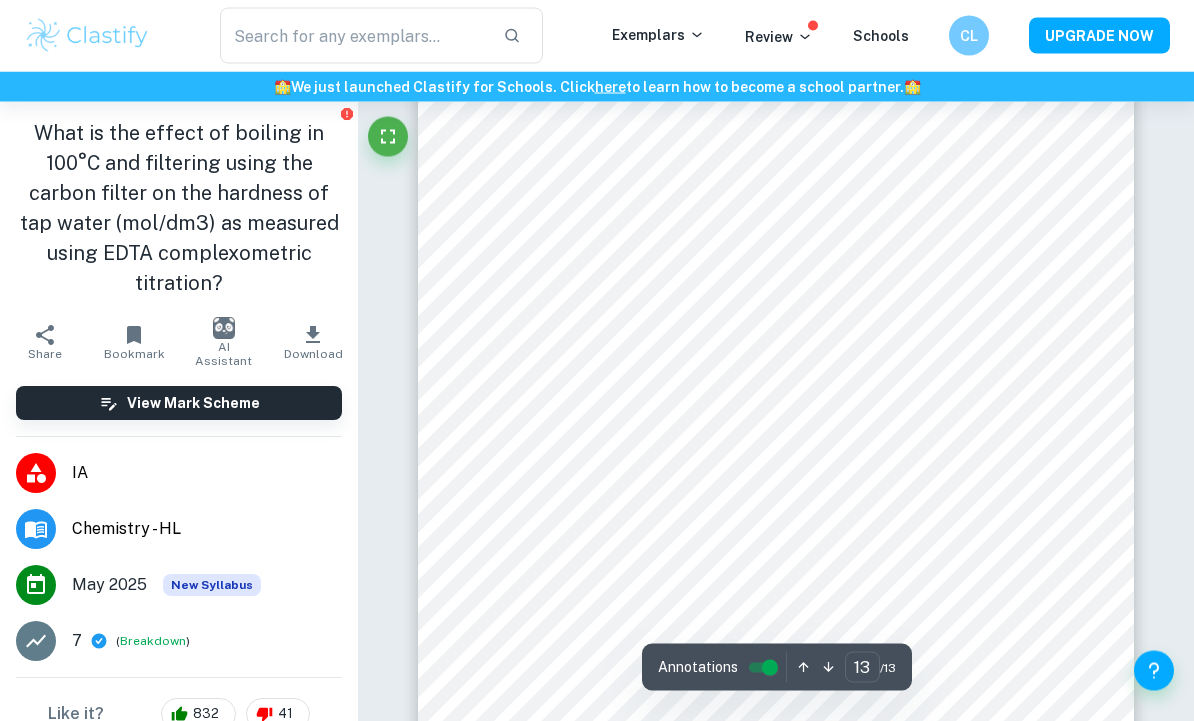 scroll, scrollTop: 12982, scrollLeft: 0, axis: vertical 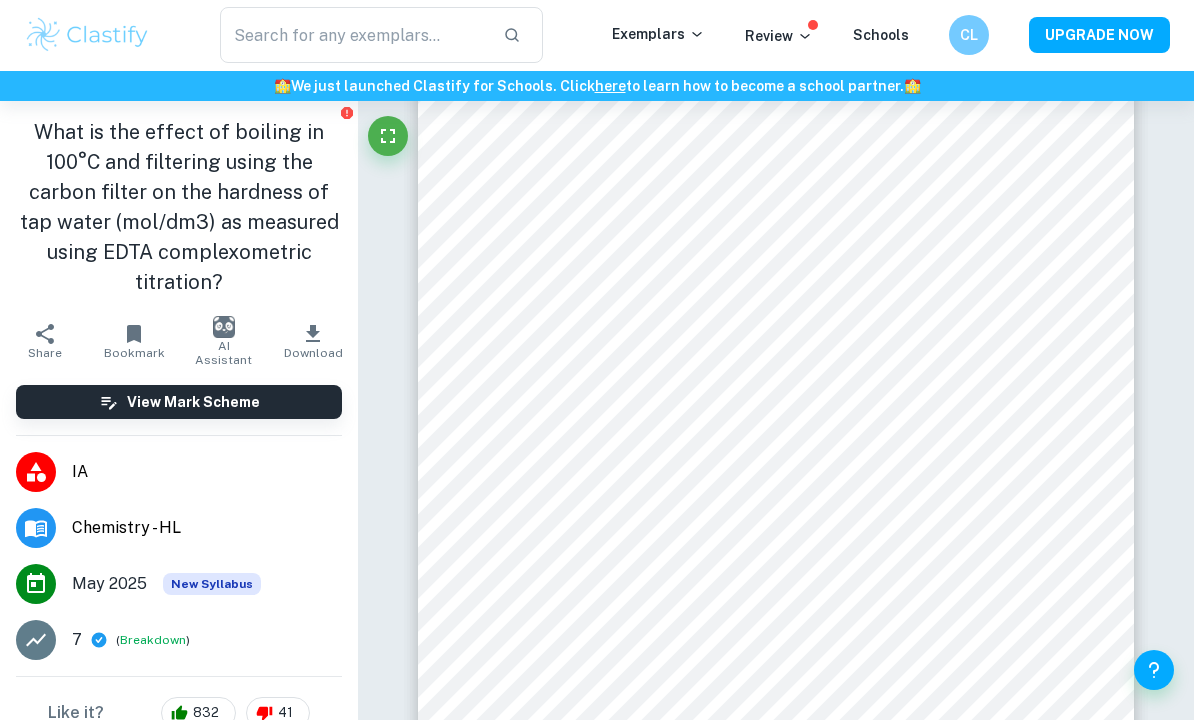 click on "Breakdown" at bounding box center [153, 641] 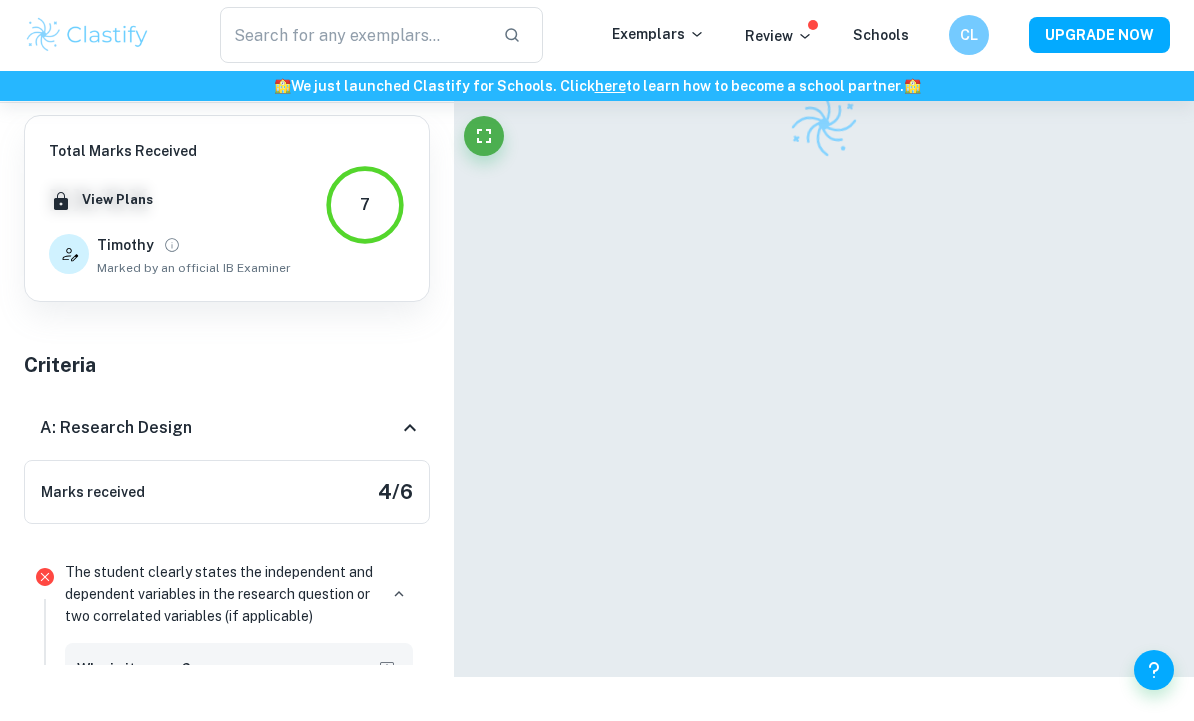 scroll, scrollTop: 54, scrollLeft: 0, axis: vertical 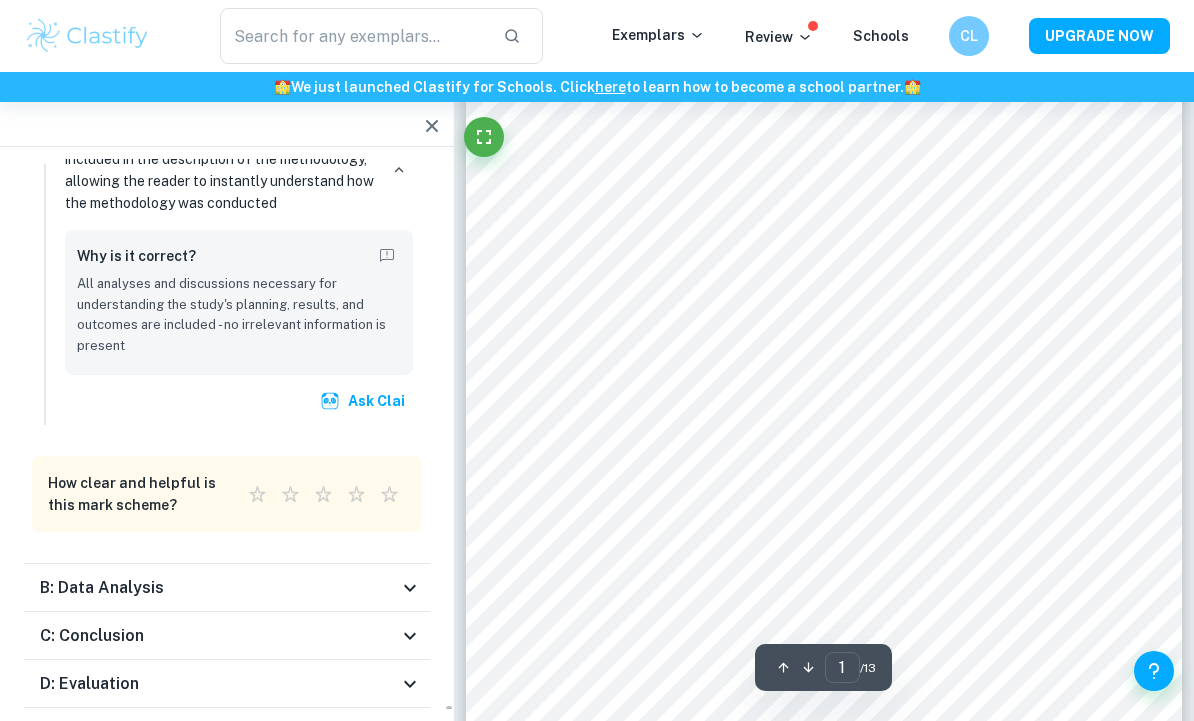 click on "B: Data Analysis" at bounding box center [102, 588] 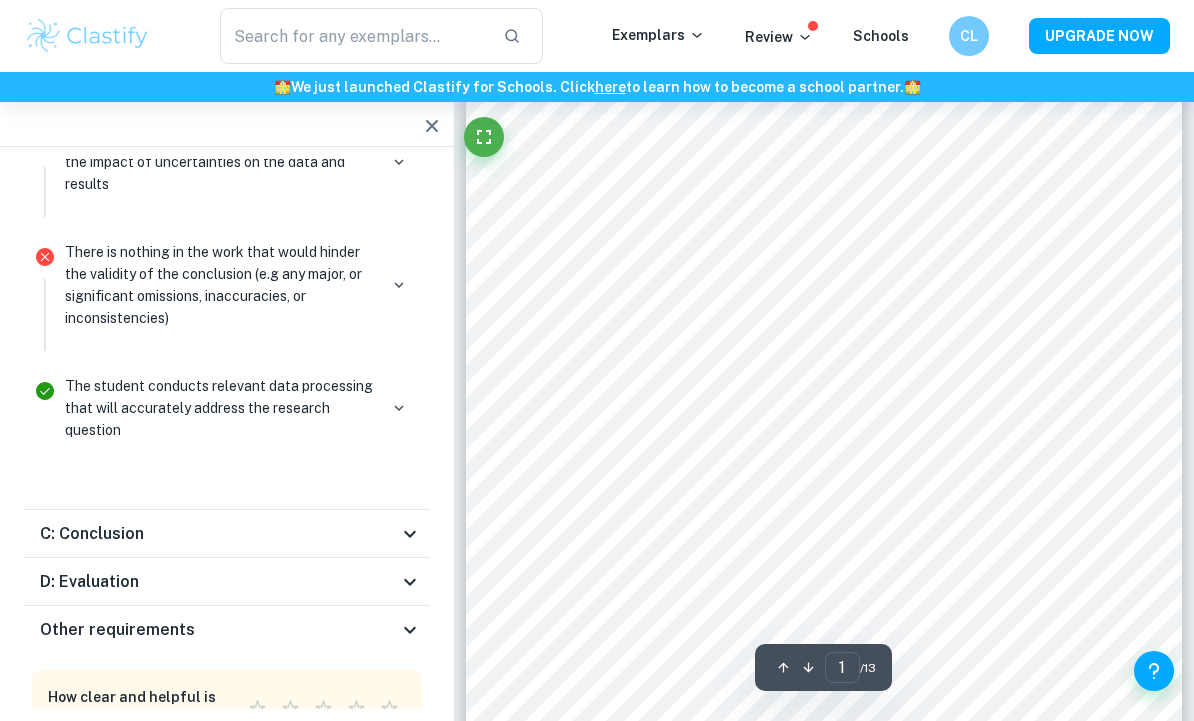 scroll, scrollTop: 5562, scrollLeft: 0, axis: vertical 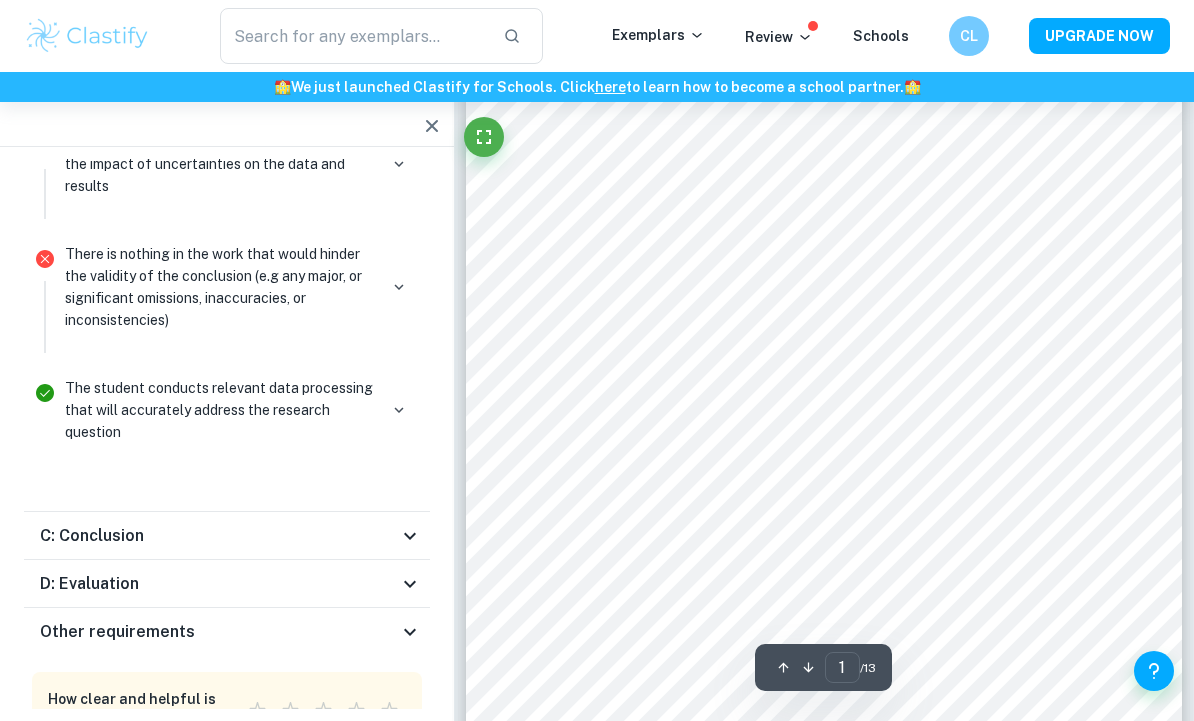 click on "C: Conclusion" at bounding box center (92, 536) 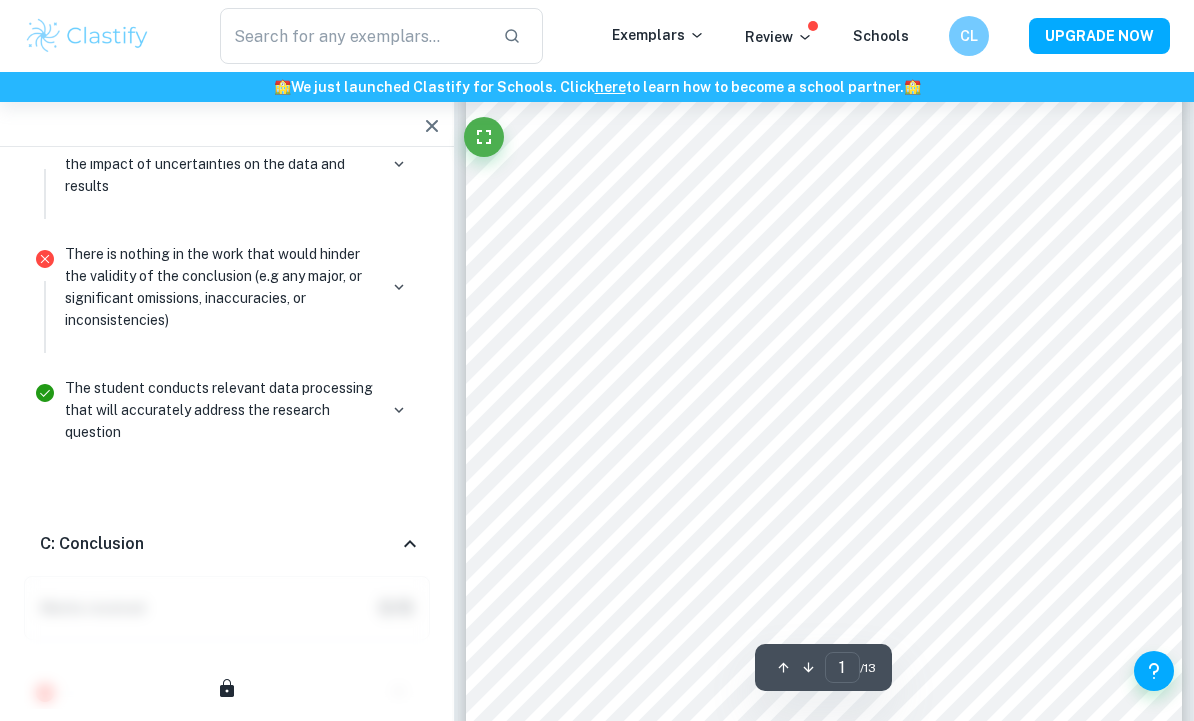 click on "C: Conclusion" at bounding box center [92, 544] 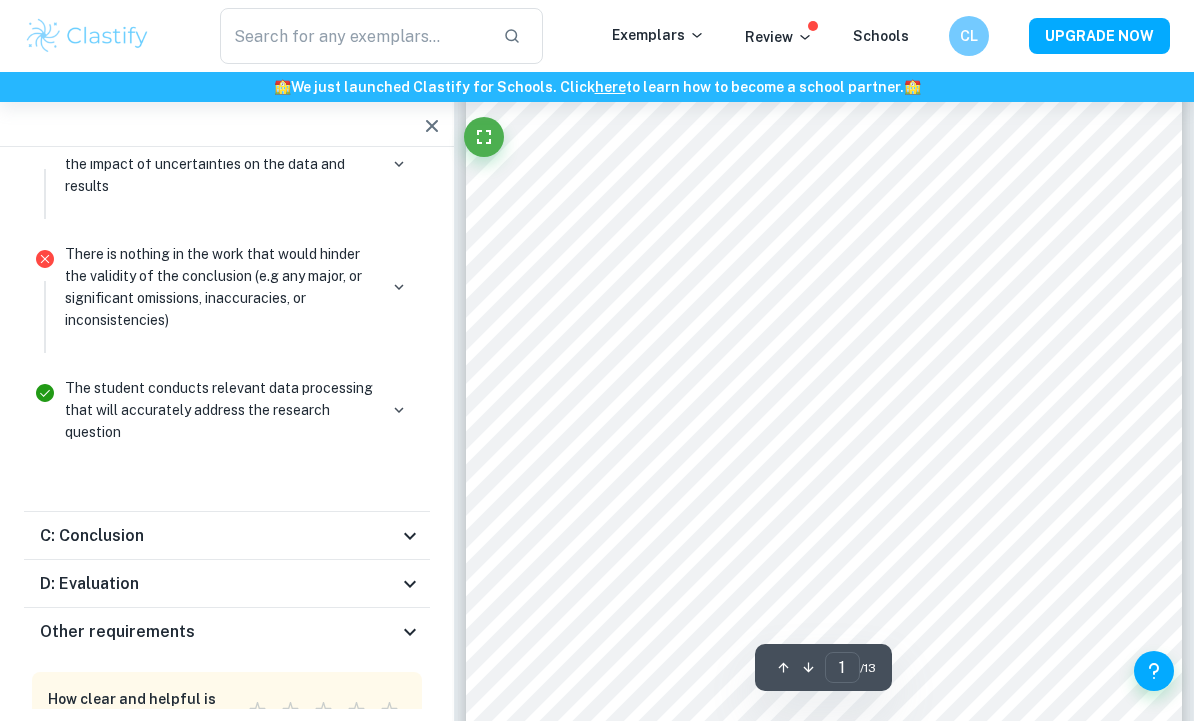 click on "C: Conclusion" at bounding box center (92, 536) 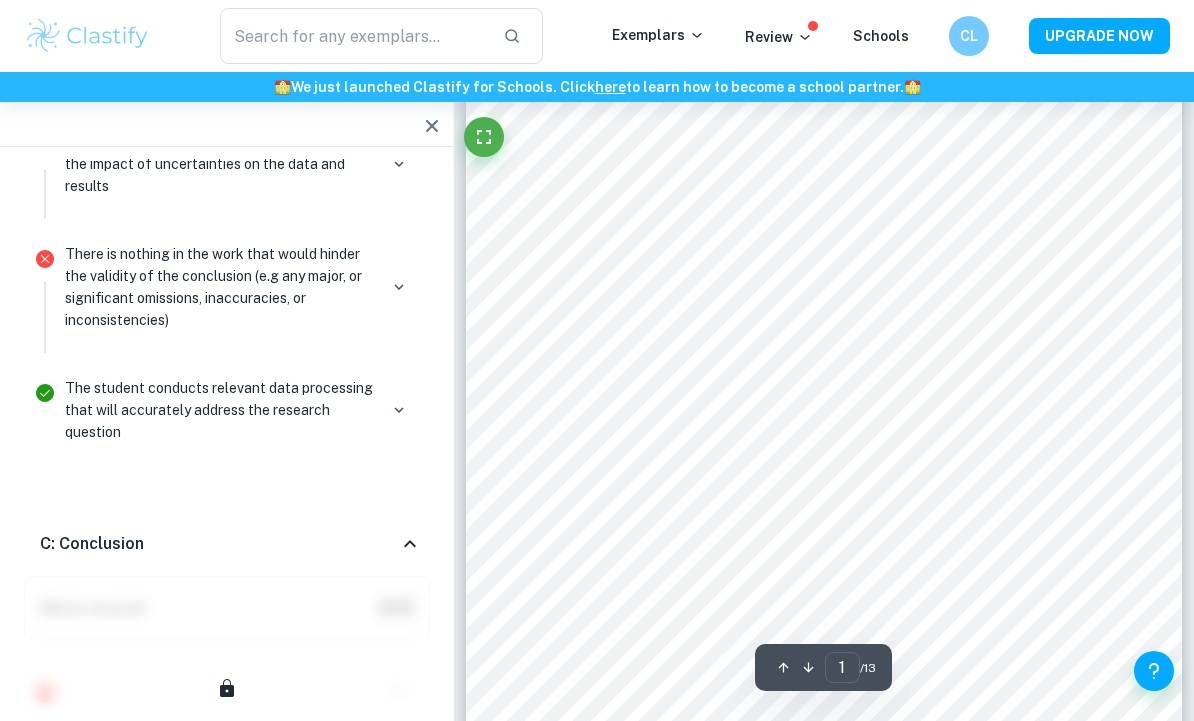 click on "C: Conclusion" at bounding box center (92, 544) 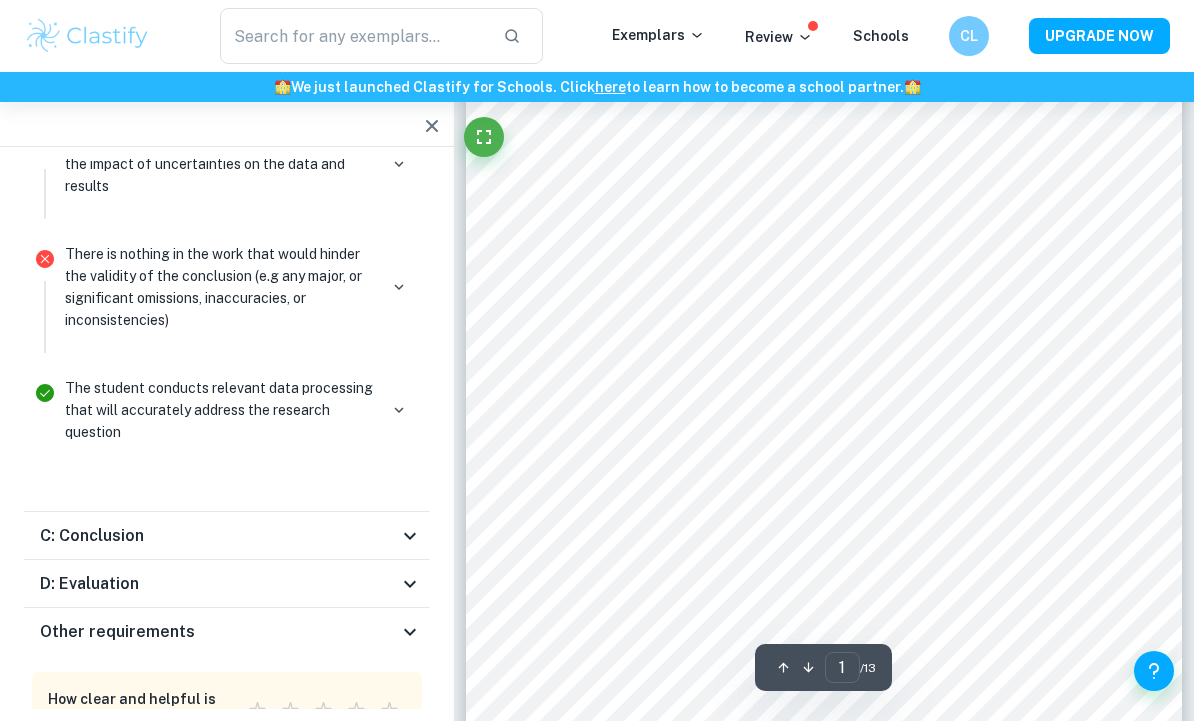 click on "C: Conclusion" at bounding box center [92, 536] 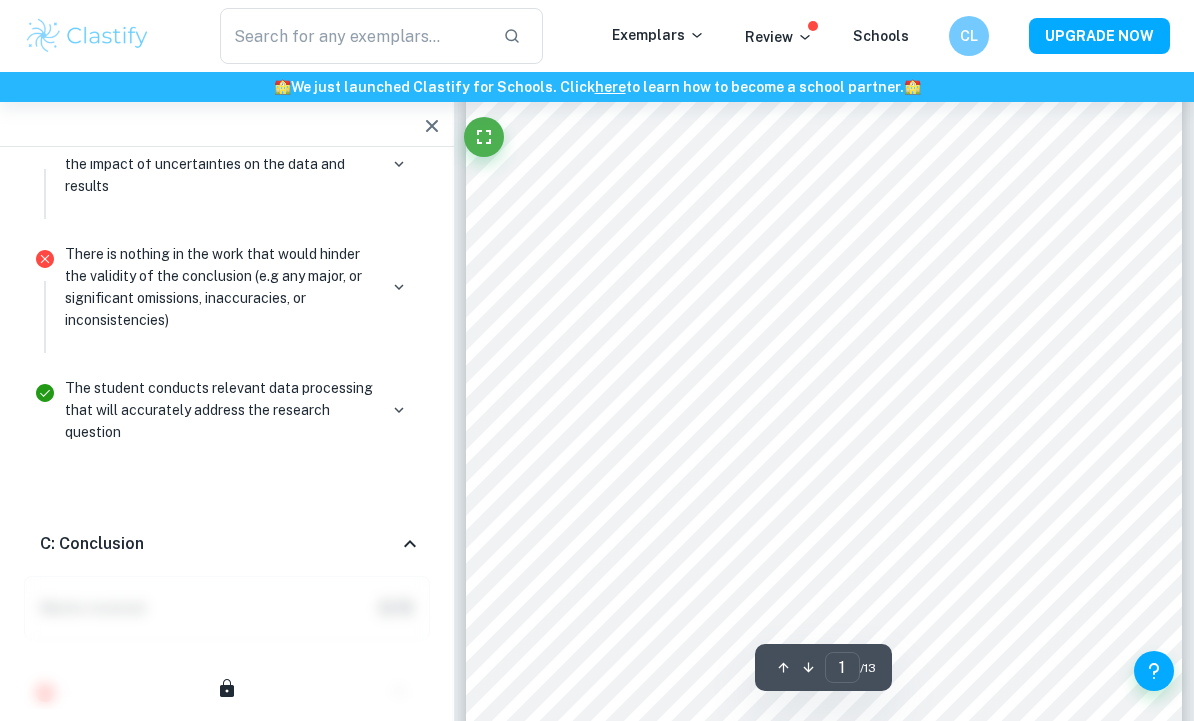 click on "C: Conclusion" at bounding box center [92, 544] 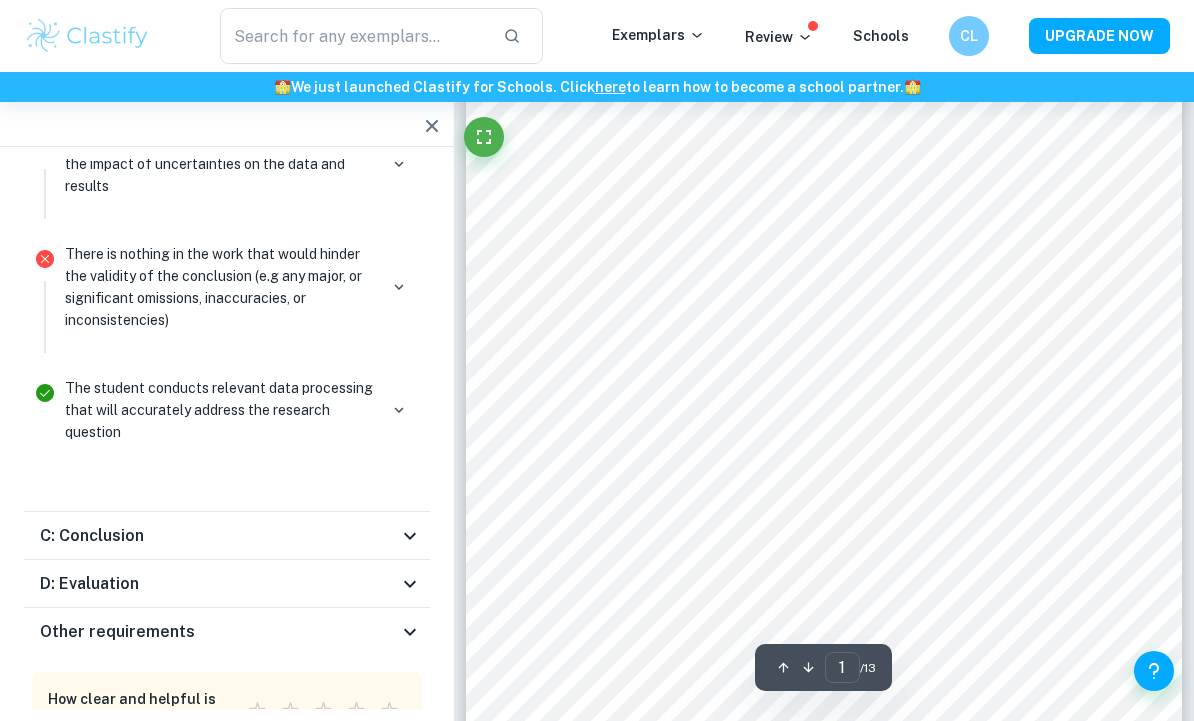 click on "D: Evaluation" at bounding box center (89, 584) 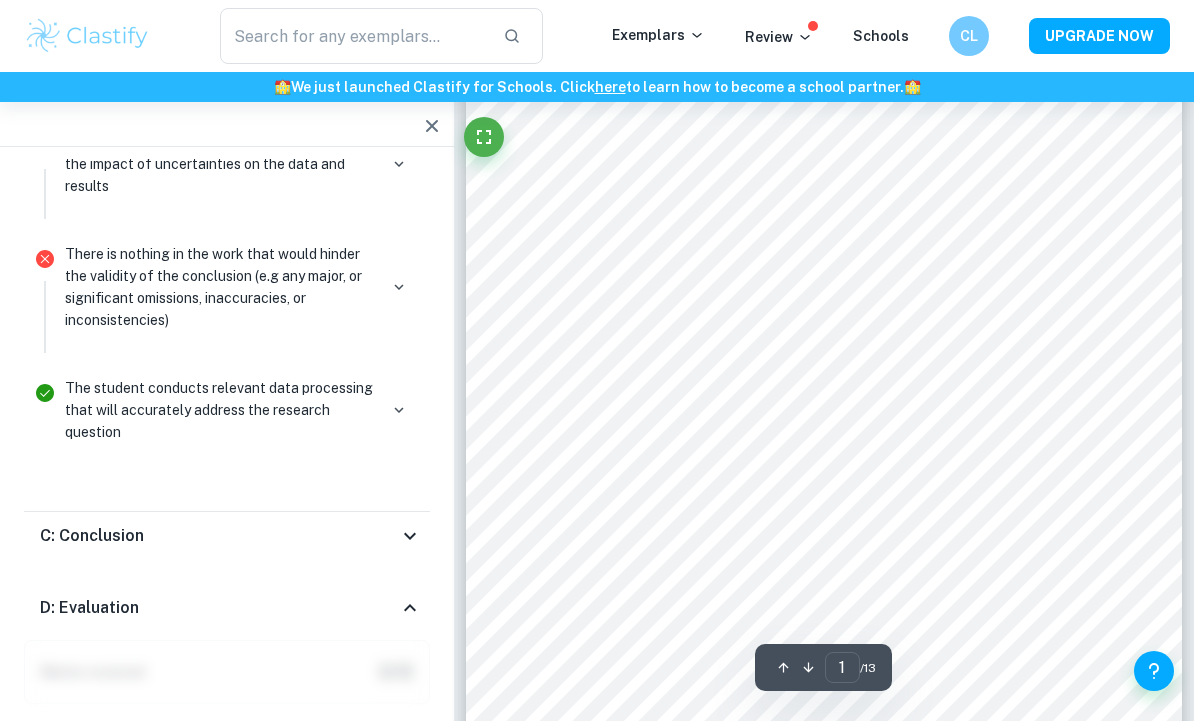 click on "D: Evaluation" at bounding box center (227, 608) 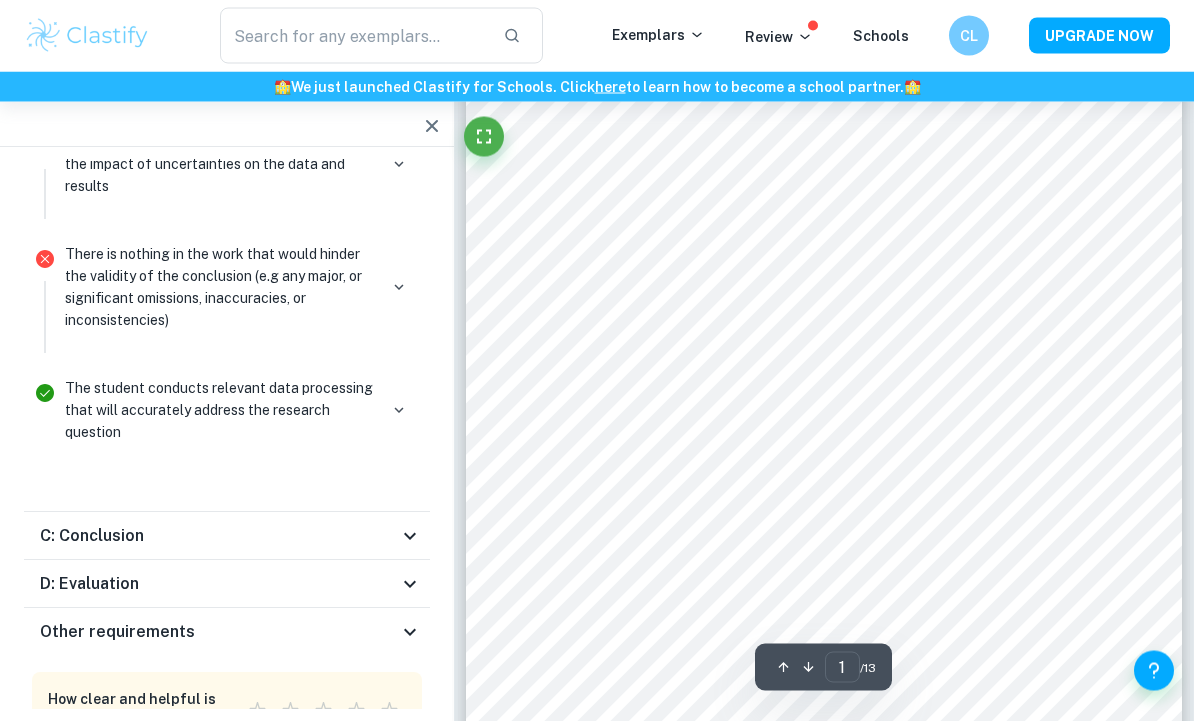 click on "Other requirements" at bounding box center [227, 632] 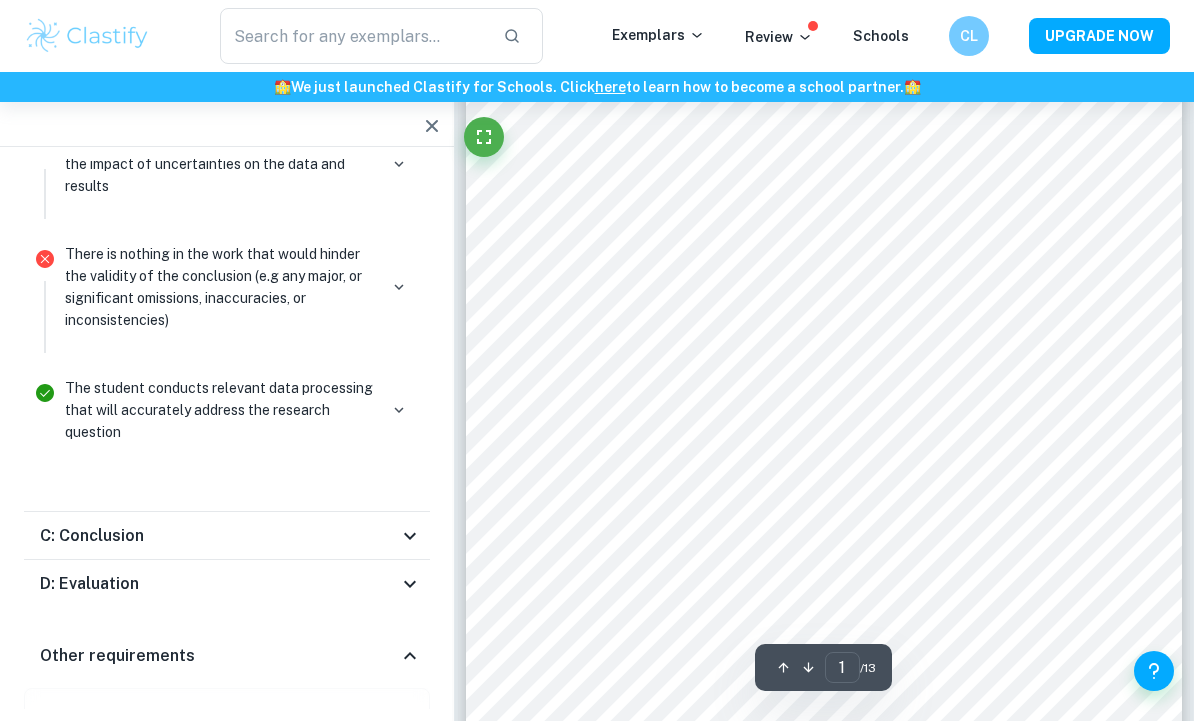 click on "Other requirements" at bounding box center [227, 656] 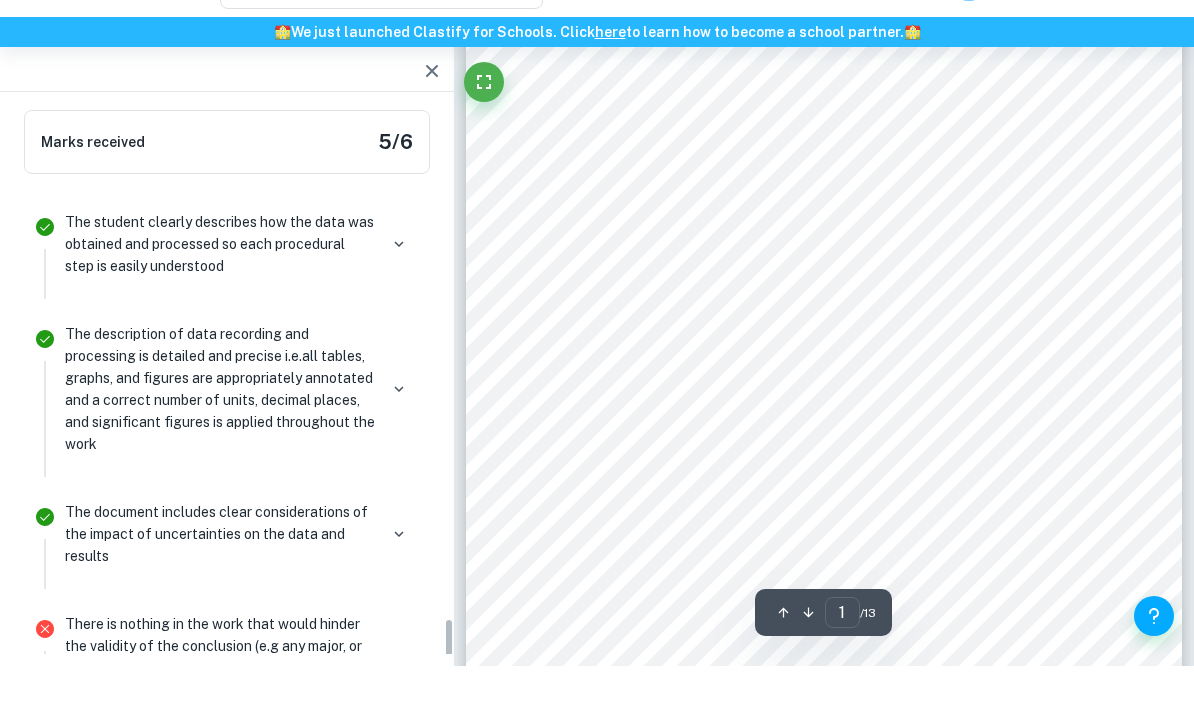 scroll, scrollTop: 5067, scrollLeft: 0, axis: vertical 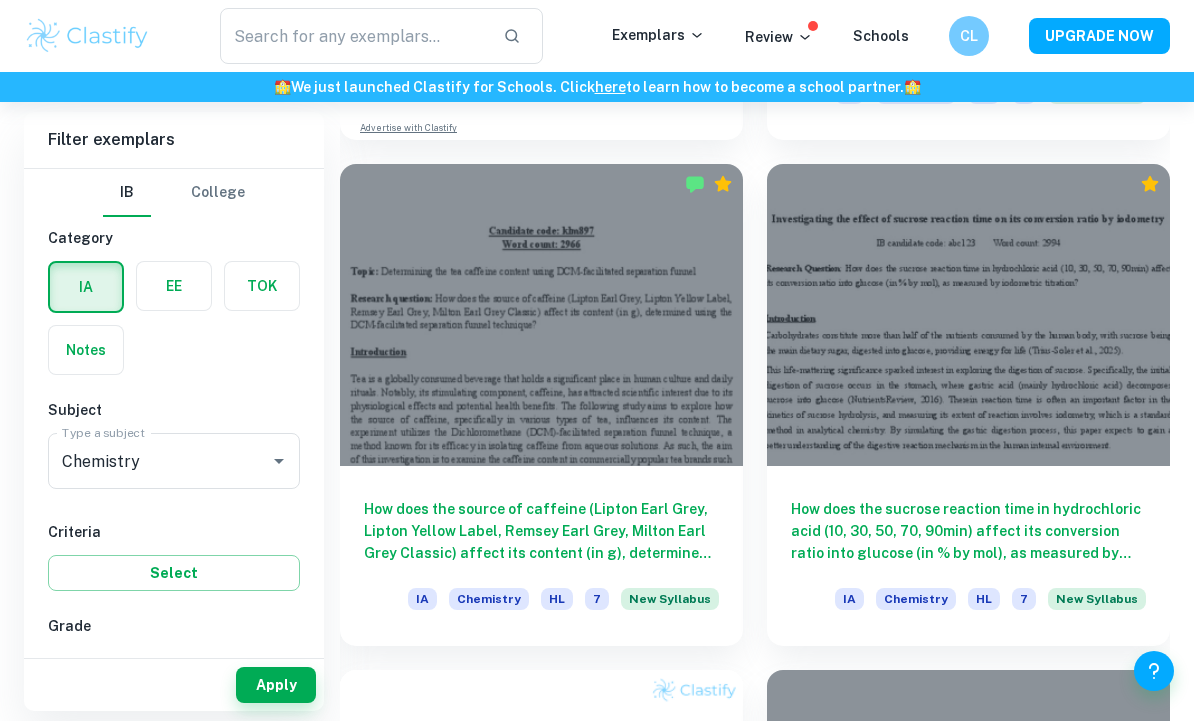 click at bounding box center (541, 315) 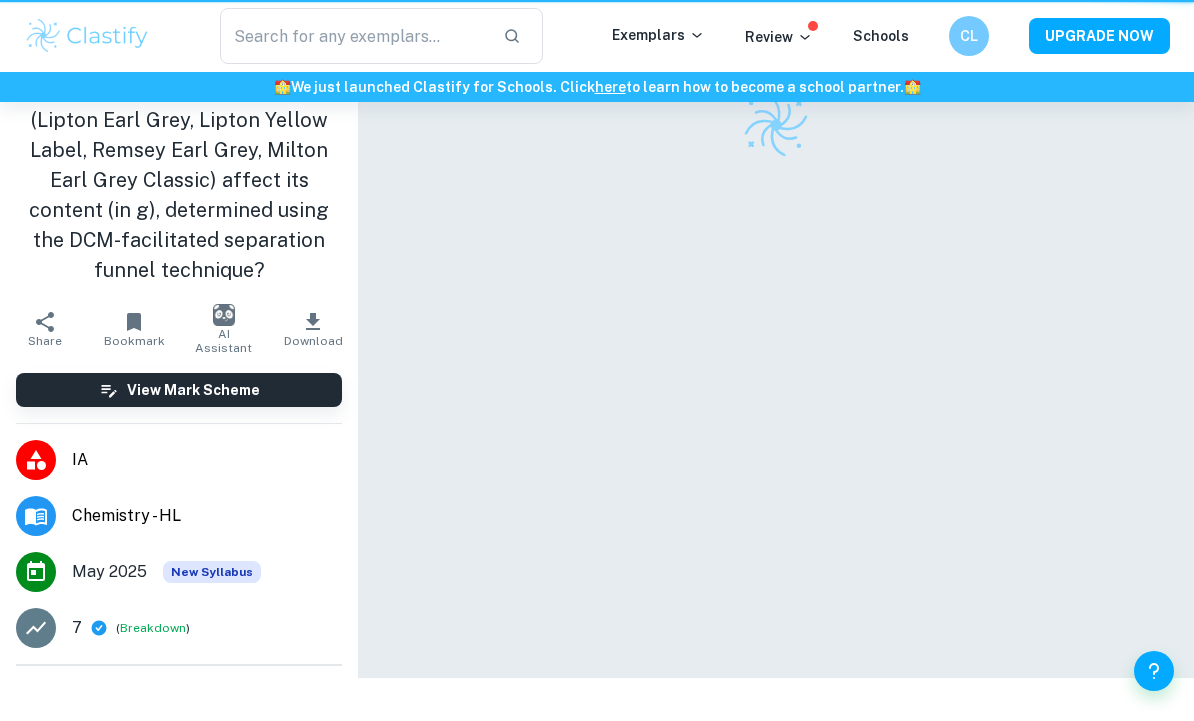 scroll, scrollTop: 0, scrollLeft: 0, axis: both 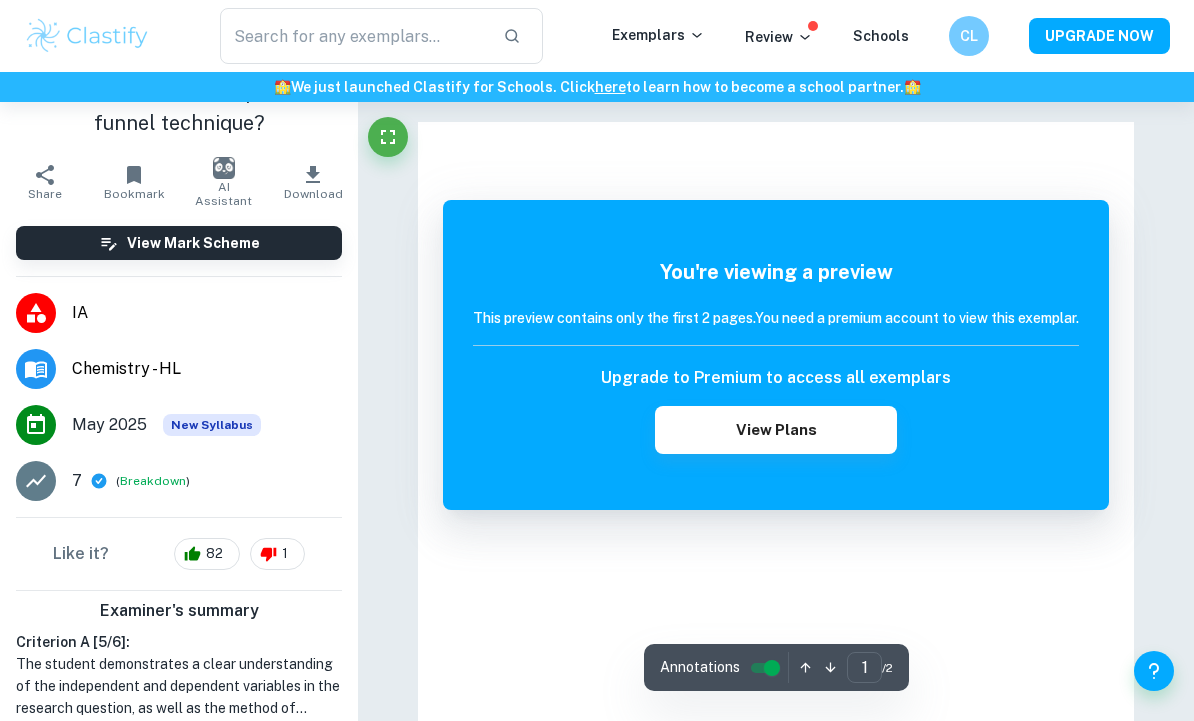 click on "Breakdown" at bounding box center (153, 481) 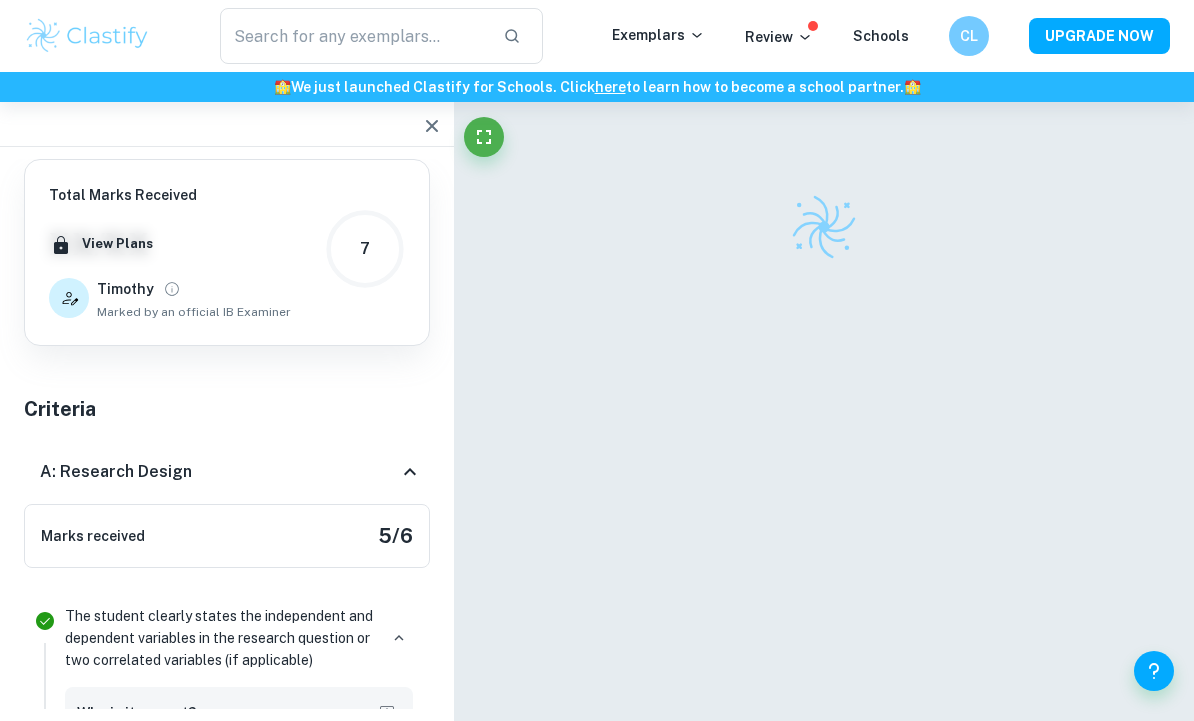 click on "A: Research Design" at bounding box center (116, 472) 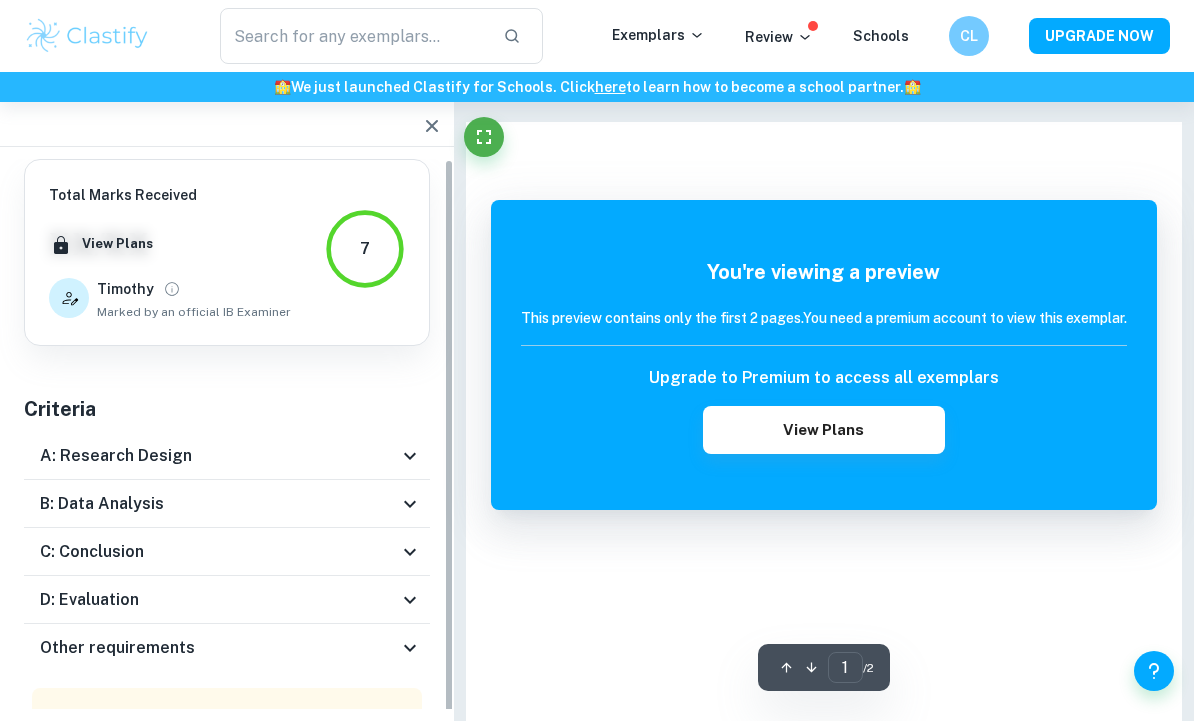 scroll, scrollTop: 0, scrollLeft: 0, axis: both 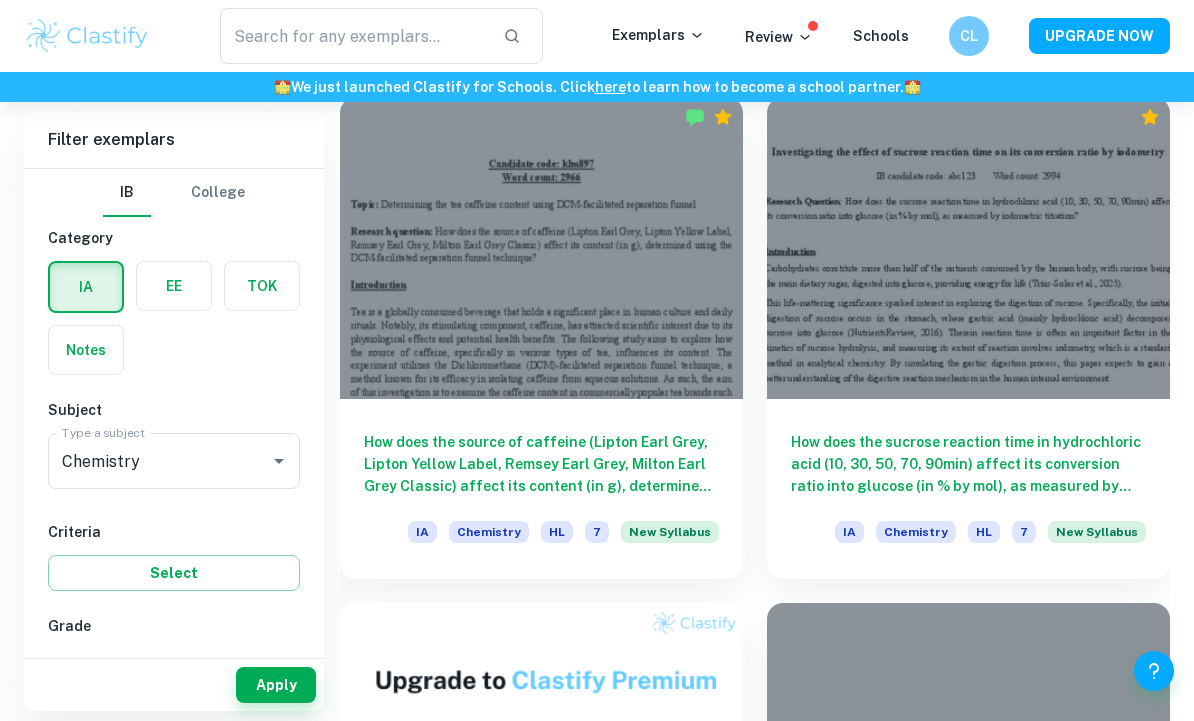 click at bounding box center [968, 248] 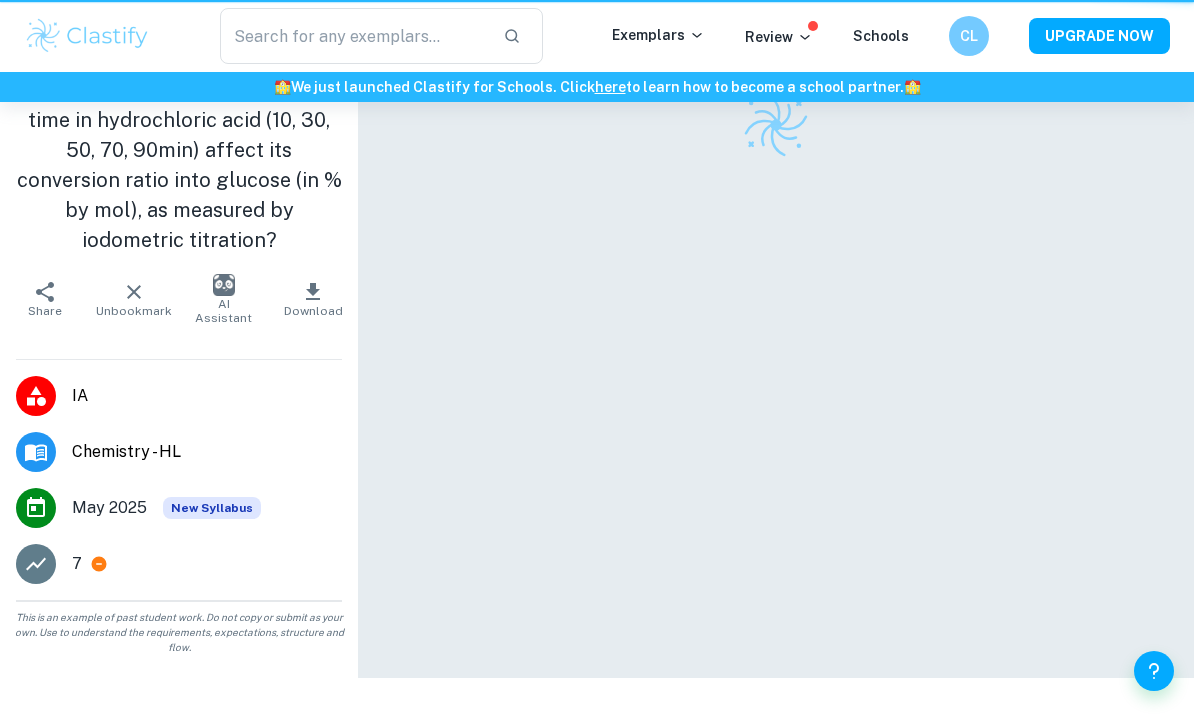 scroll, scrollTop: 0, scrollLeft: 0, axis: both 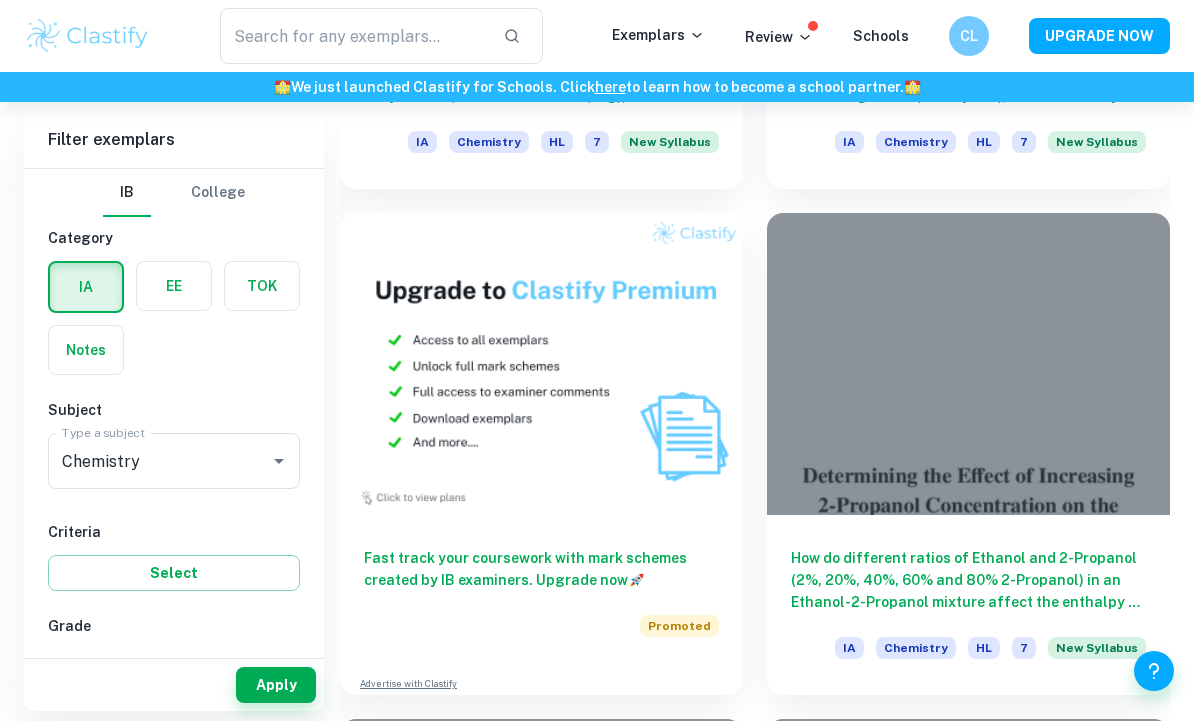 click at bounding box center (968, 364) 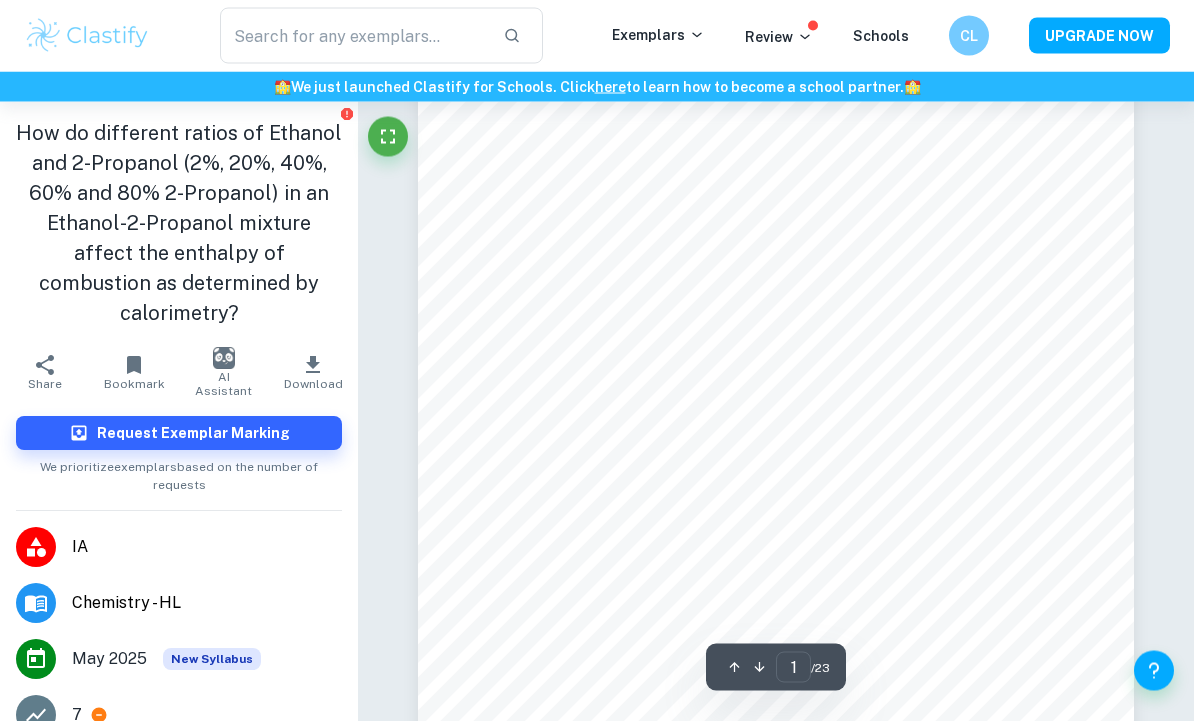 scroll, scrollTop: 105, scrollLeft: 0, axis: vertical 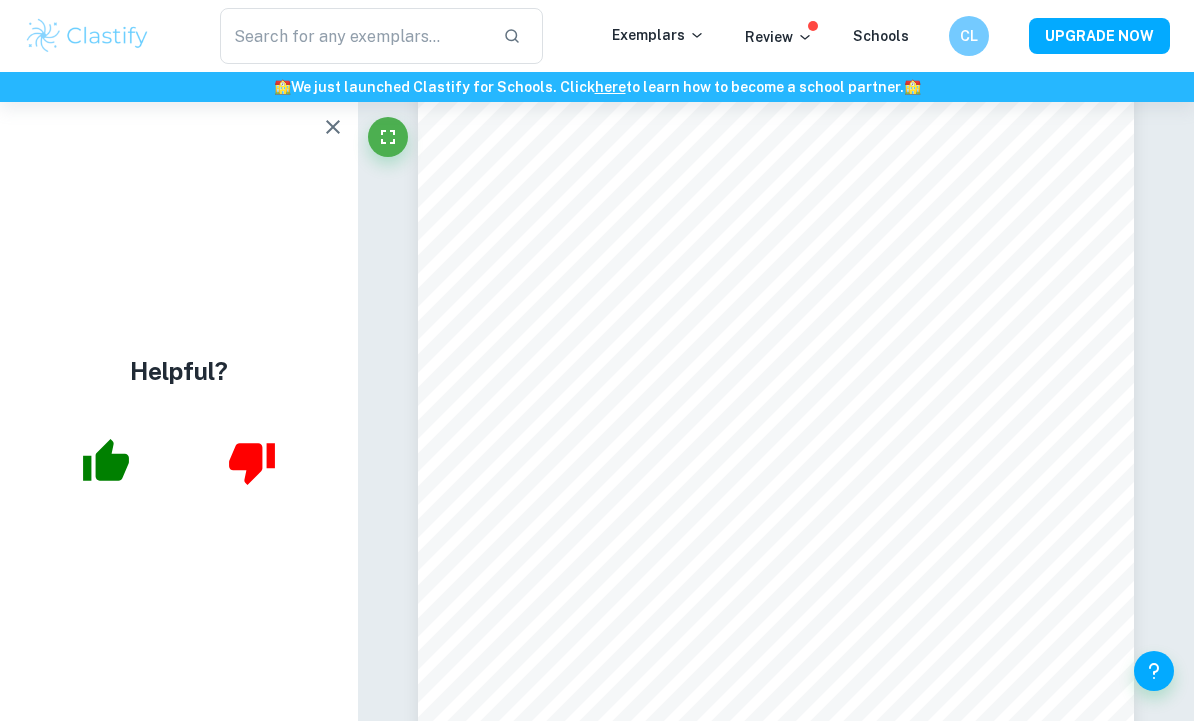 click 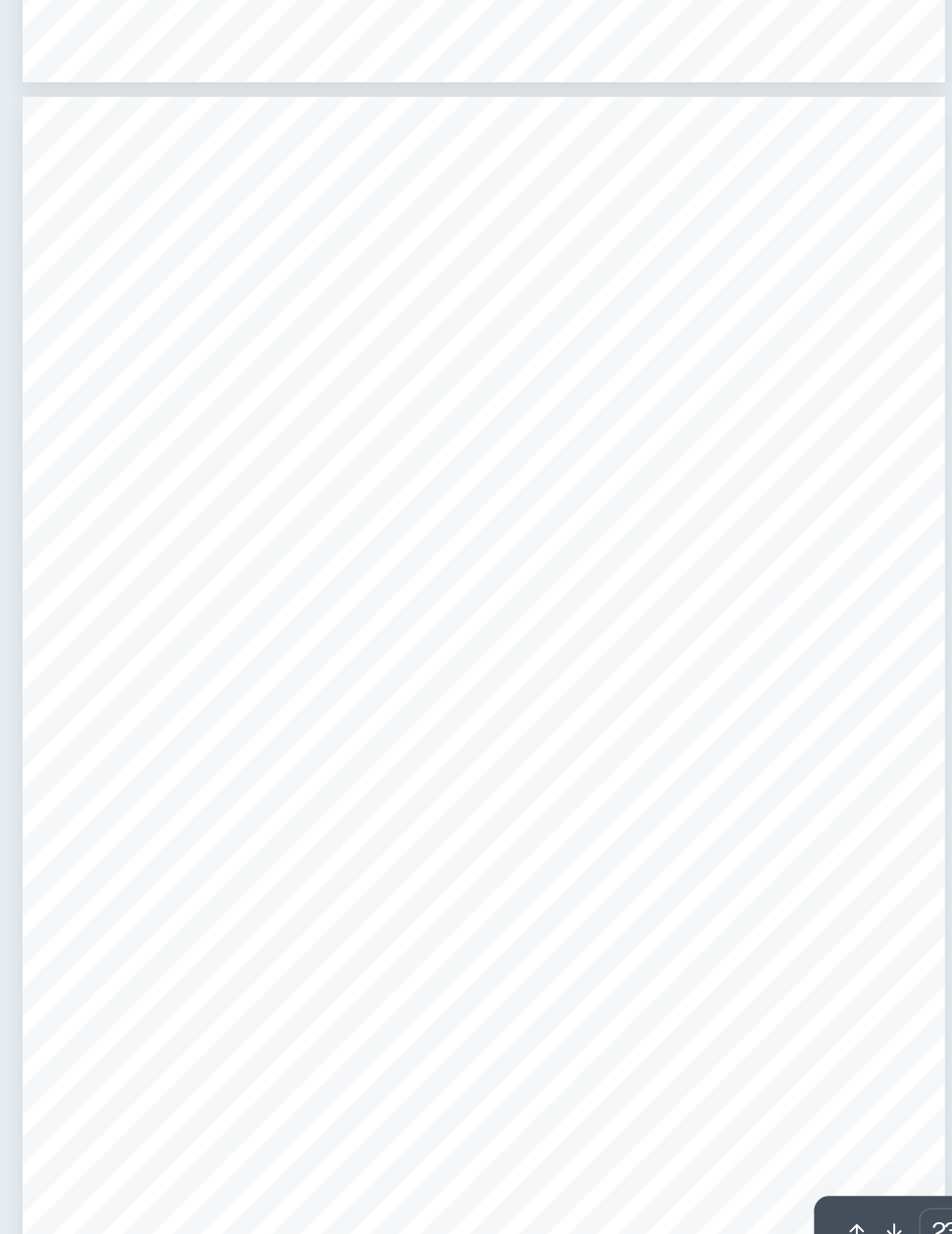scroll, scrollTop: 17640, scrollLeft: 0, axis: vertical 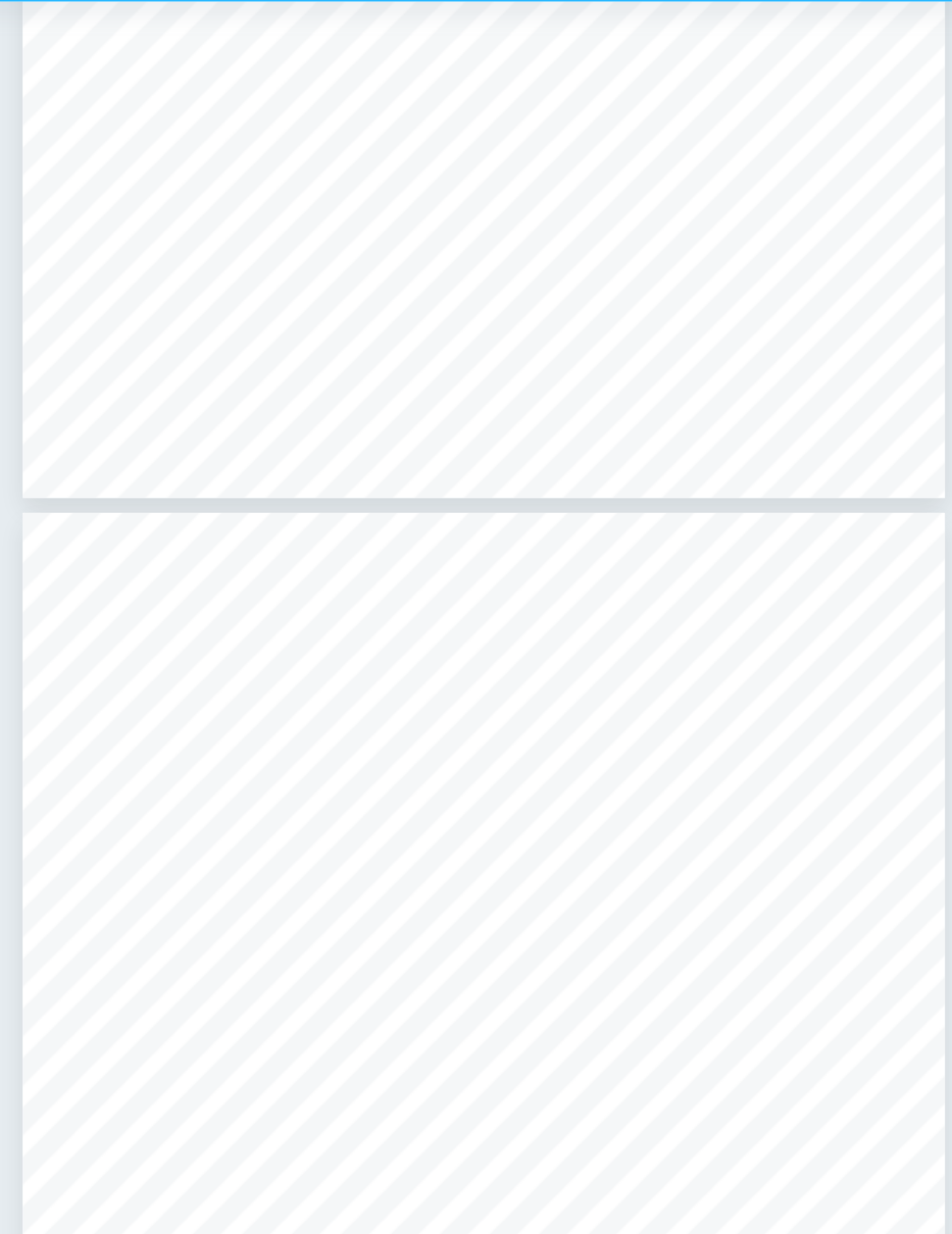type on "22" 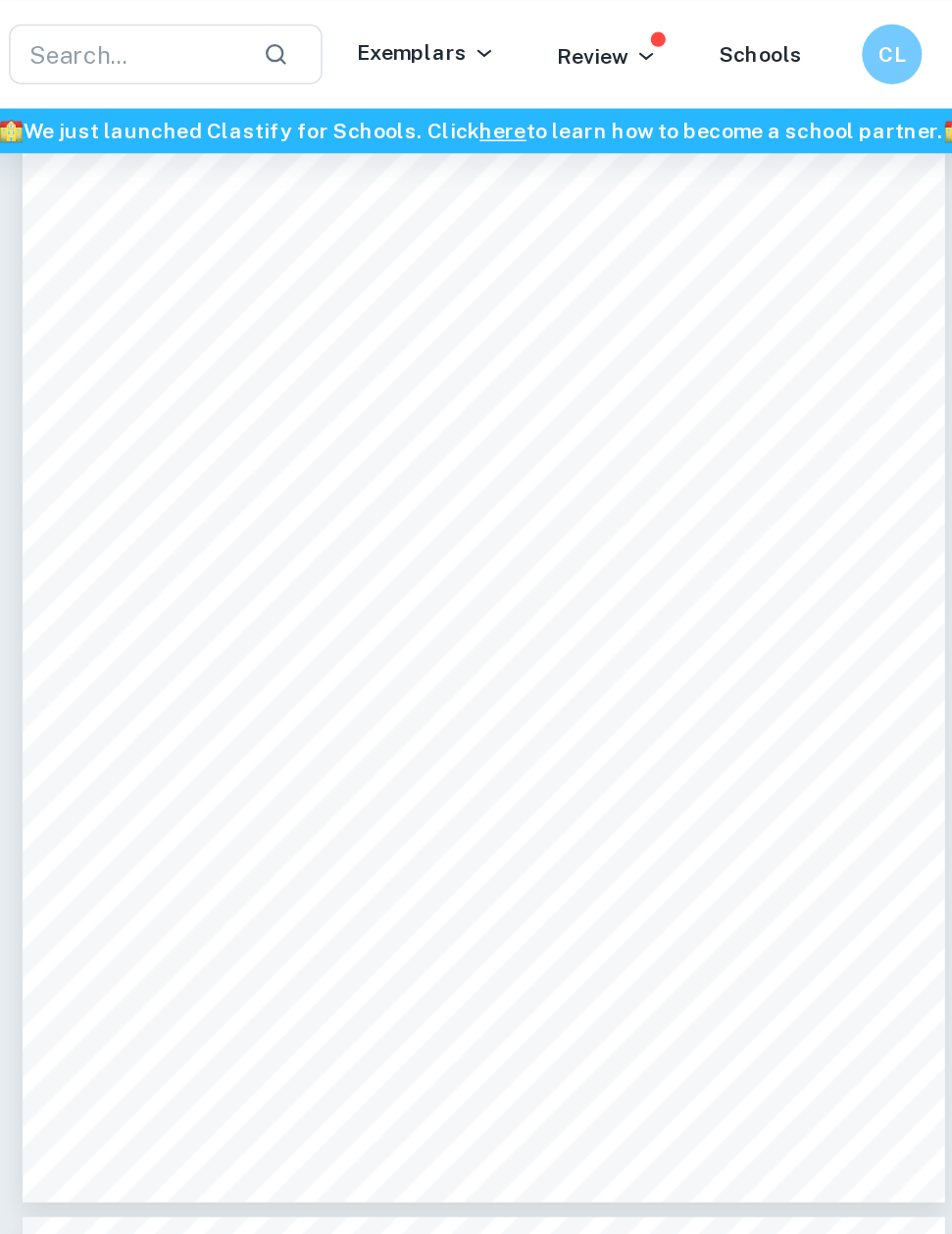 scroll, scrollTop: 17223, scrollLeft: 0, axis: vertical 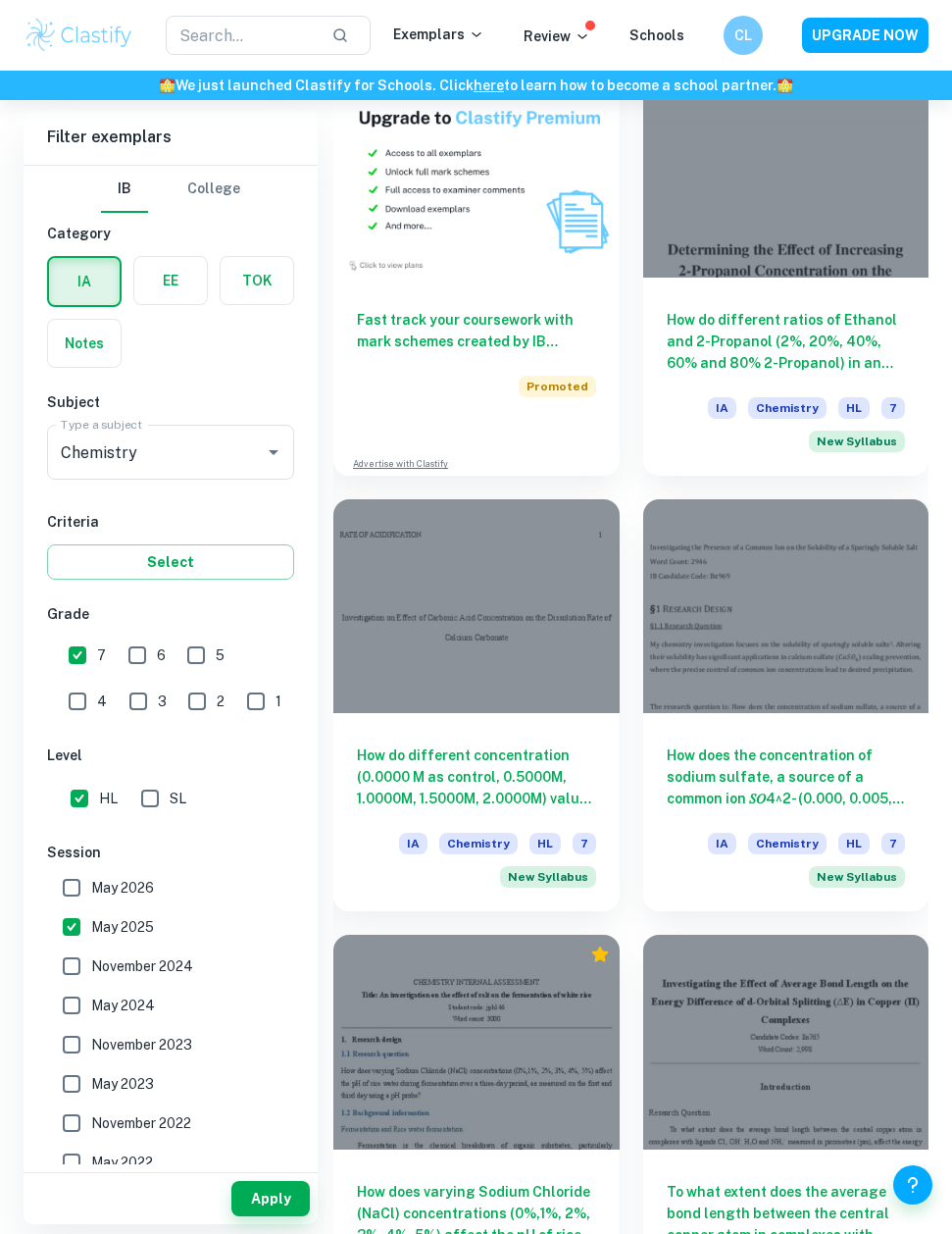 click at bounding box center [476, 606] 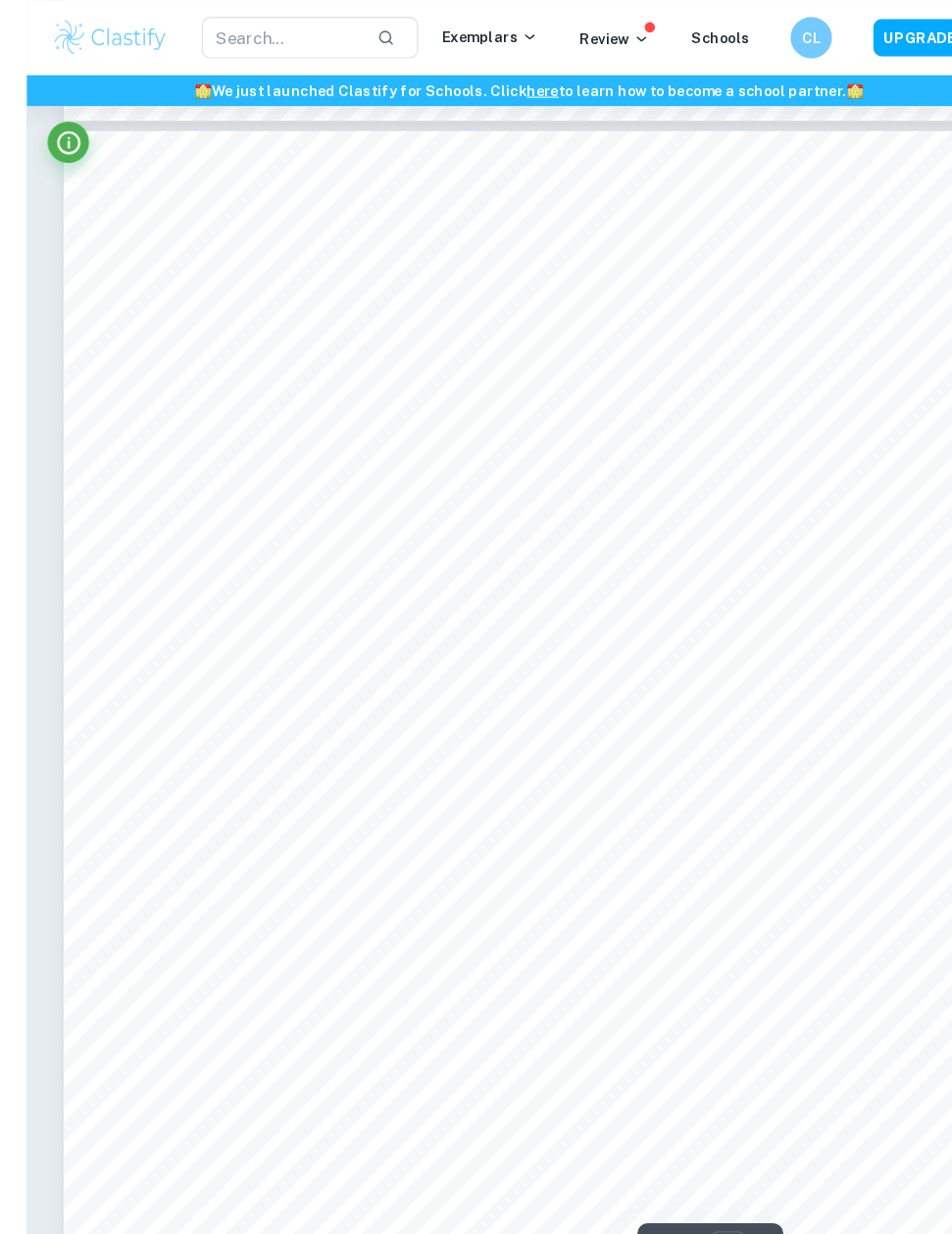 scroll, scrollTop: 26011, scrollLeft: 0, axis: vertical 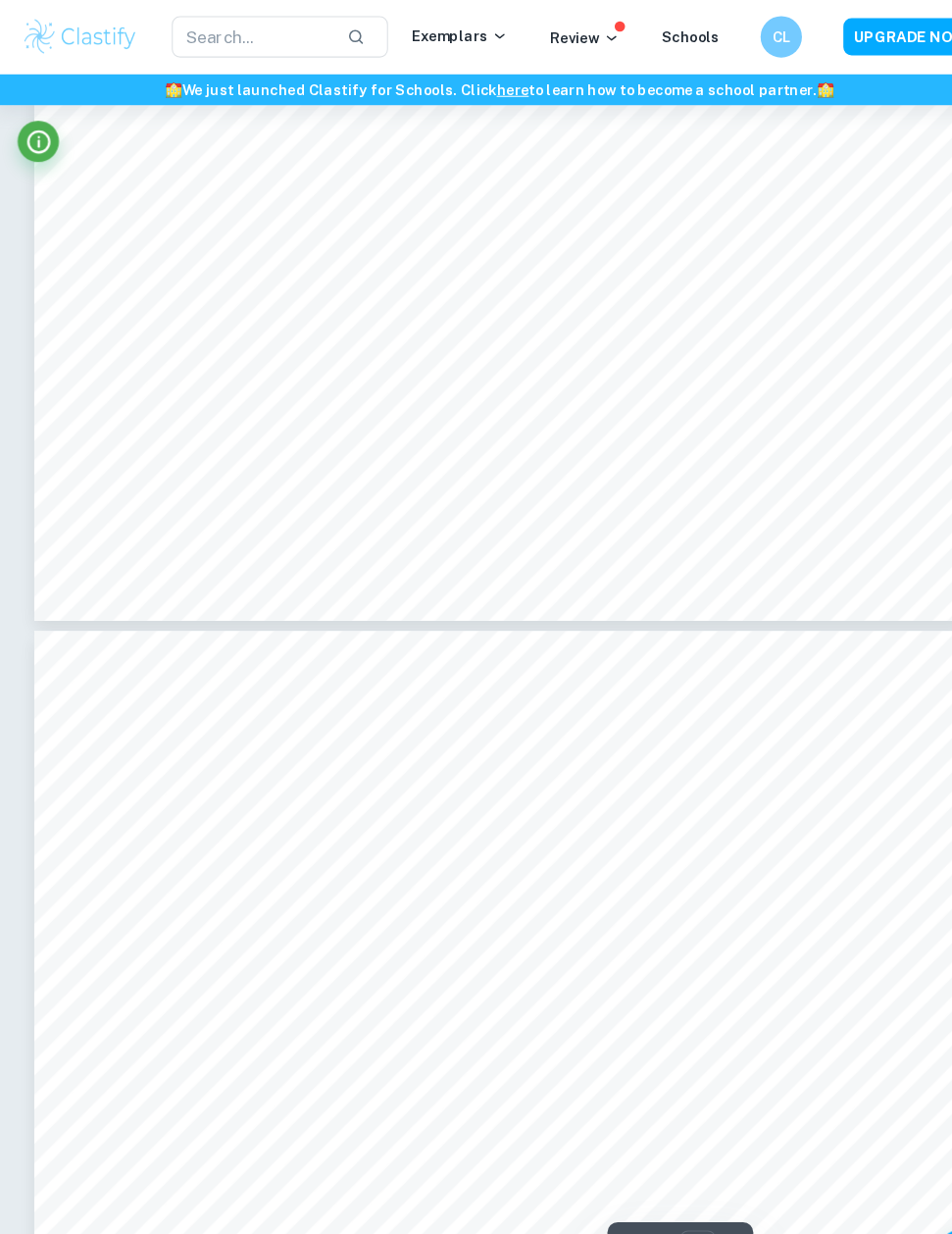 type on "30" 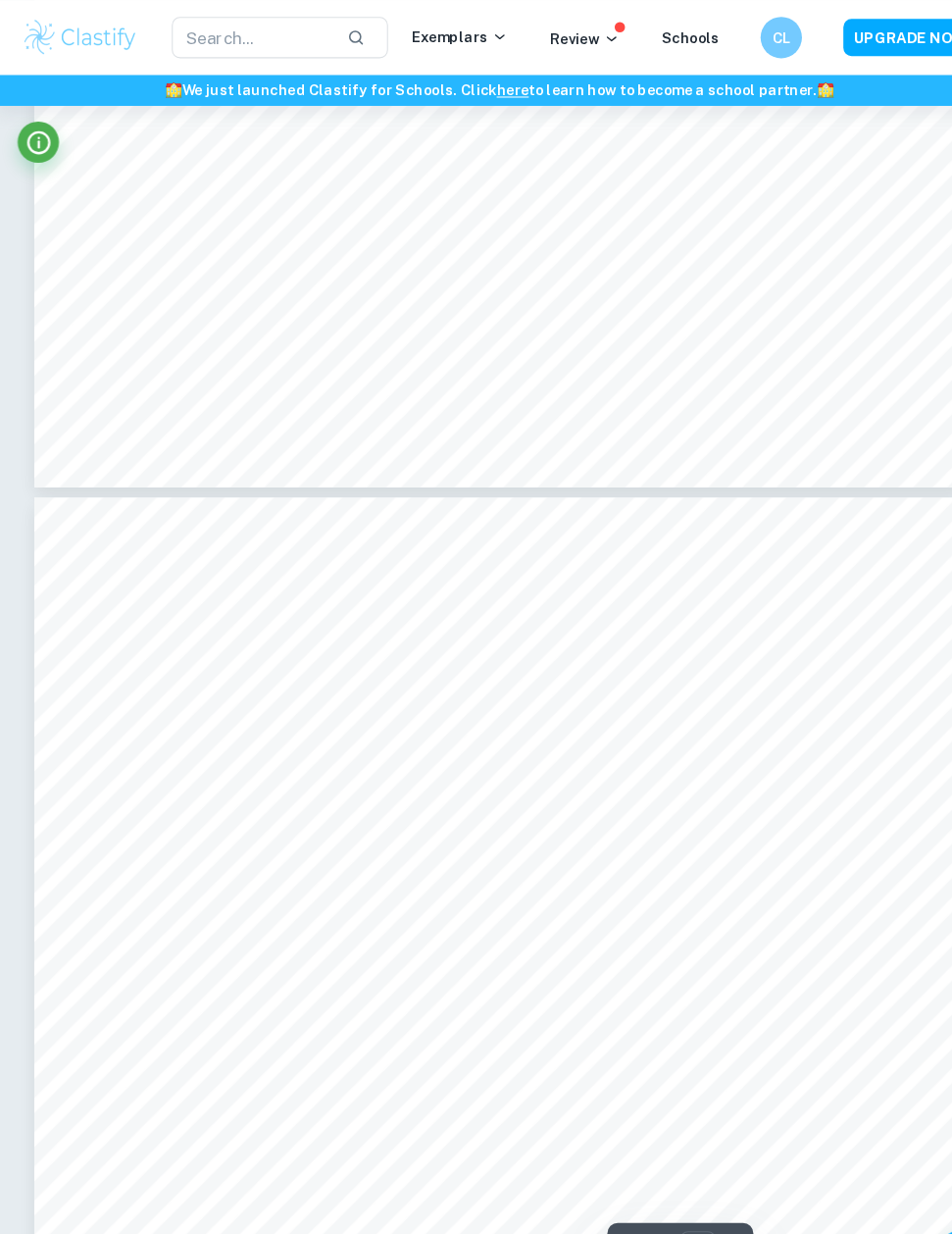 scroll, scrollTop: 33830, scrollLeft: 0, axis: vertical 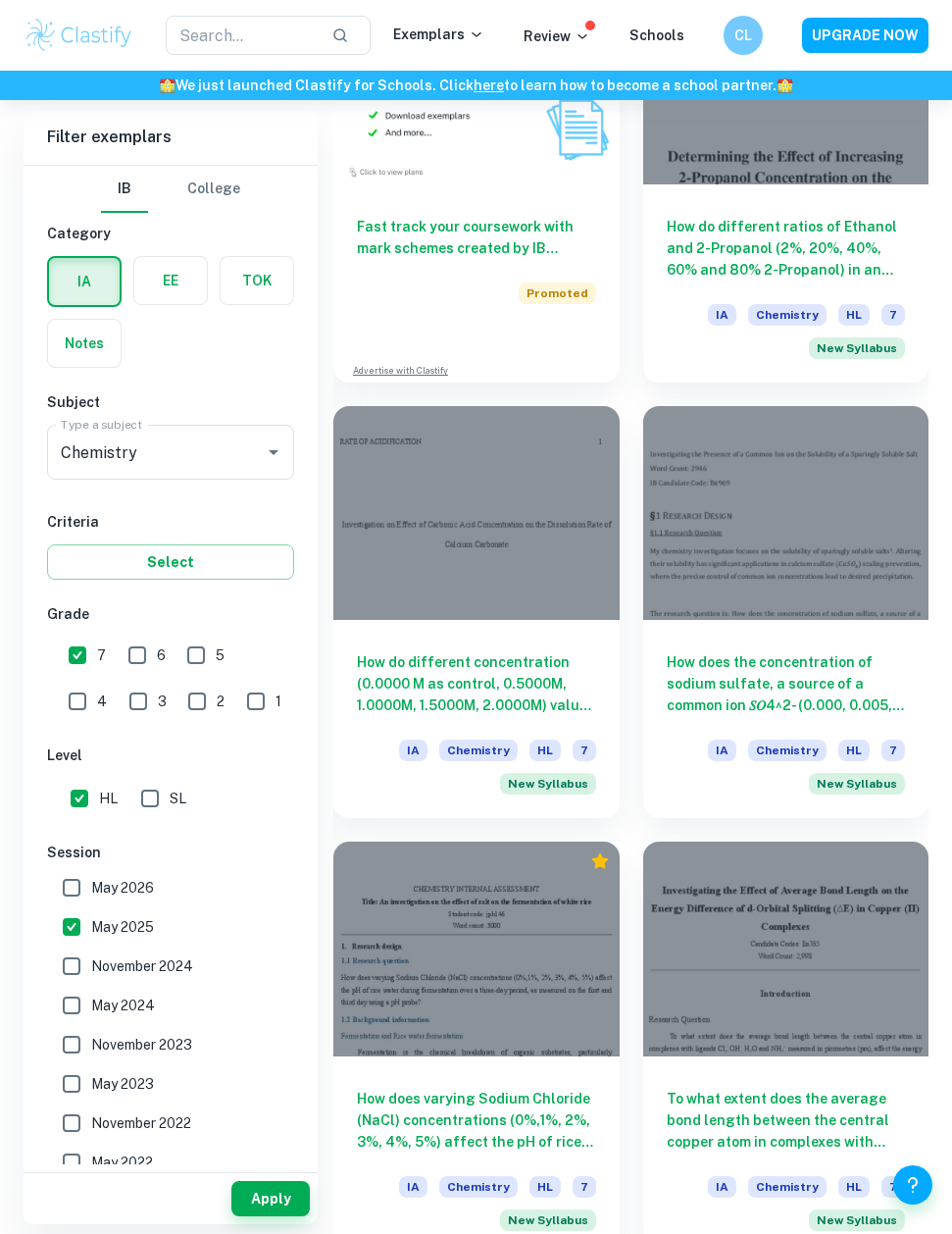 click at bounding box center [786, 513] 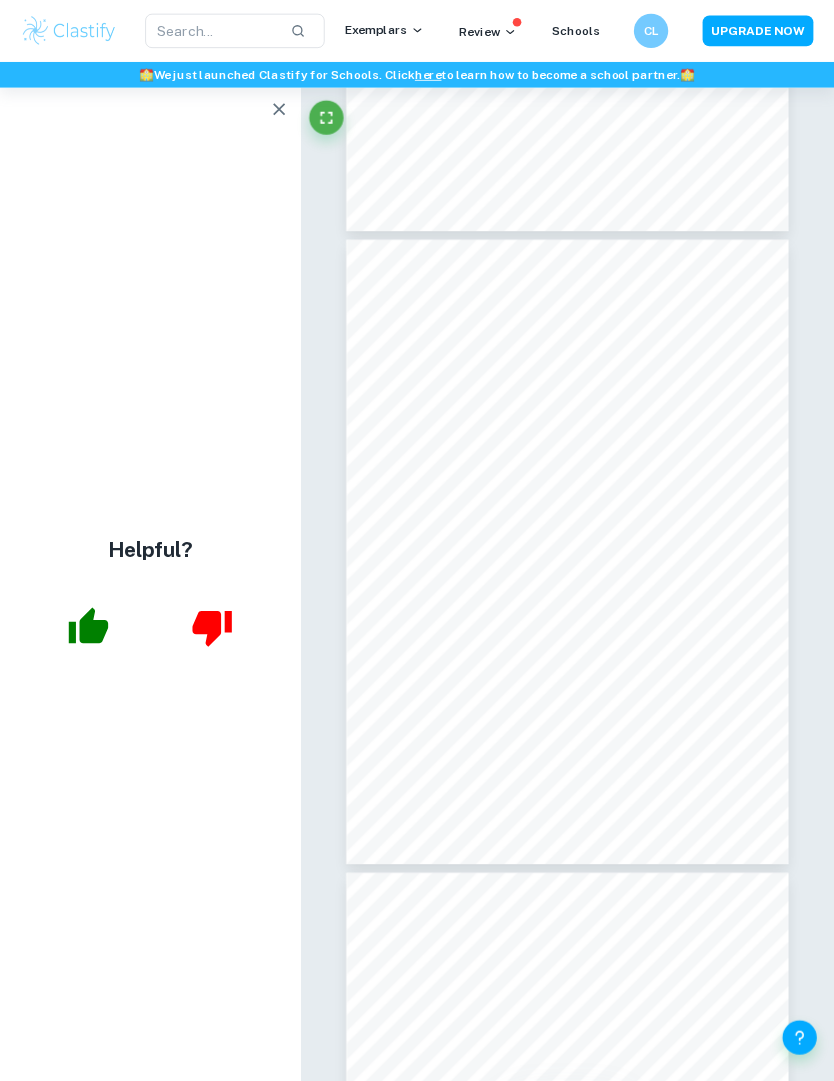 scroll, scrollTop: 11248, scrollLeft: 0, axis: vertical 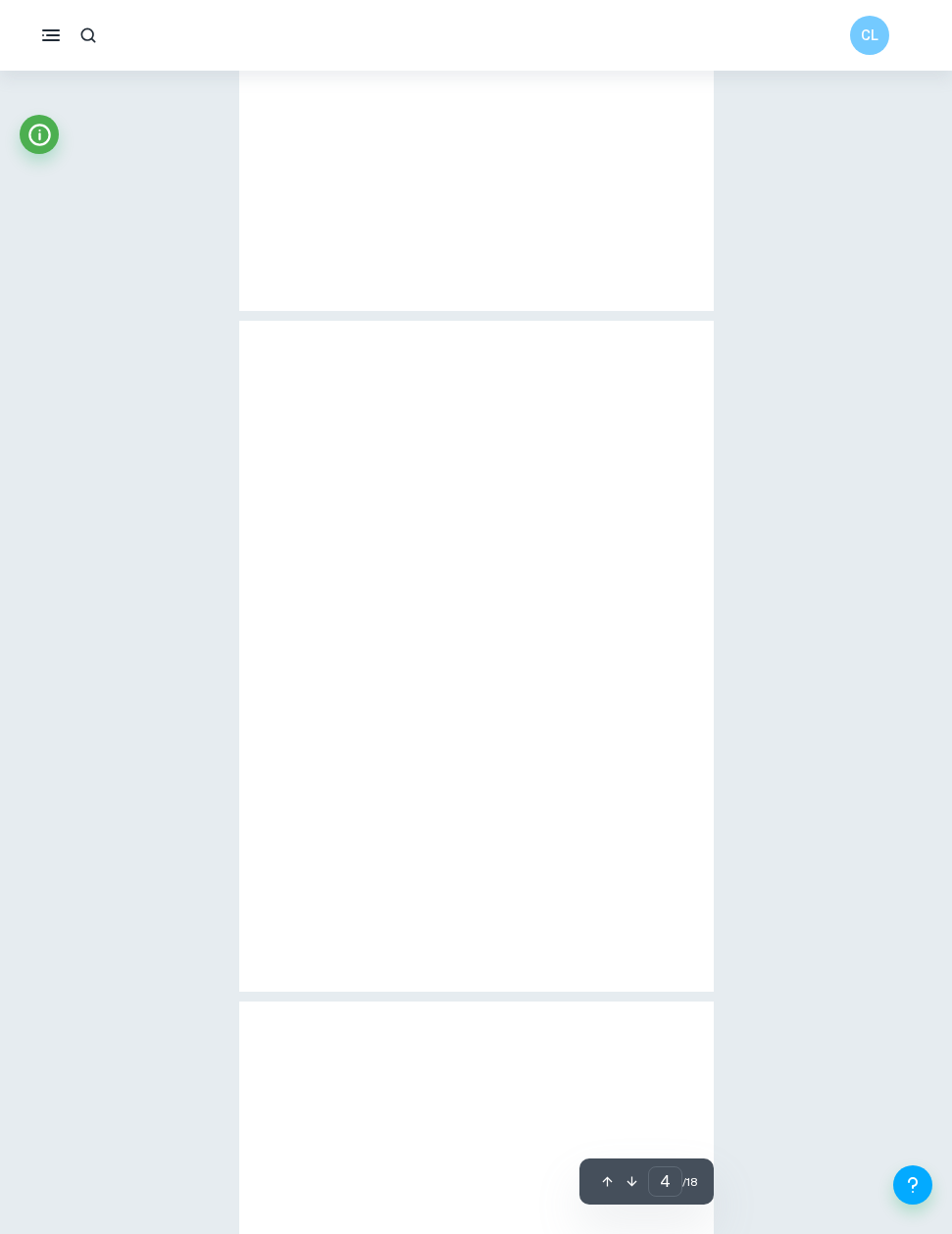 type on "3" 